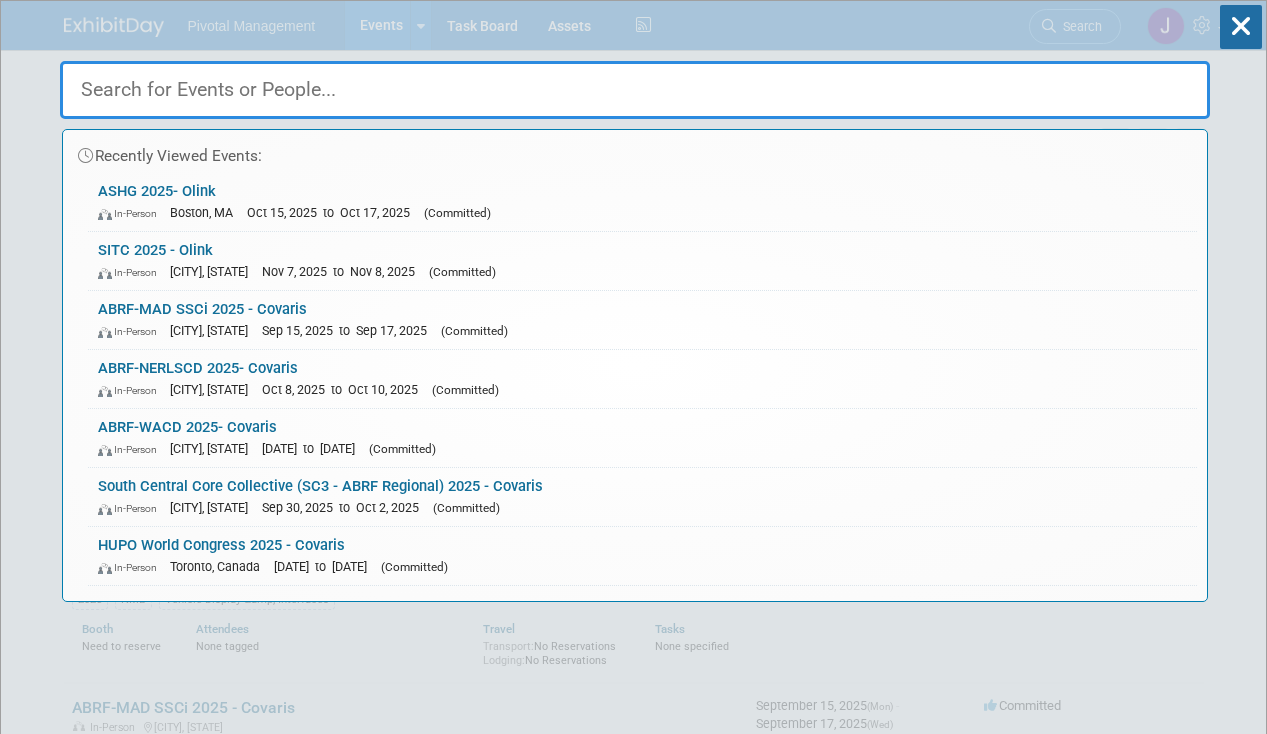 scroll, scrollTop: 0, scrollLeft: 0, axis: both 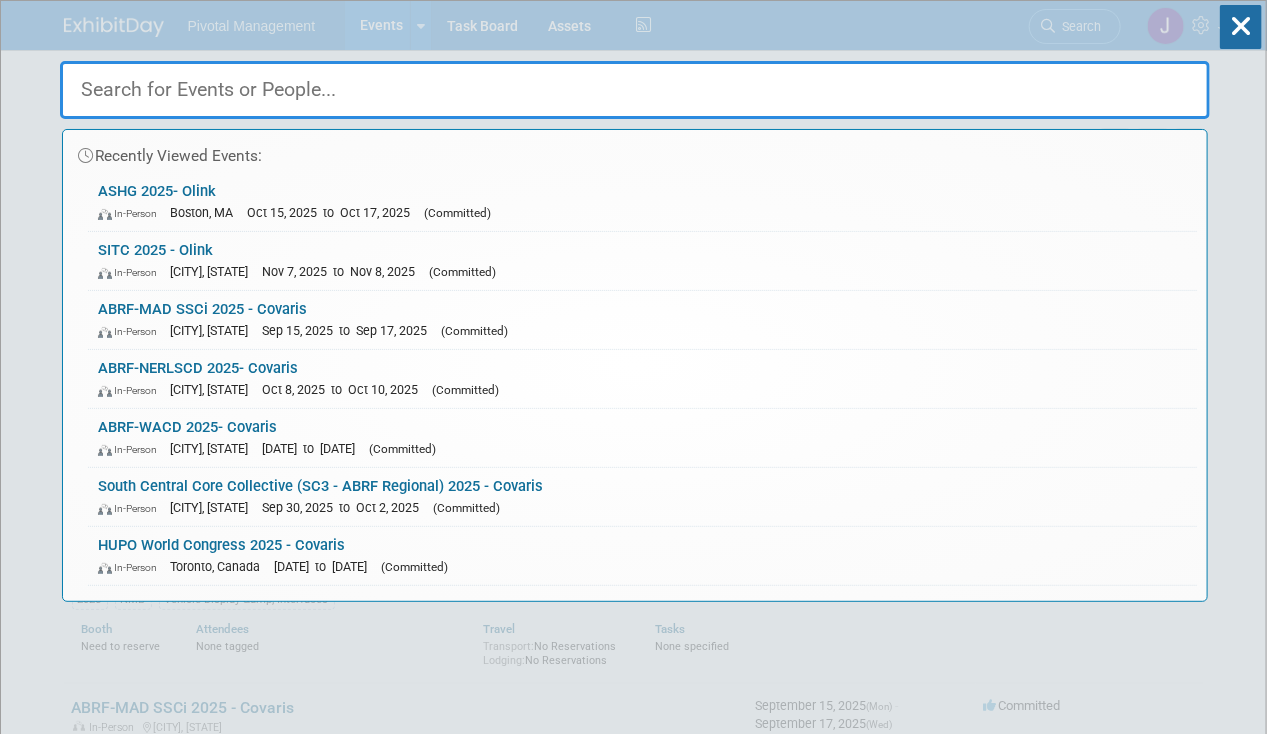 click on "Recently Viewed Events:
ASHG 2025- Olink
In-Person
Boston, MA
Oct 15, 2025  to  Oct 17, 2025
(Committed)
SITC 2025 - Olink
In-Person
Forest Heights, MD
Nov 7, 2025  to  Nov 8, 2025
(Committed)
ABRF-MAD SSCi 2025 - Covaris
In-Person
Richmond, VA
Sep 15, 2025  to  Sep 17, 2025
(Committed)
ABRF-NERLSCD 2025- Covaris
In-Person
New Haven, CT
Oct 8, 2025  to  Oct 10, 2025
(Committed)
ABRF-WACD 2025- Covaris
In-Person
Seattle, WA
Oct 7, 2025  to  Oct 8, 2025
(Committed)
South Central Core Collective (SC3 - ABRF Regional) 2025 - Covaris
In-Person
Dallas, TX
Sep 30, 2025  to  Oct 2, 2025
(Committed)
HUPO World Congress 2025 - Covaris
In-Person
Toronto, Canada
Nov 9, 2025  to  Nov 13, 2025
(Committed)
No match found..." at bounding box center [635, 326] 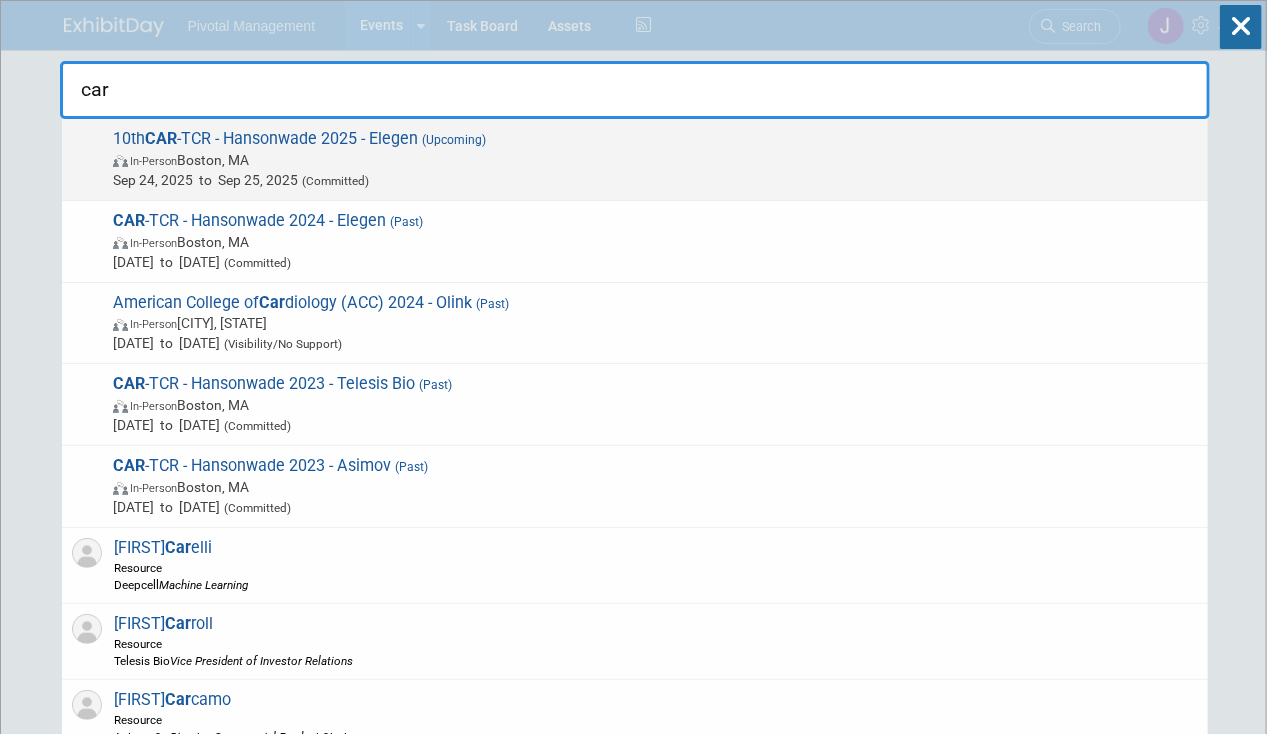 type on "car" 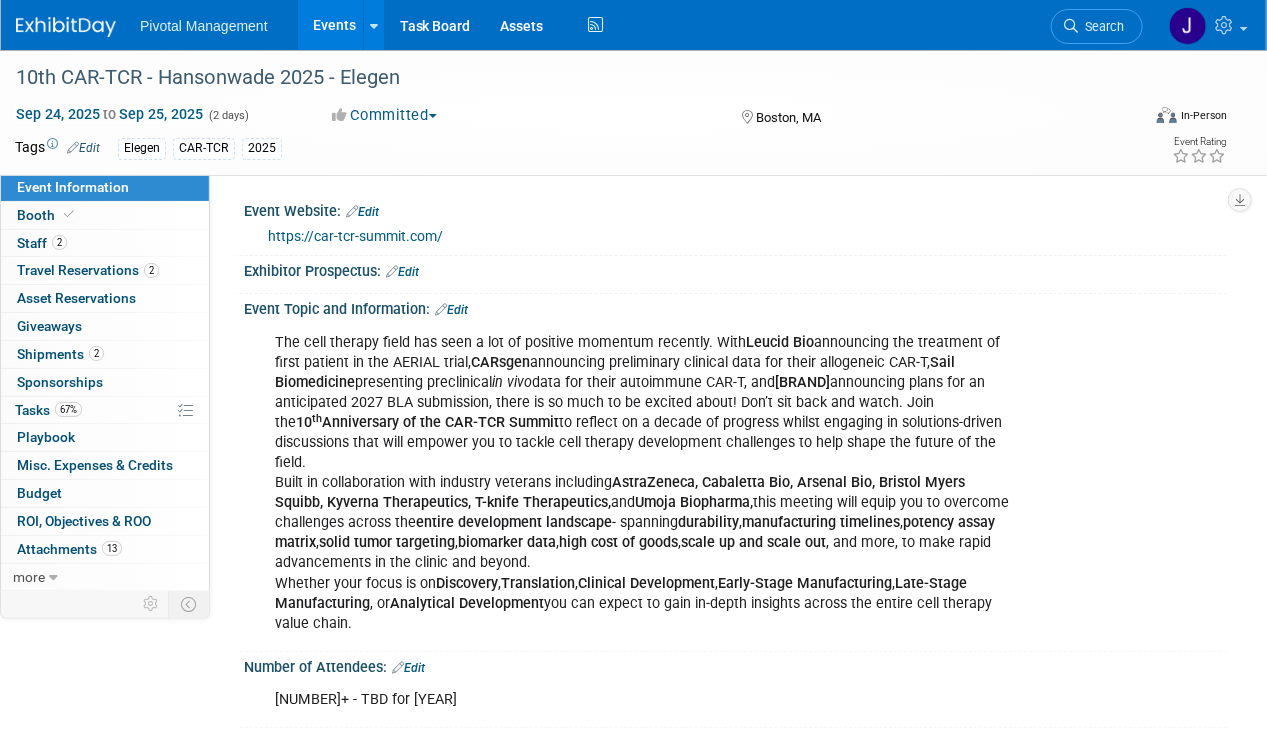 scroll, scrollTop: 216, scrollLeft: 0, axis: vertical 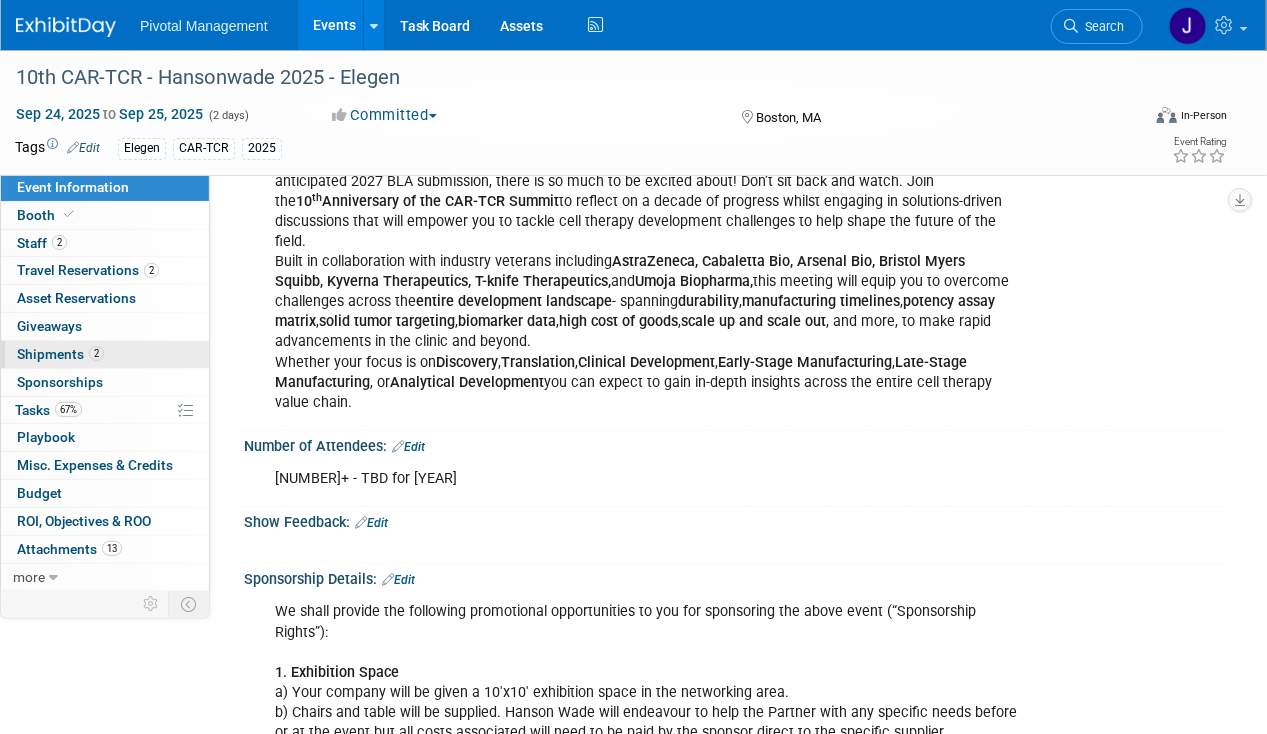 click on "2
Shipments 2" at bounding box center (105, 354) 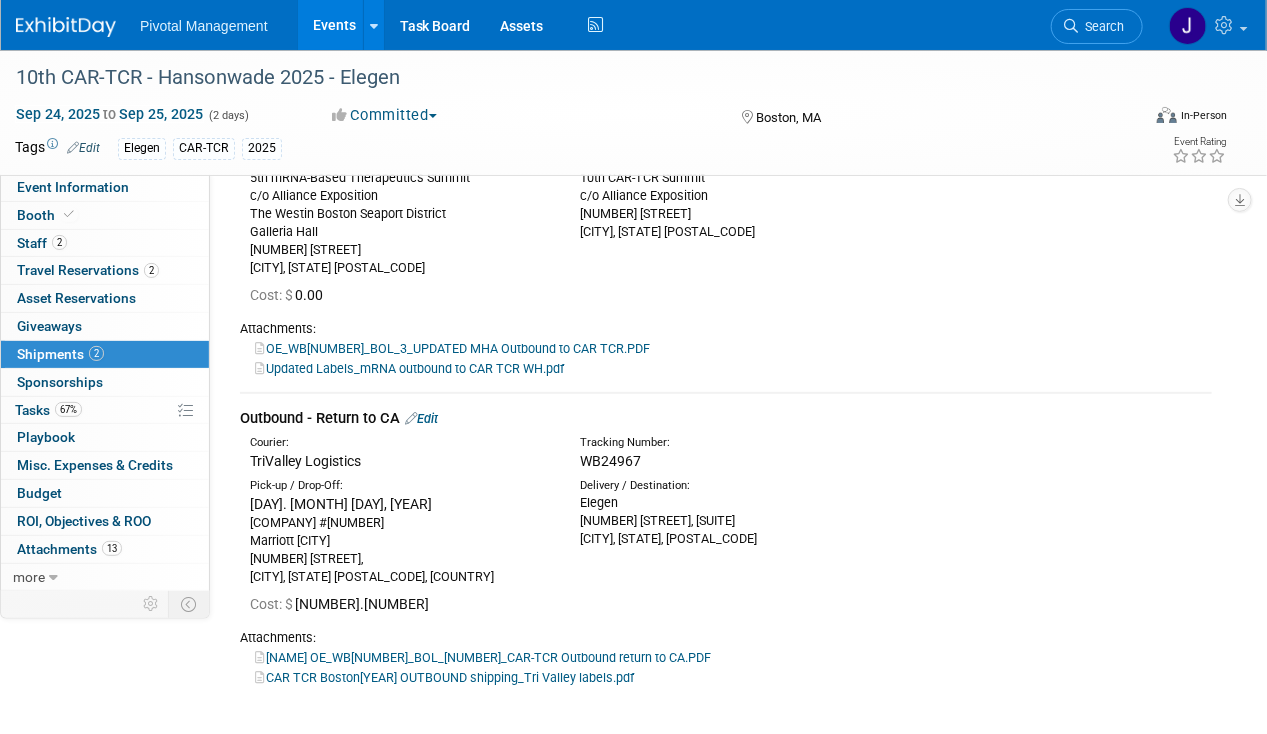 scroll, scrollTop: 233, scrollLeft: 0, axis: vertical 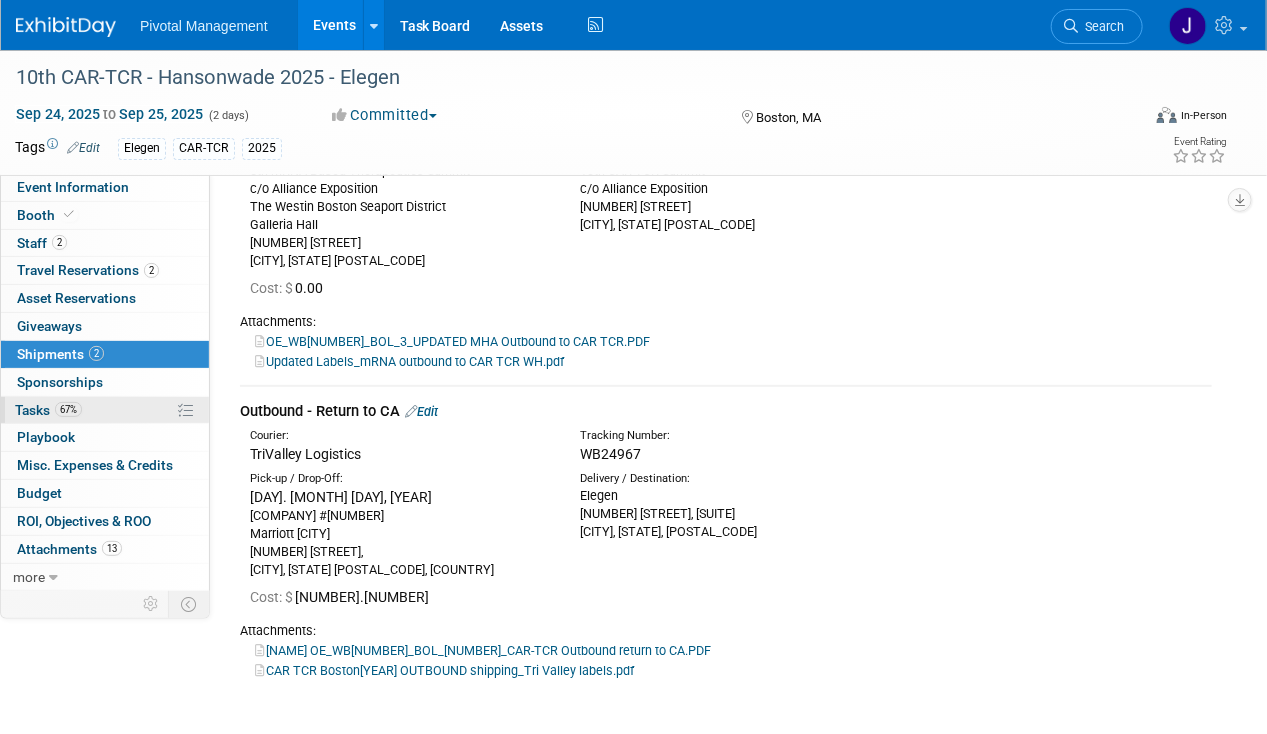 click on "Tasks 67%" at bounding box center (48, 410) 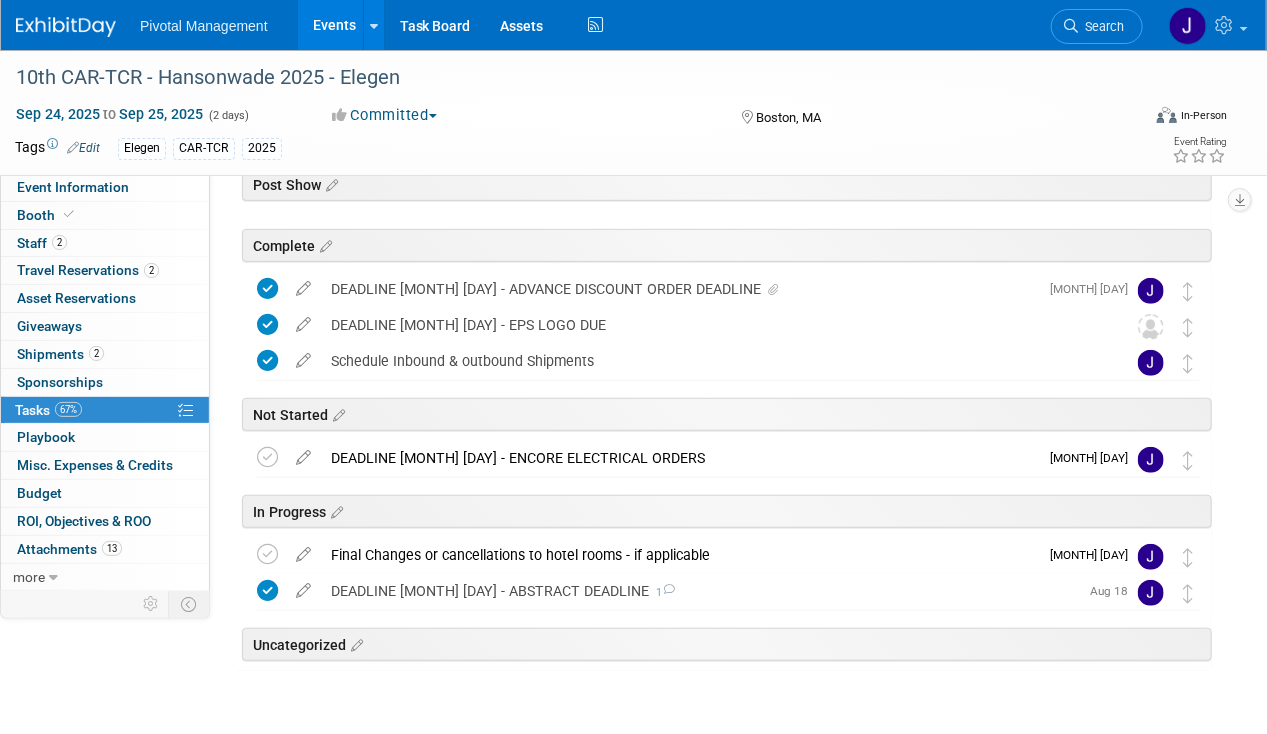 scroll, scrollTop: 332, scrollLeft: 0, axis: vertical 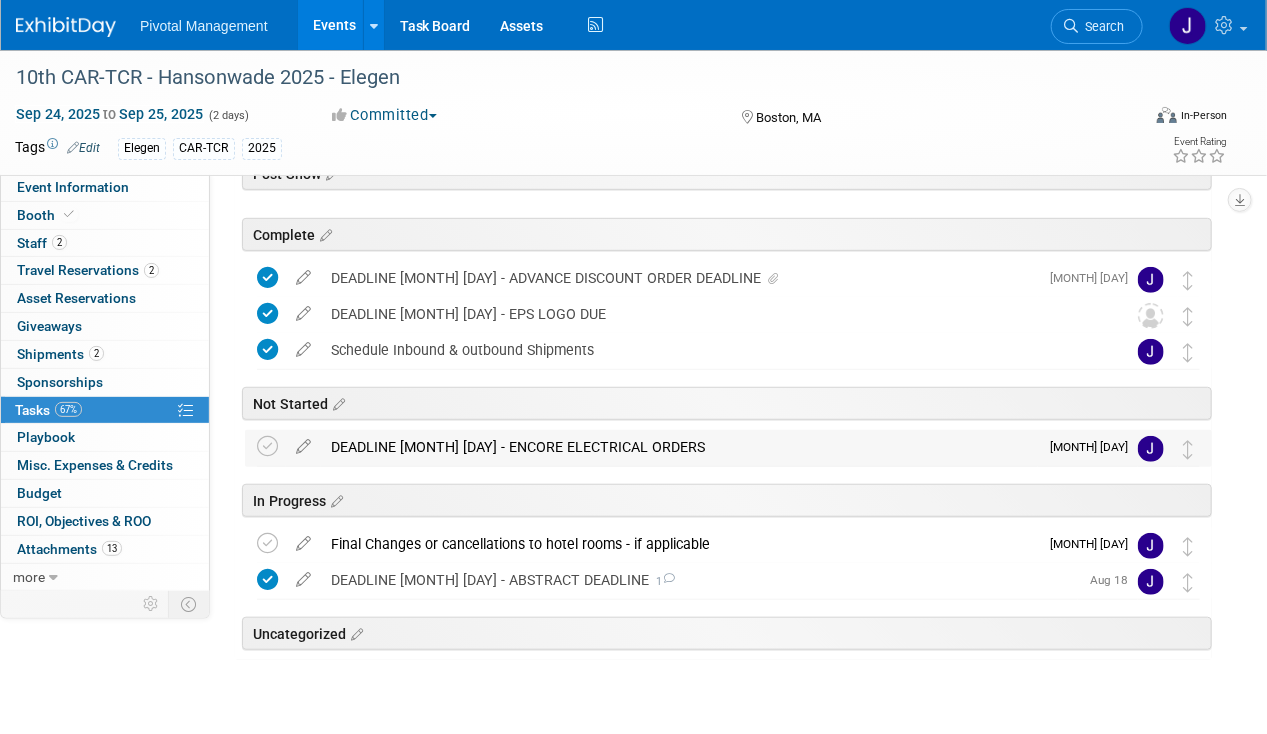 click on "DEADLINE [MONTH] [DAY] - ENCORE ELECTRICAL ORDERS" at bounding box center [679, 447] 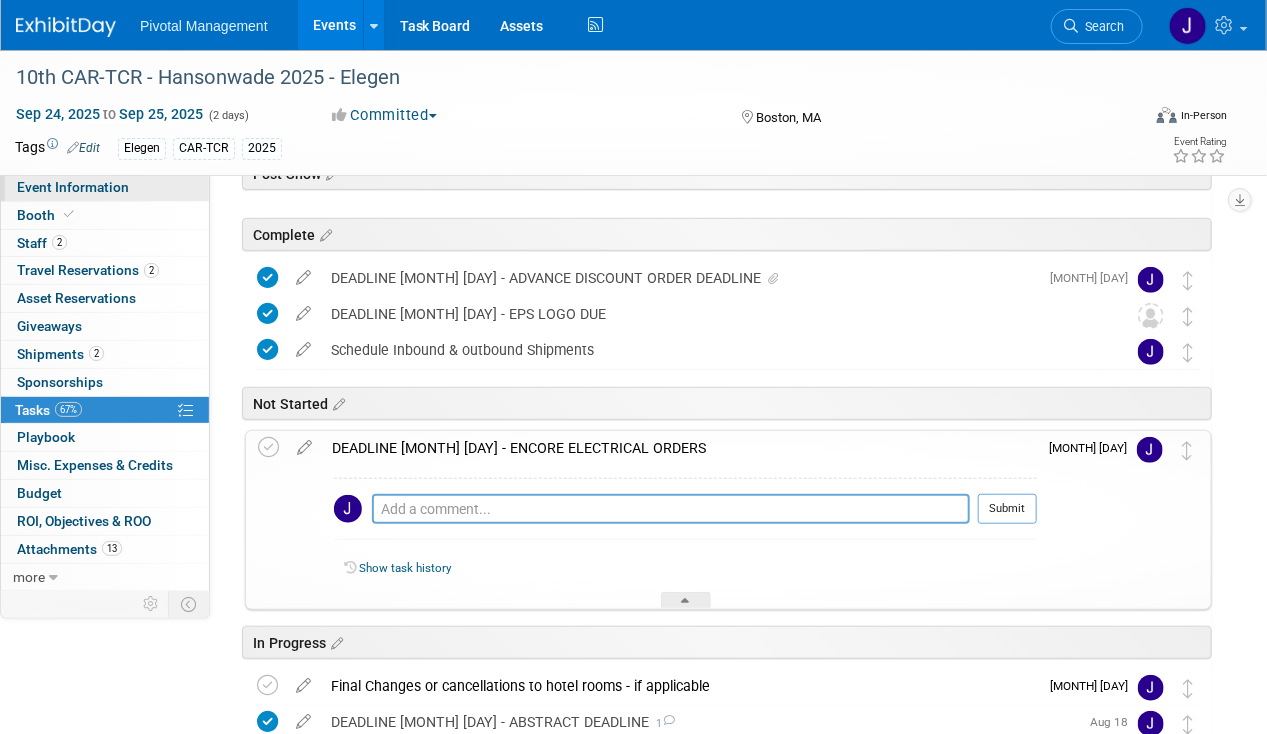 click on "Event Information" at bounding box center [73, 187] 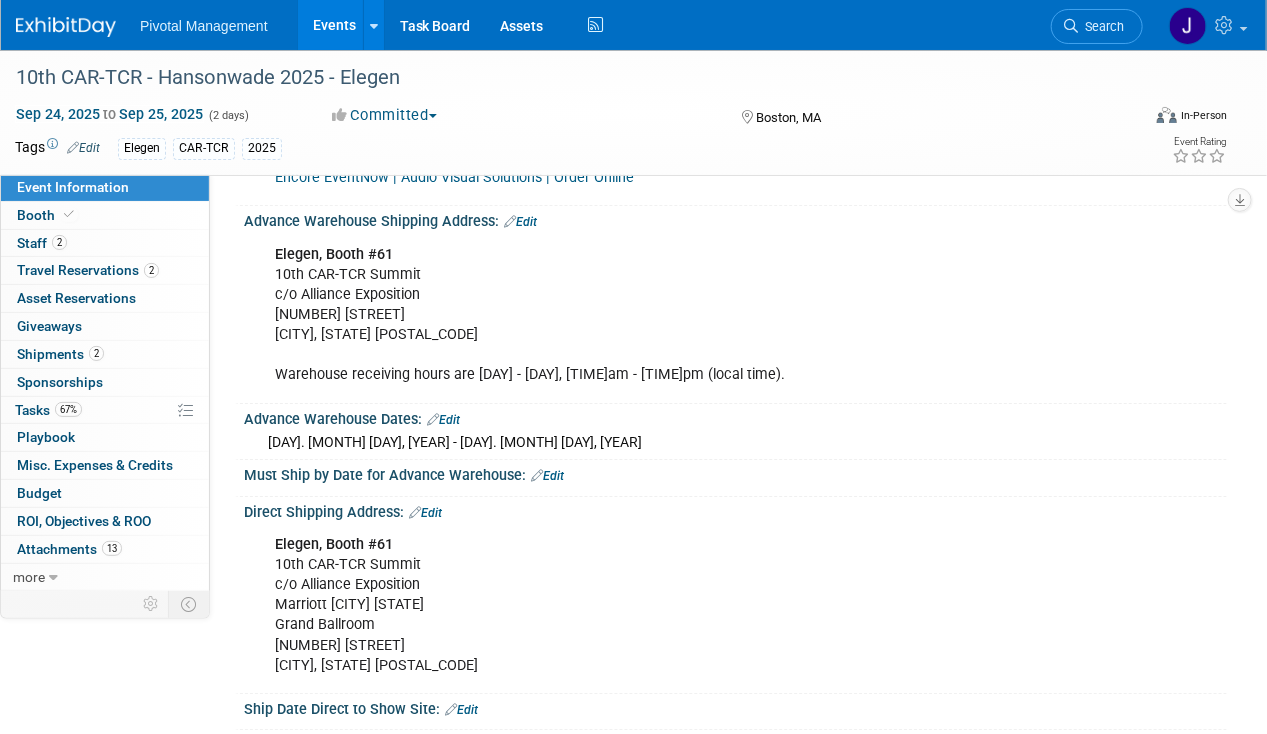 scroll, scrollTop: 2796, scrollLeft: 0, axis: vertical 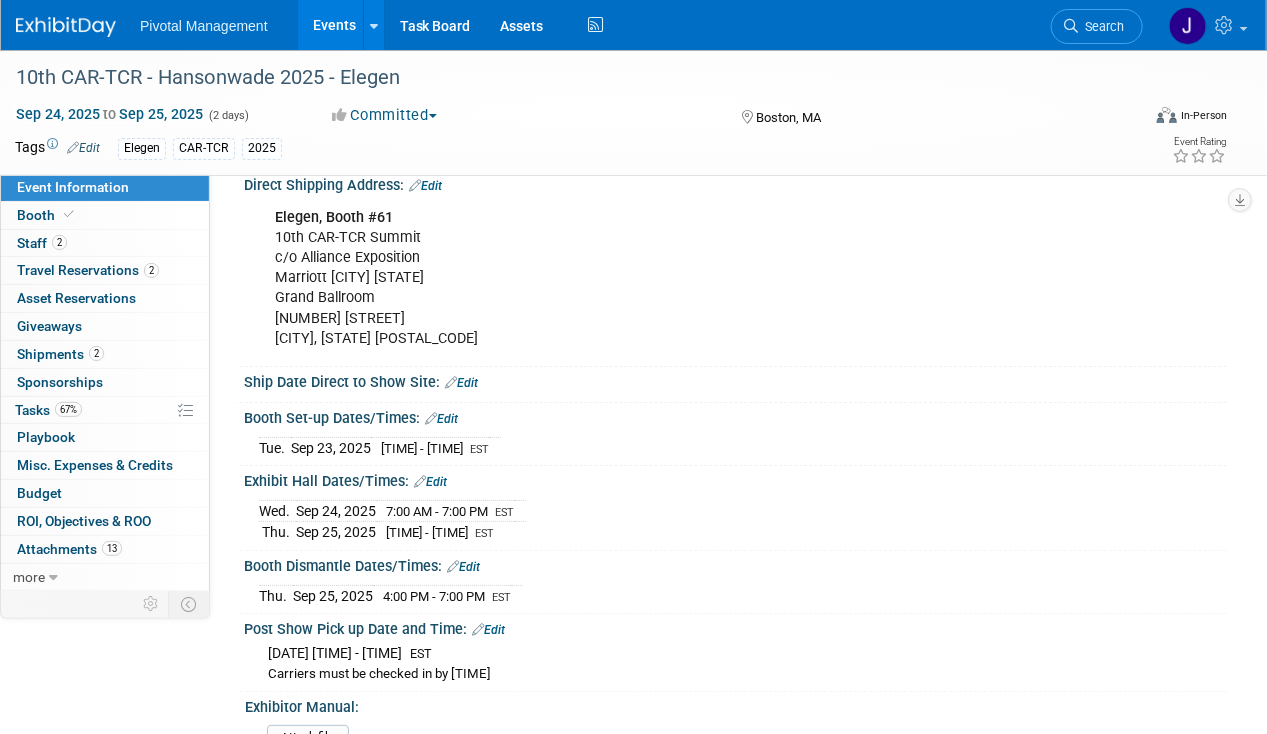 click on "Event Information" at bounding box center [105, 187] 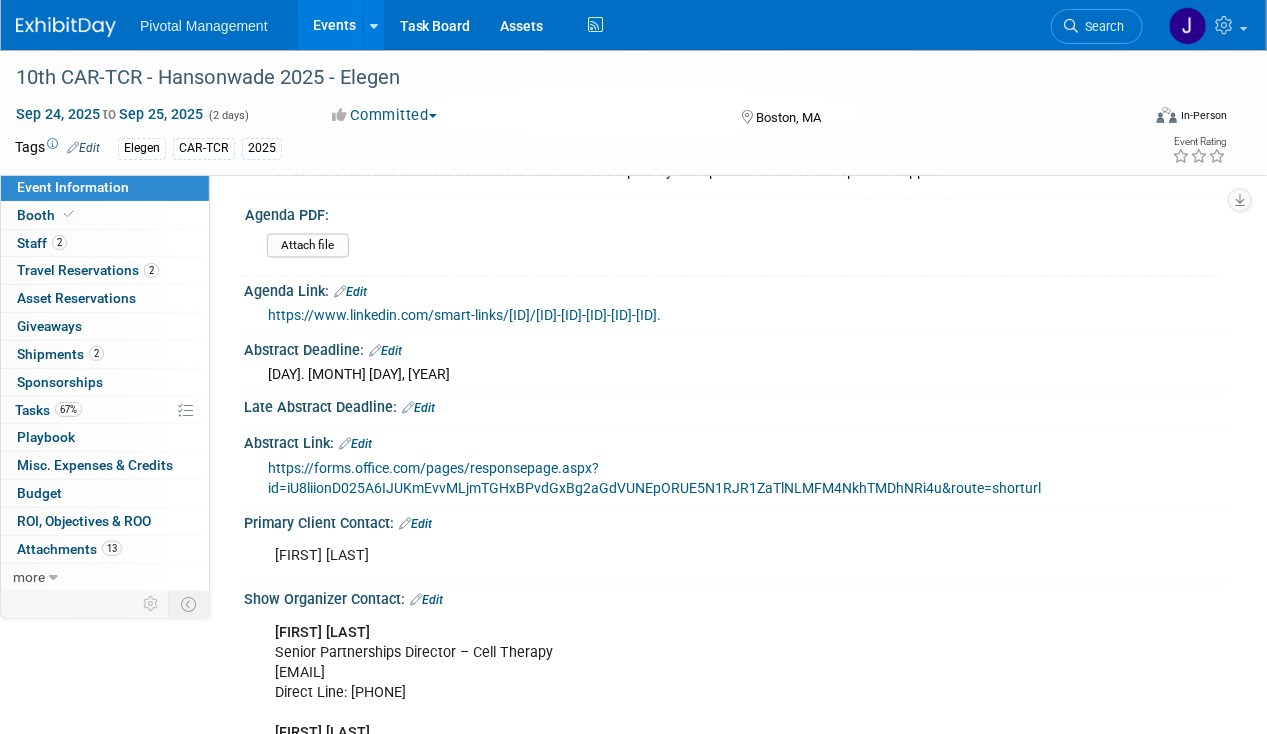 scroll, scrollTop: 1239, scrollLeft: 0, axis: vertical 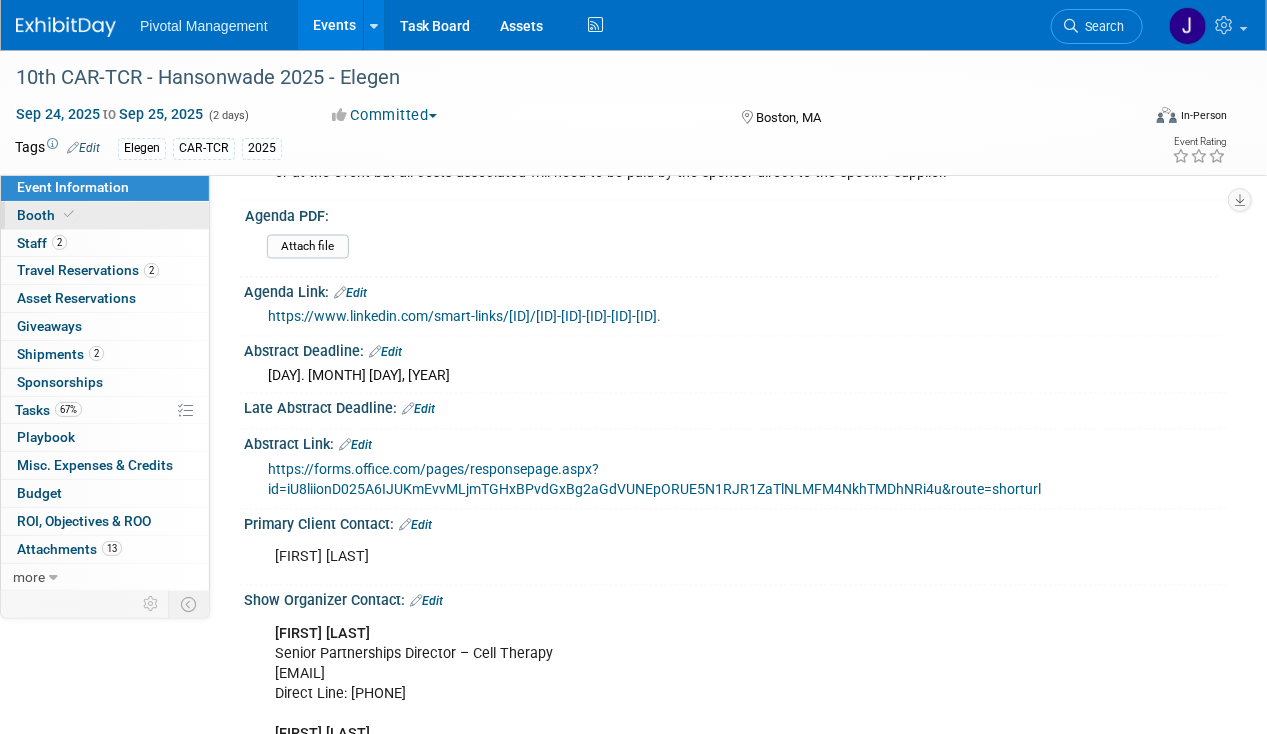click at bounding box center [69, 214] 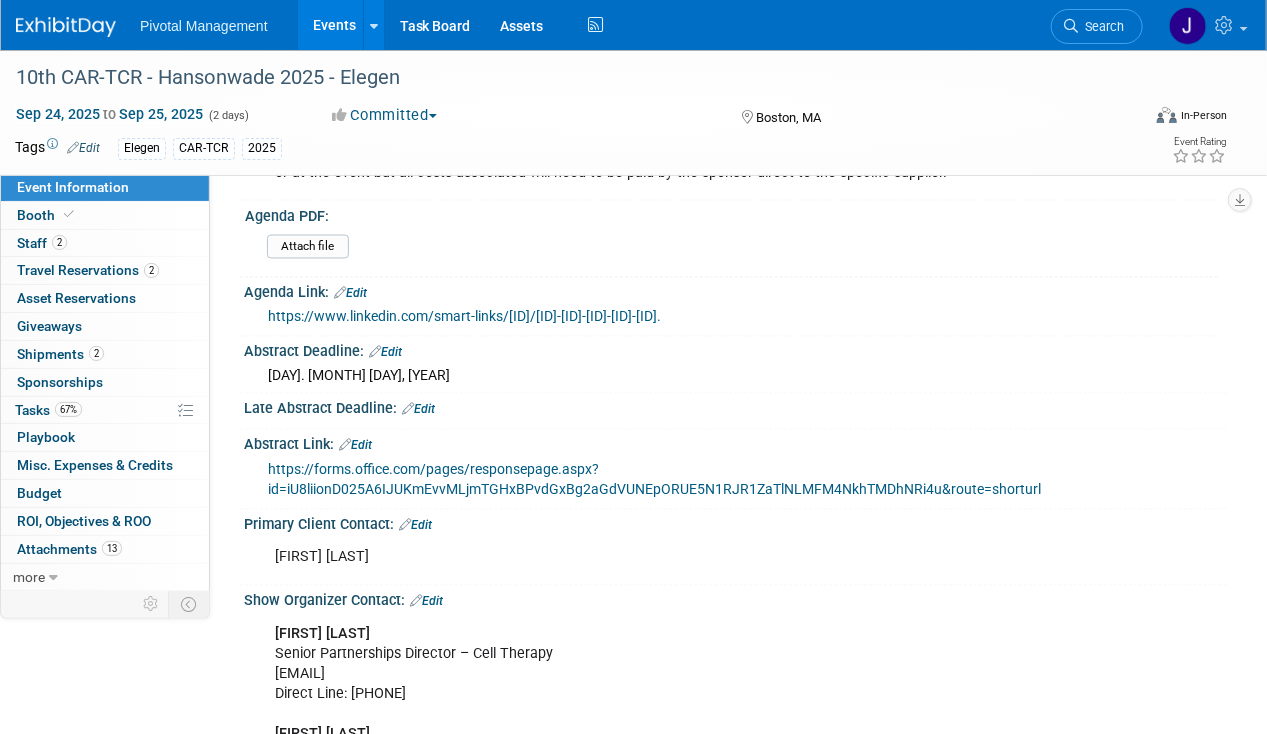 scroll, scrollTop: 0, scrollLeft: 0, axis: both 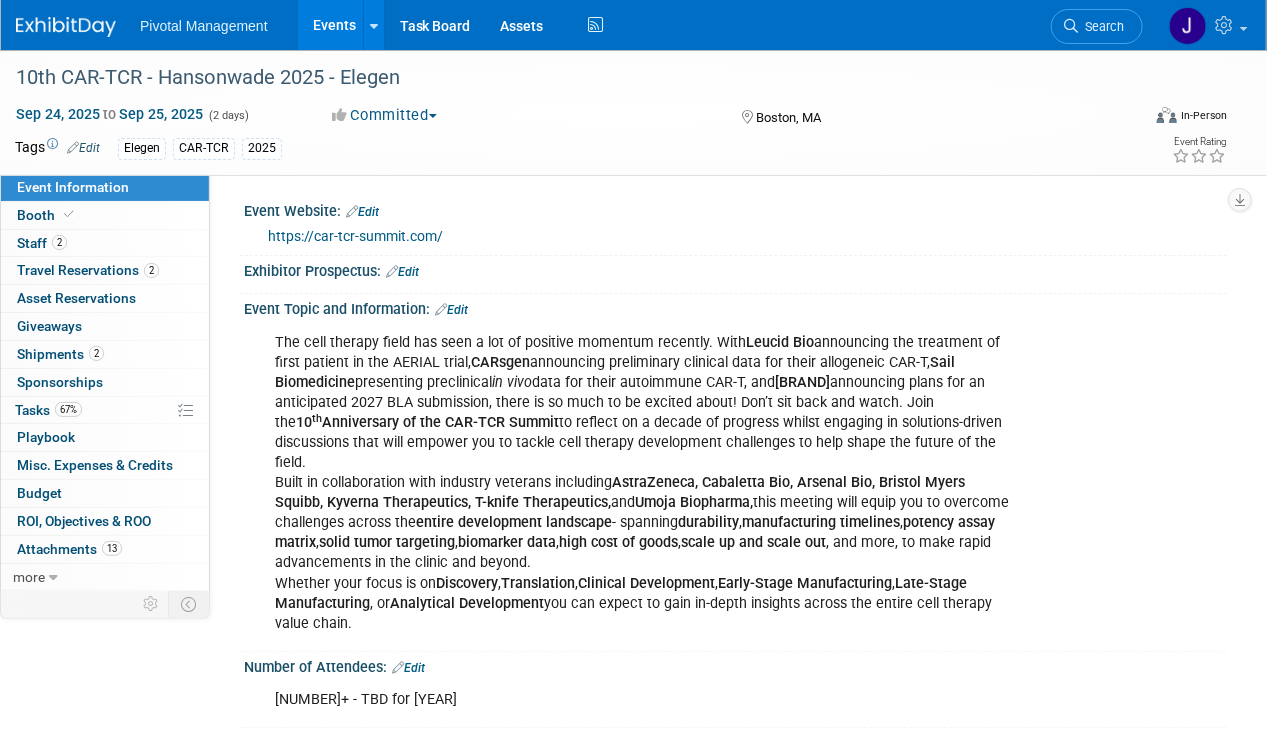 select on "Yes" 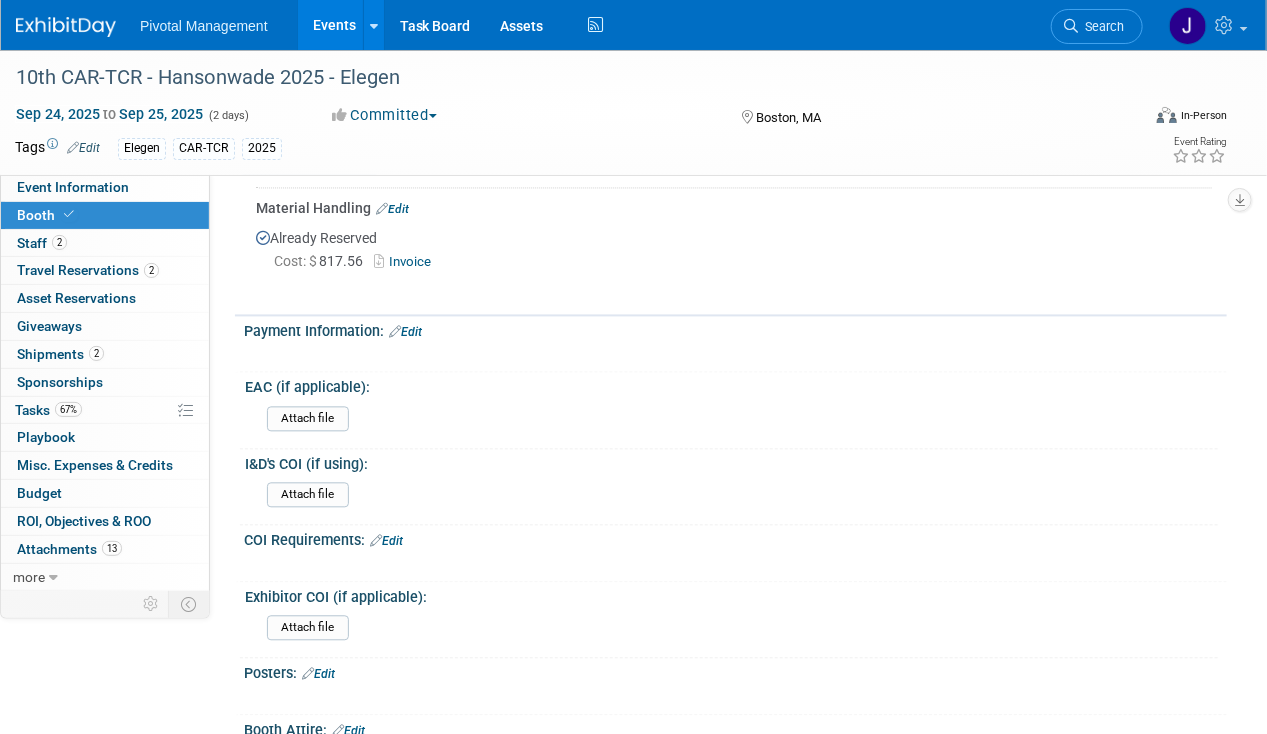 scroll, scrollTop: 1328, scrollLeft: 0, axis: vertical 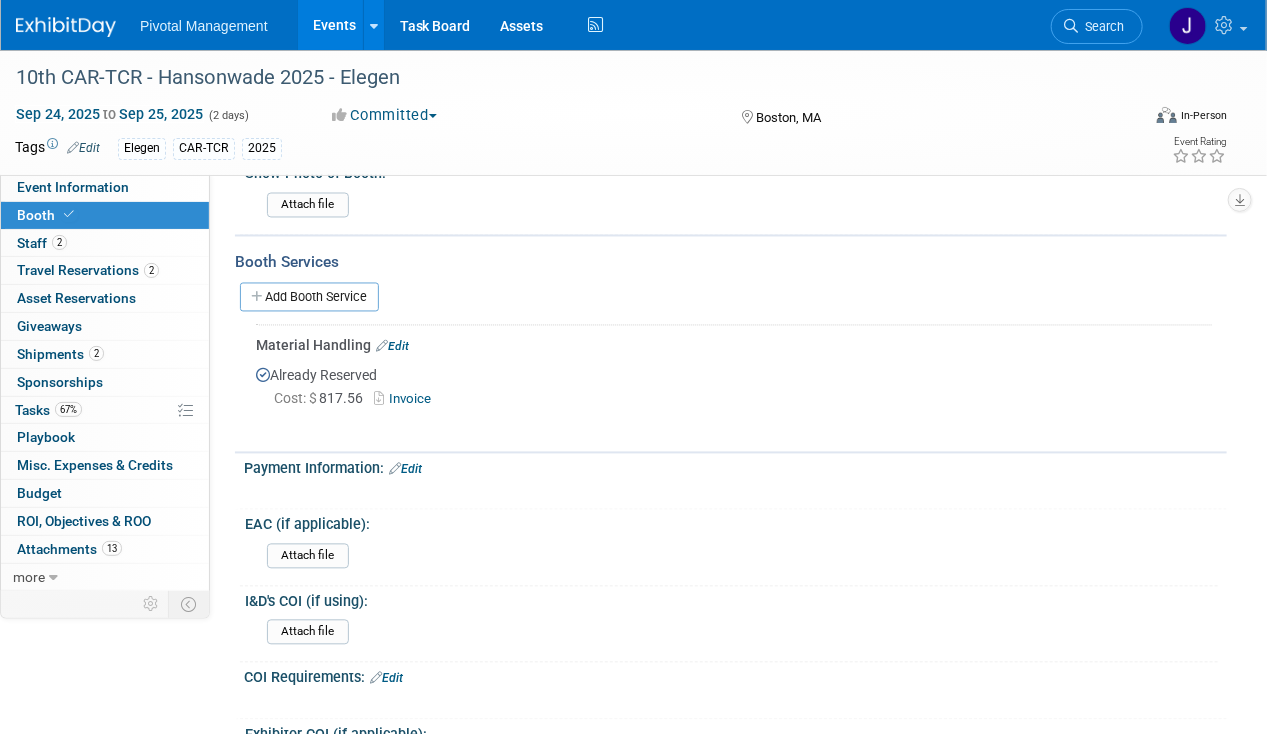 click on "Invoice" at bounding box center [406, 399] 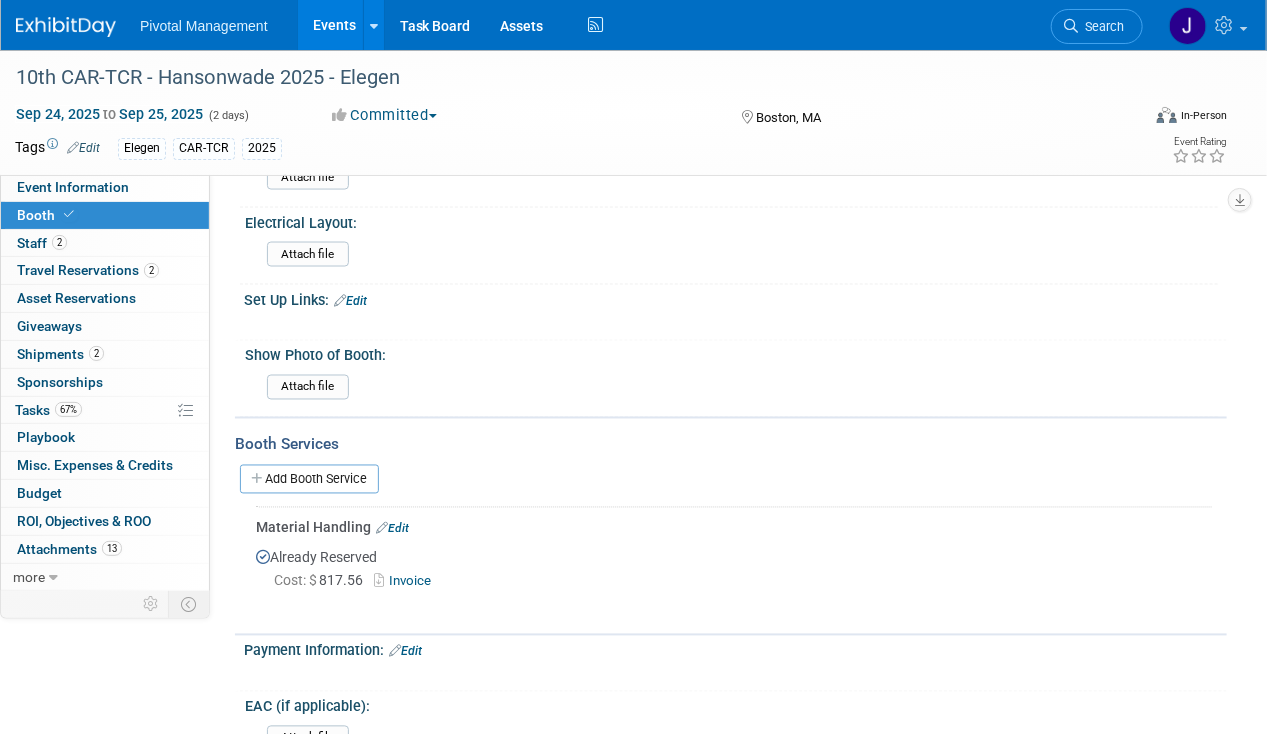 scroll, scrollTop: 1140, scrollLeft: 0, axis: vertical 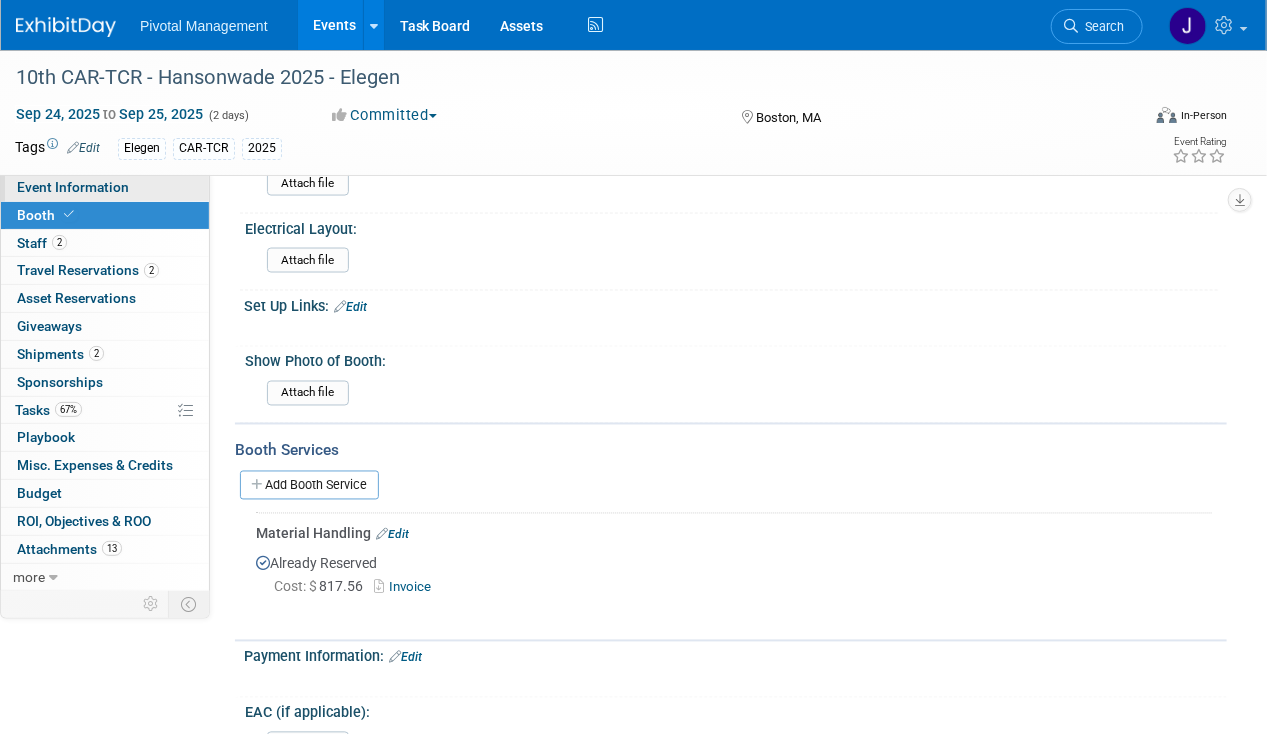 click on "Event Information" at bounding box center [105, 187] 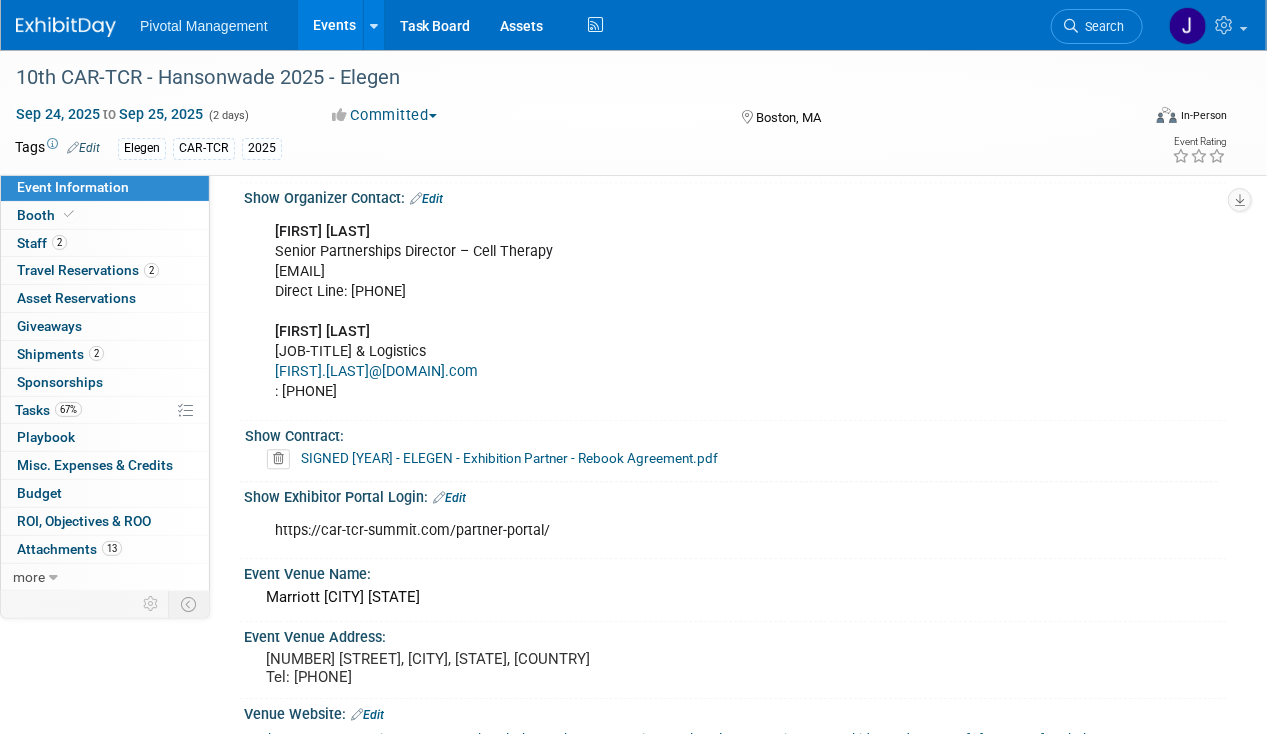 scroll, scrollTop: 1730, scrollLeft: 0, axis: vertical 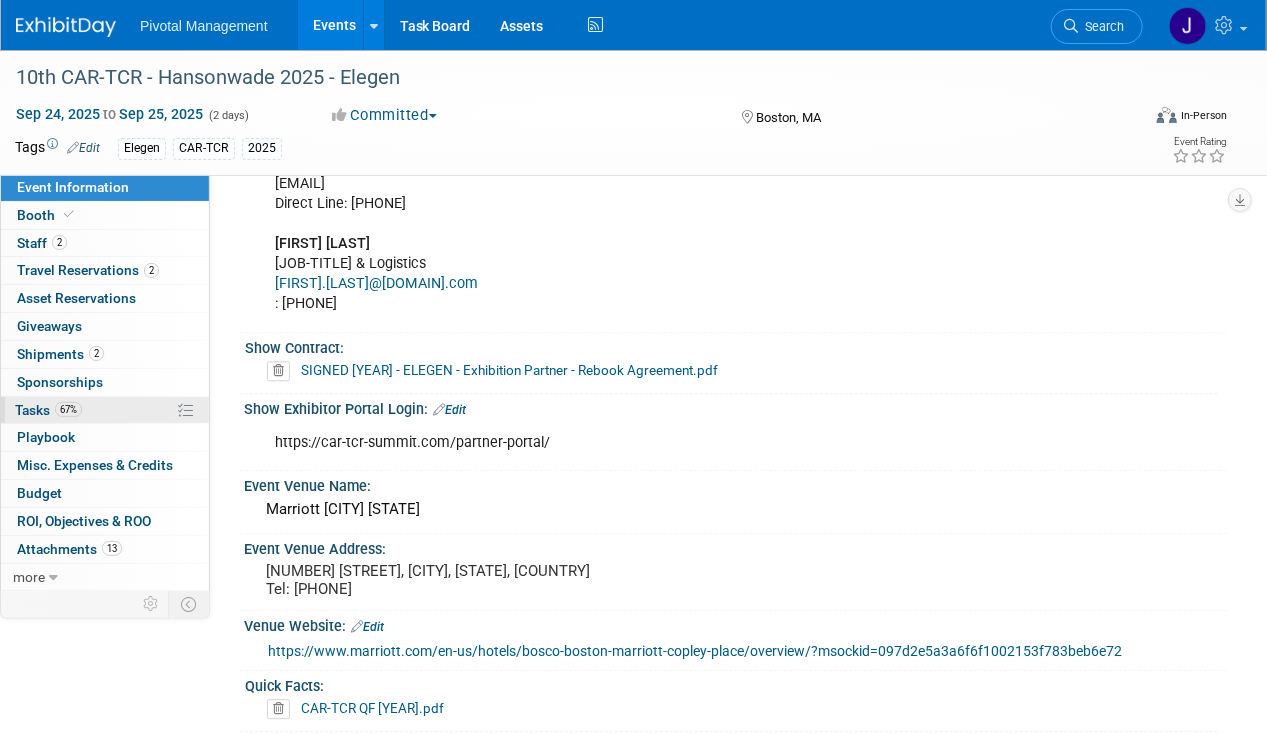 click on "67%" at bounding box center [68, 409] 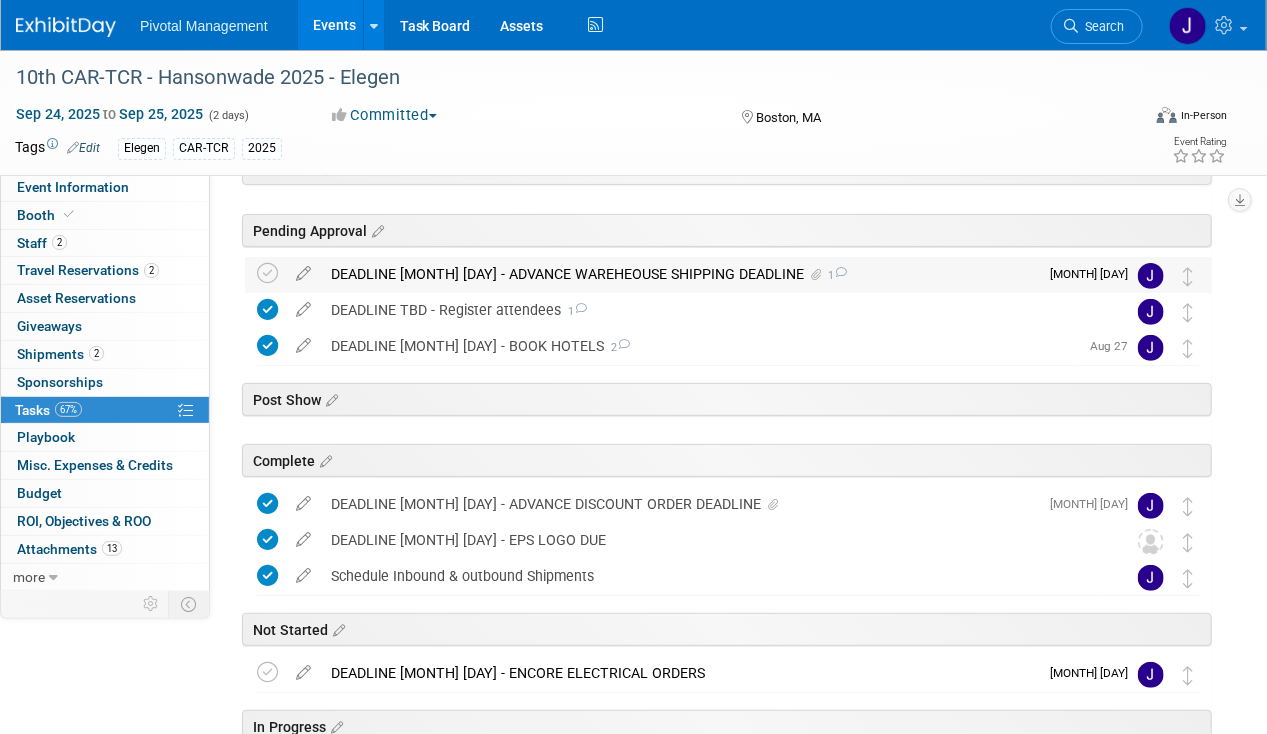 scroll, scrollTop: 190, scrollLeft: 0, axis: vertical 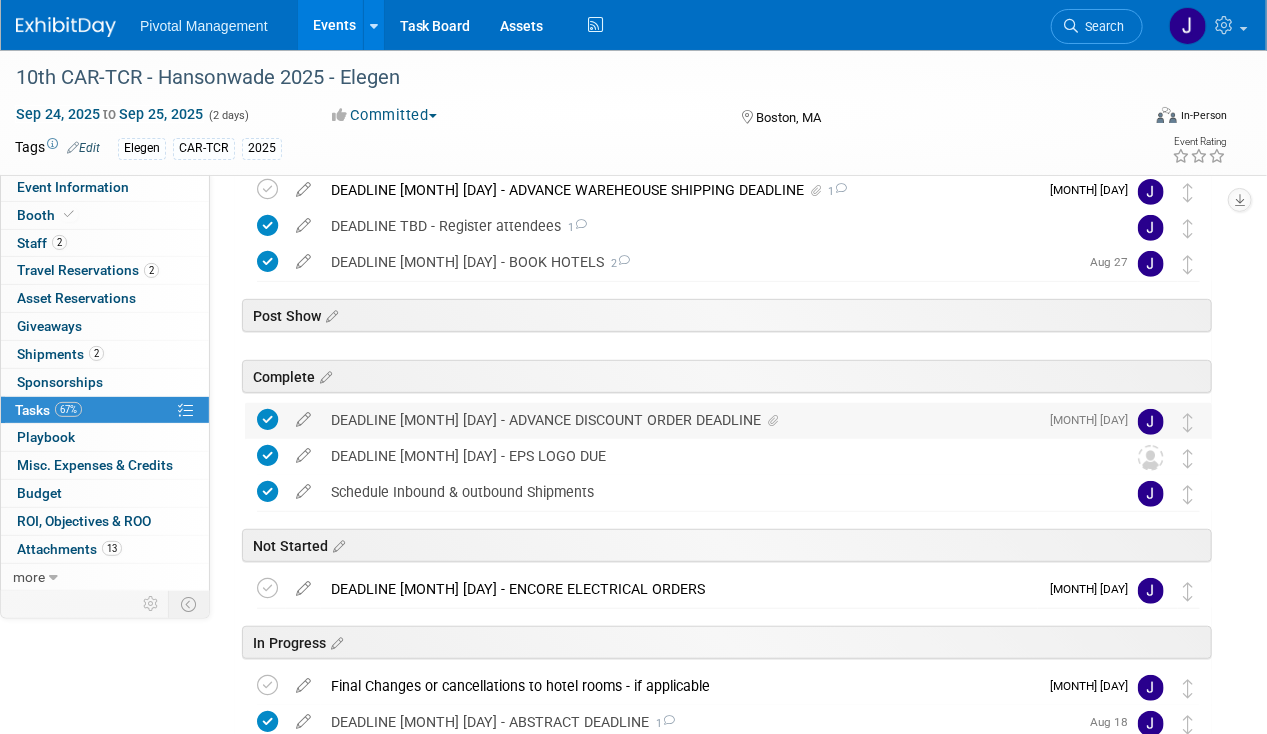click on "DEADLINE [MONTH] [DAY] - ADVANCE DISCOUNT ORDER DEADLINE" at bounding box center [679, 420] 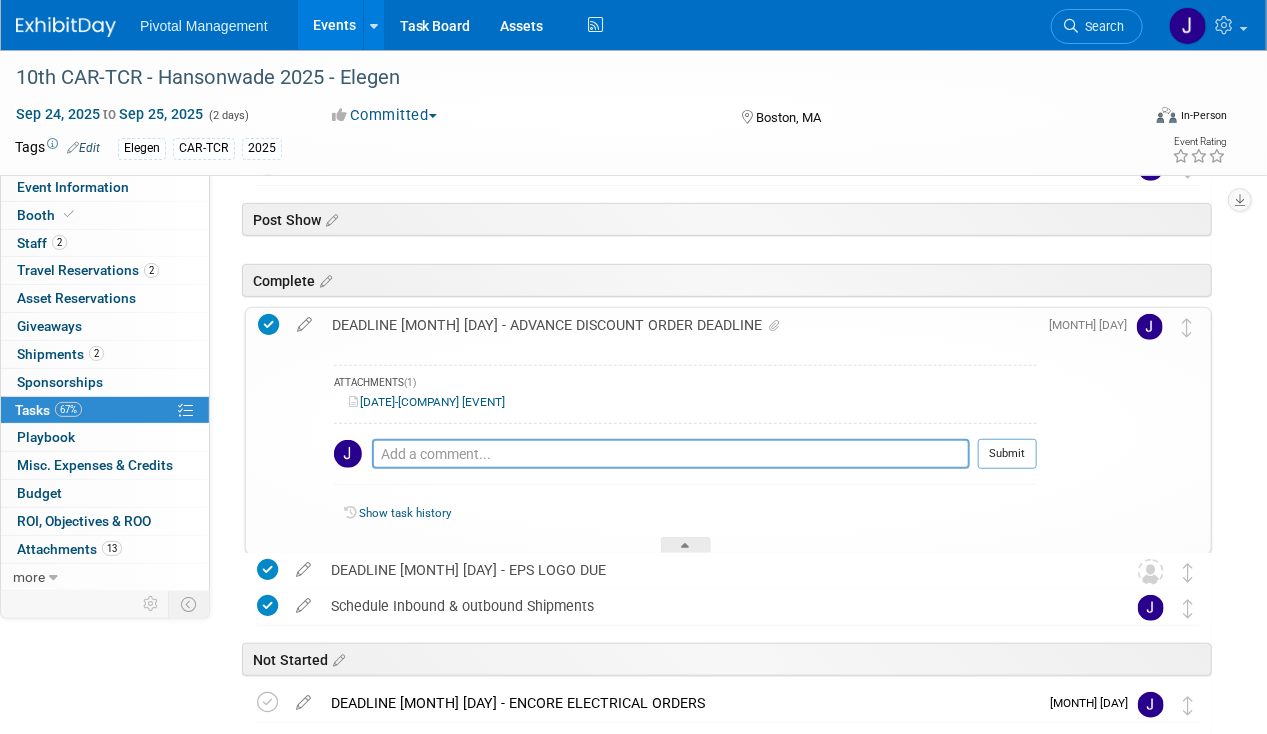 scroll, scrollTop: 280, scrollLeft: 0, axis: vertical 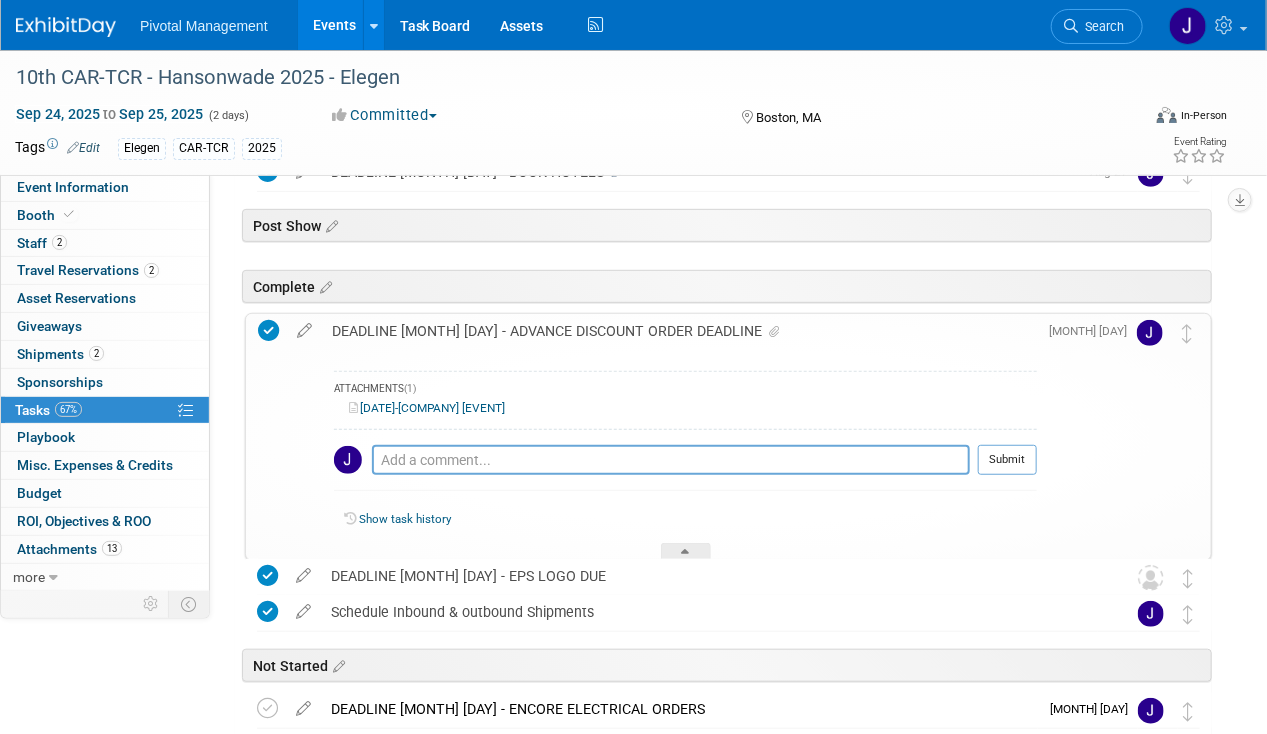 click on "[DATE]-[COMPANY] [EVENT]" at bounding box center (427, 408) 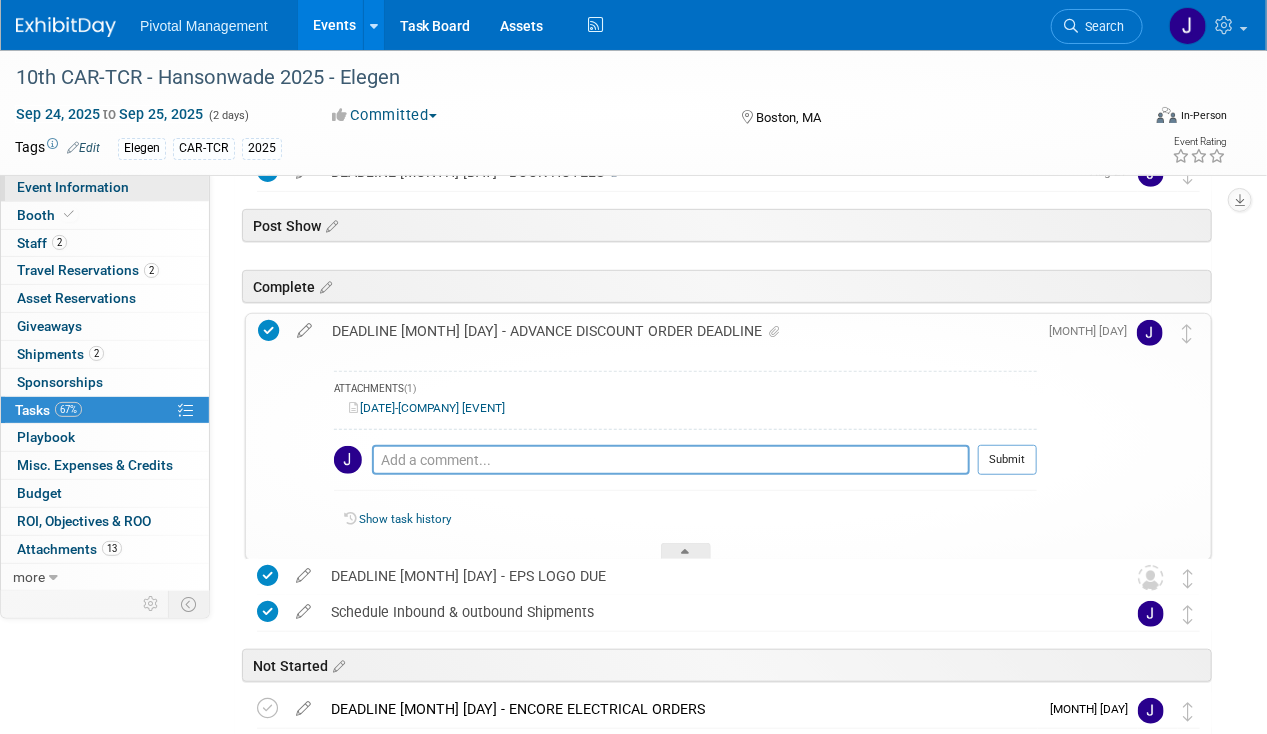 click on "Event Information" at bounding box center [105, 187] 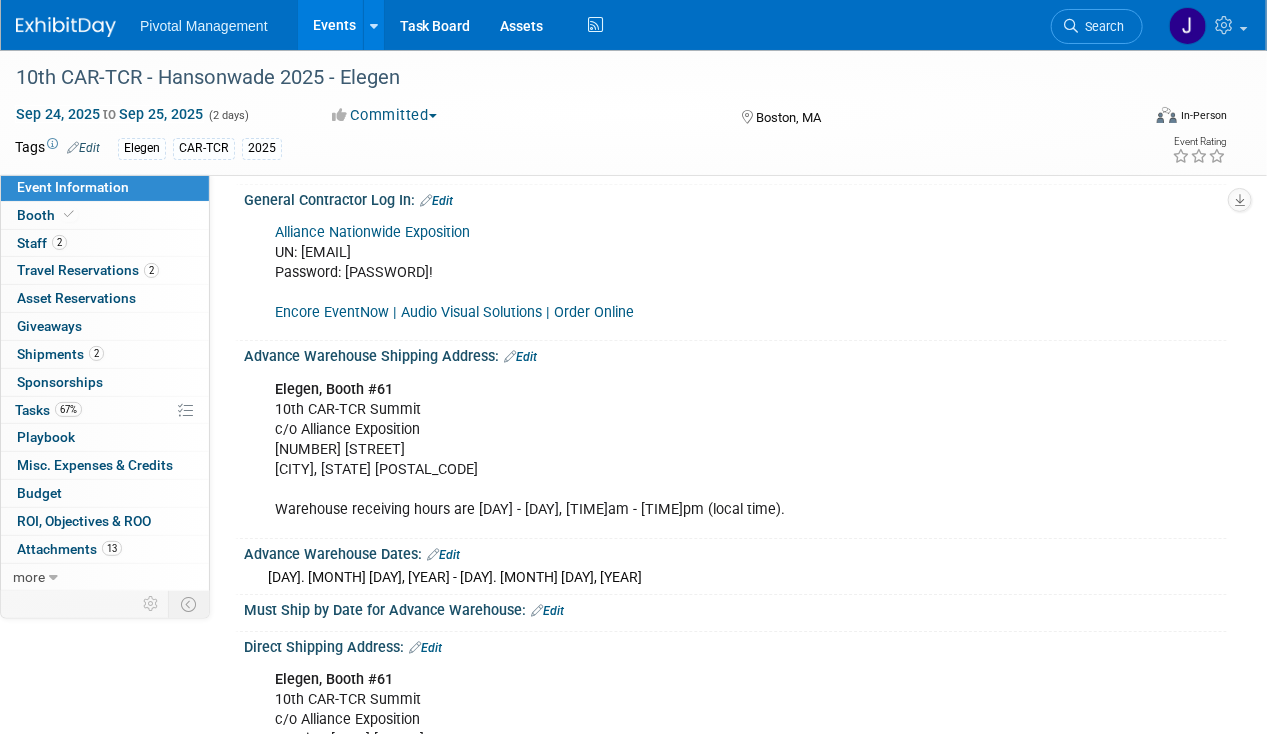scroll, scrollTop: 2251, scrollLeft: 0, axis: vertical 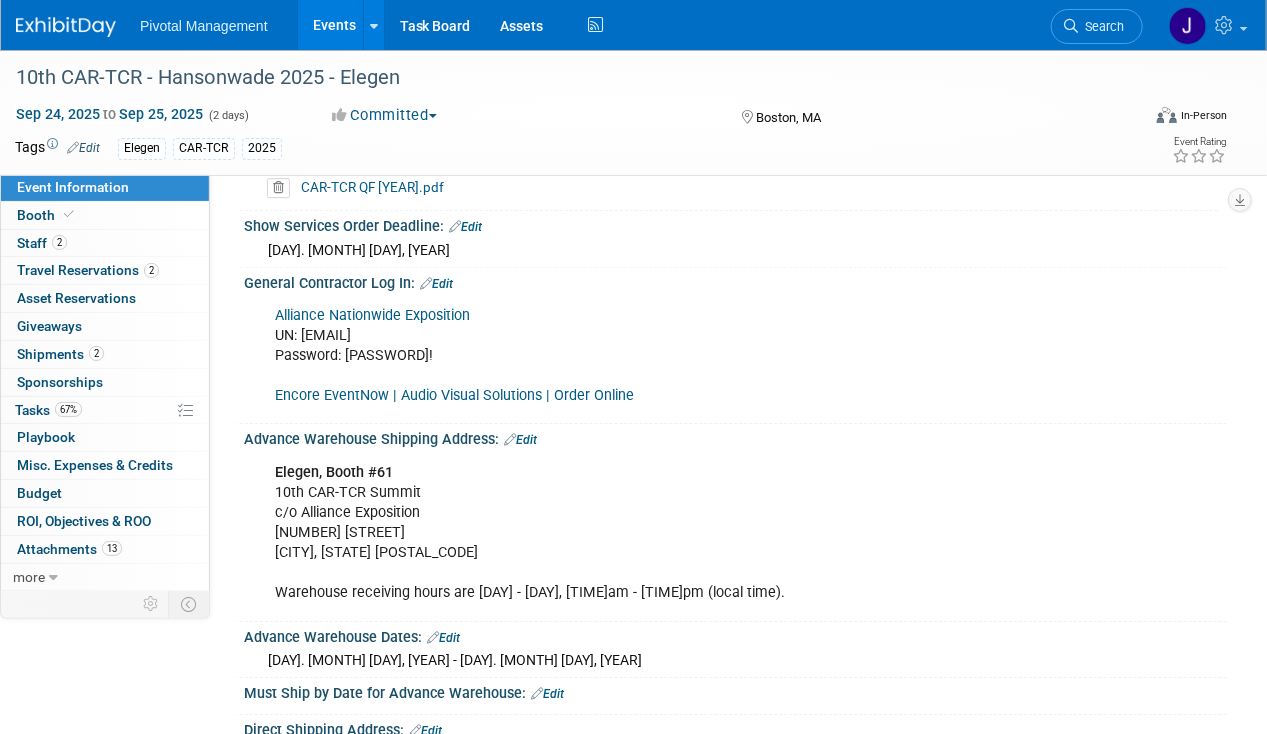 click on "Alliance Nationwide Exposition" at bounding box center (372, 315) 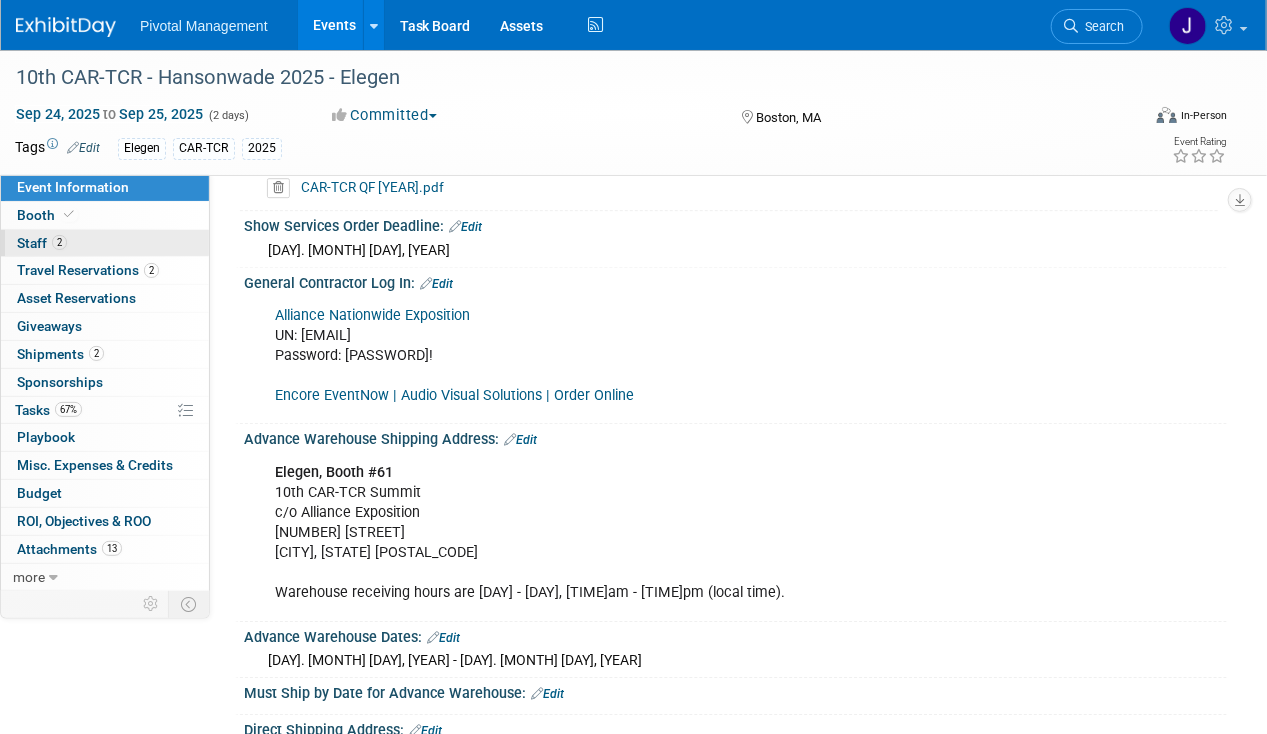 drag, startPoint x: 80, startPoint y: 212, endPoint x: 152, endPoint y: 231, distance: 74.46476 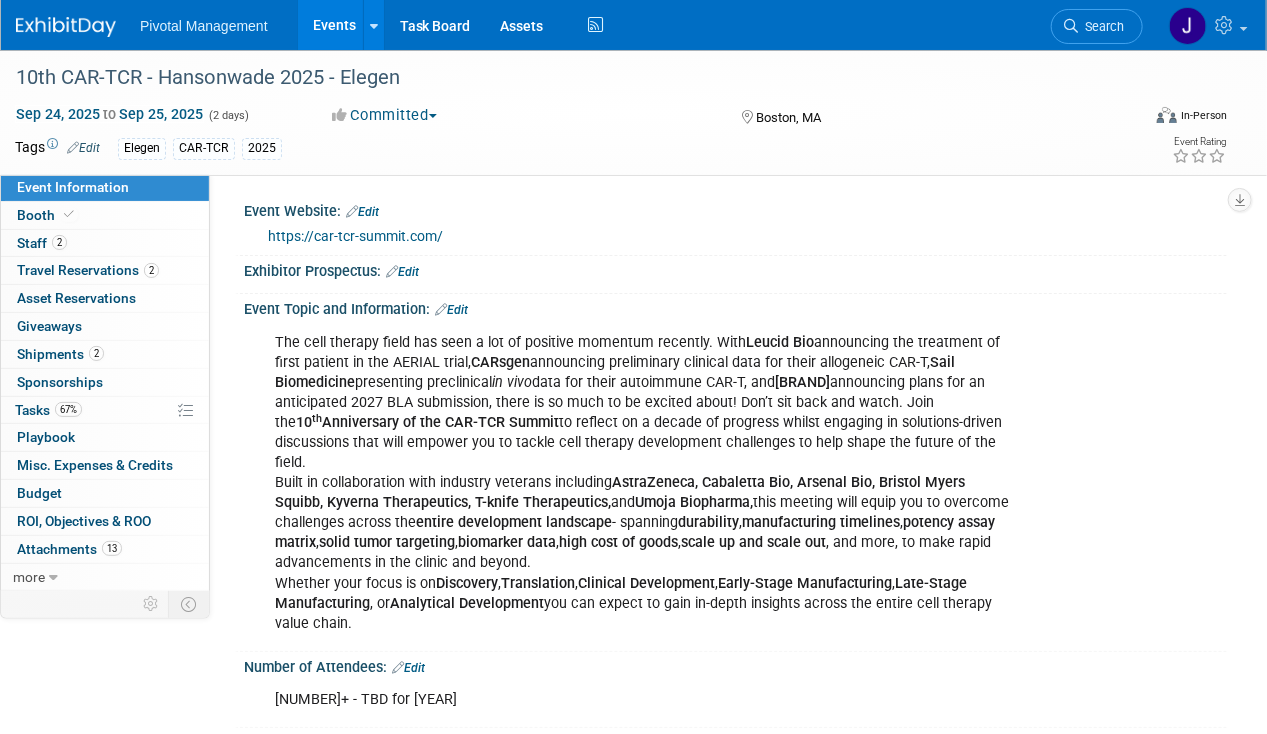 select on "Yes" 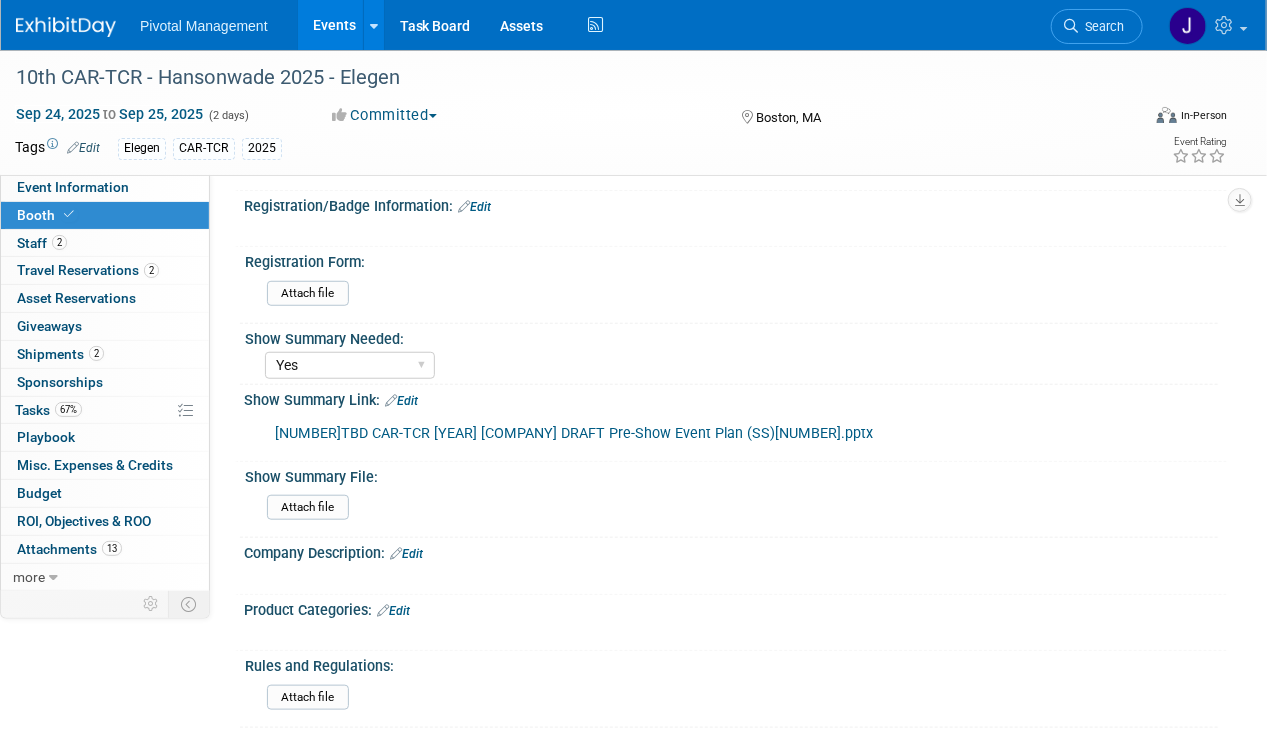 scroll, scrollTop: 413, scrollLeft: 0, axis: vertical 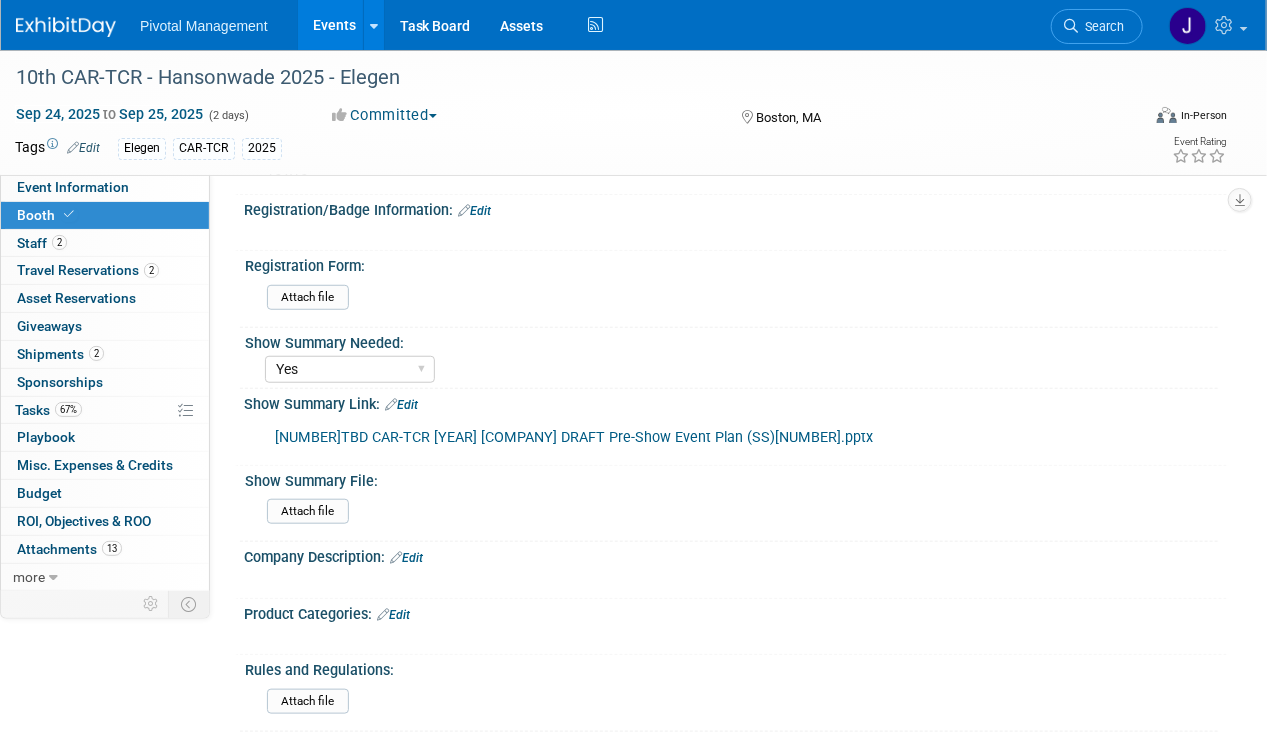 click on "[NUMBER]TBD CAR-TCR [YEAR] [COMPANY] DRAFT Pre-Show Event Plan (SS)[NUMBER].pptx" at bounding box center [574, 437] 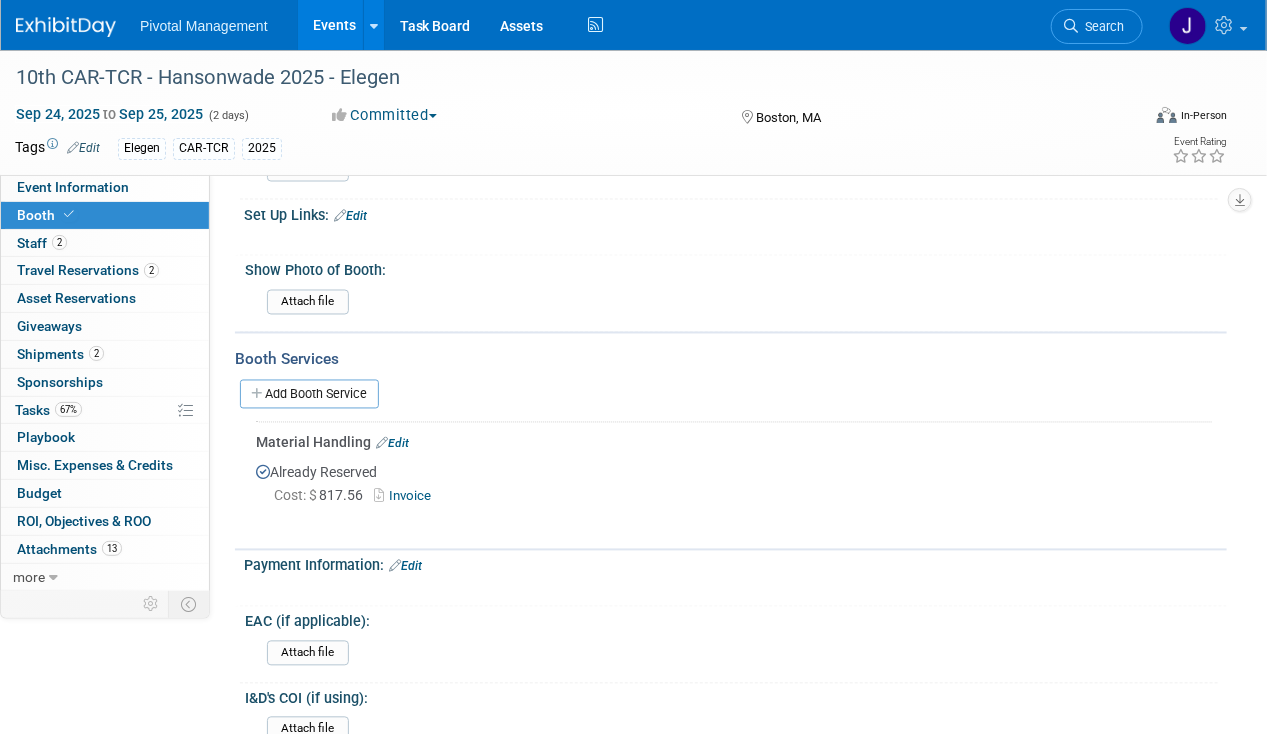 scroll, scrollTop: 1346, scrollLeft: 0, axis: vertical 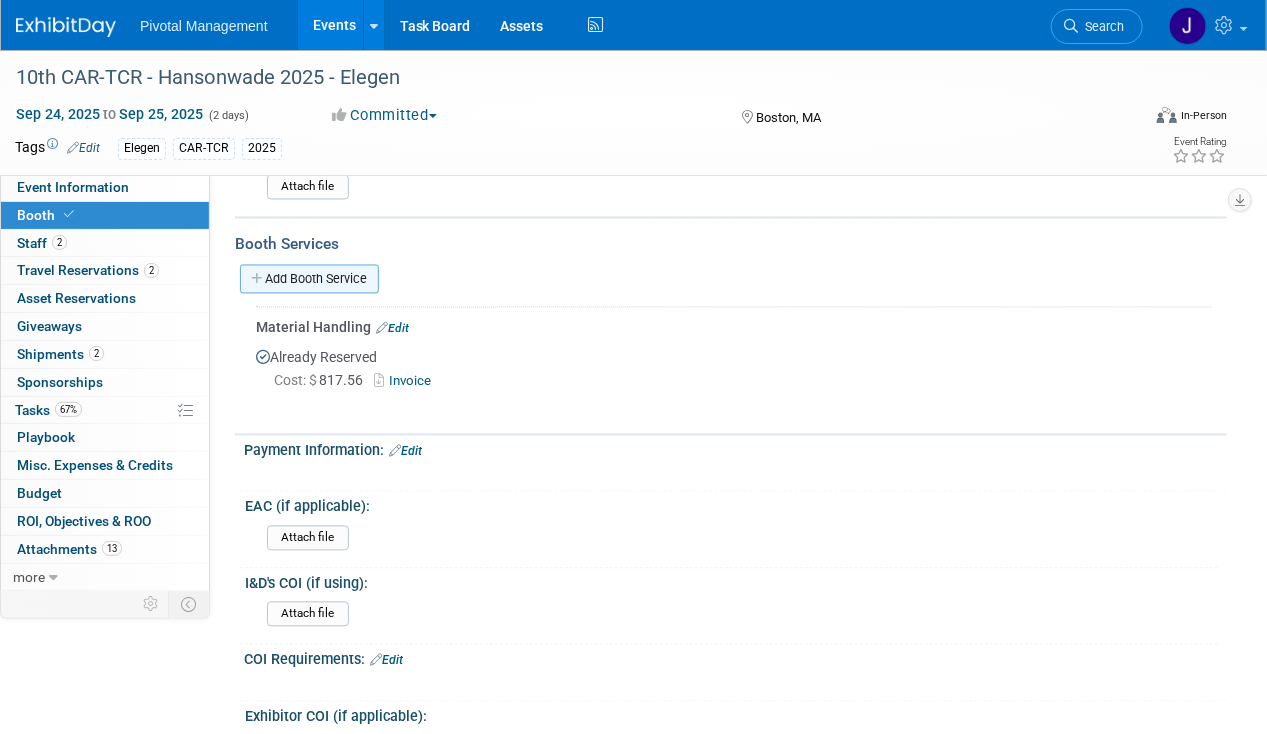 click on "Add Booth Service" at bounding box center [309, 279] 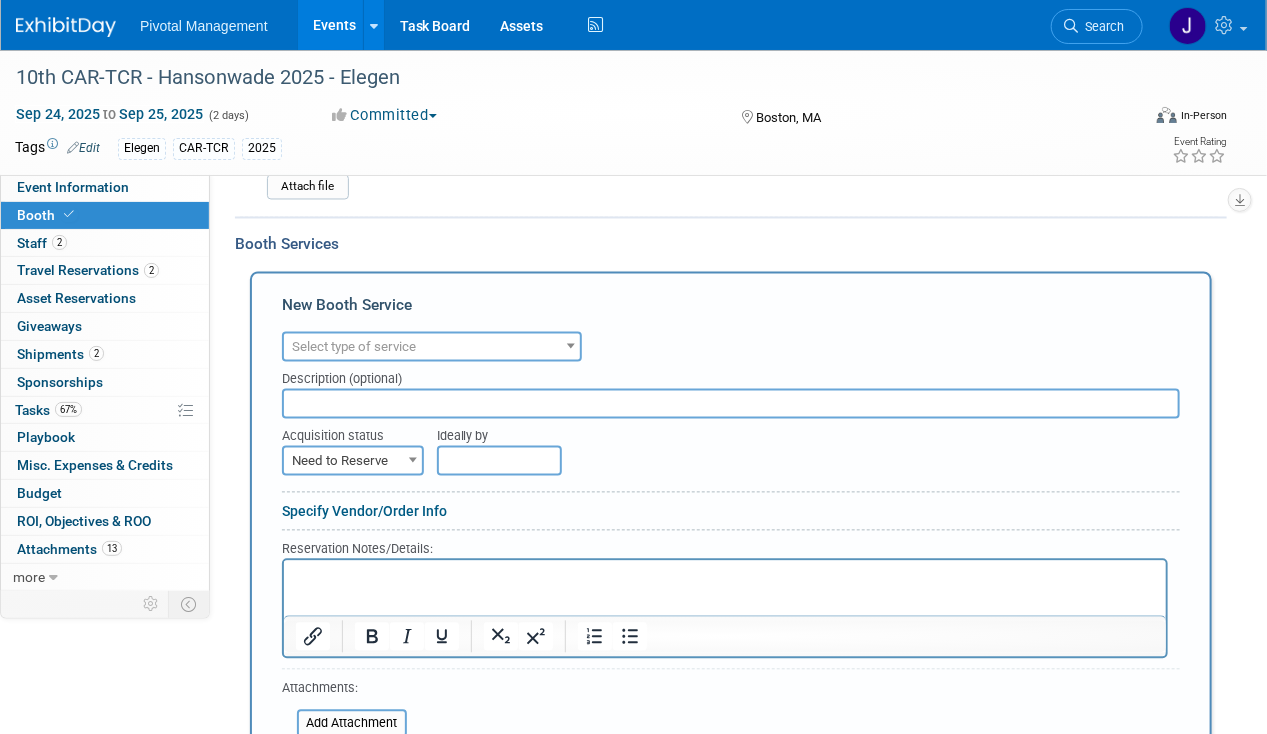 scroll, scrollTop: 0, scrollLeft: 0, axis: both 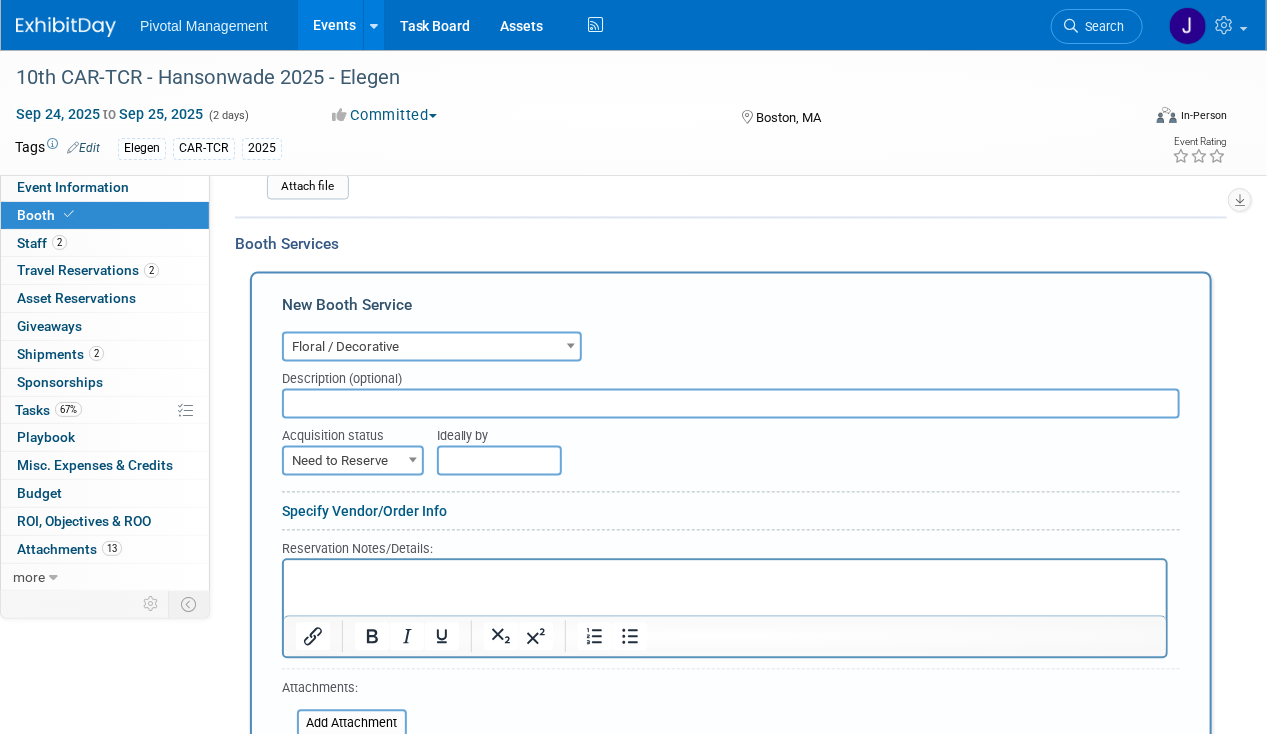 click on "Floral / Decorative" at bounding box center [432, 348] 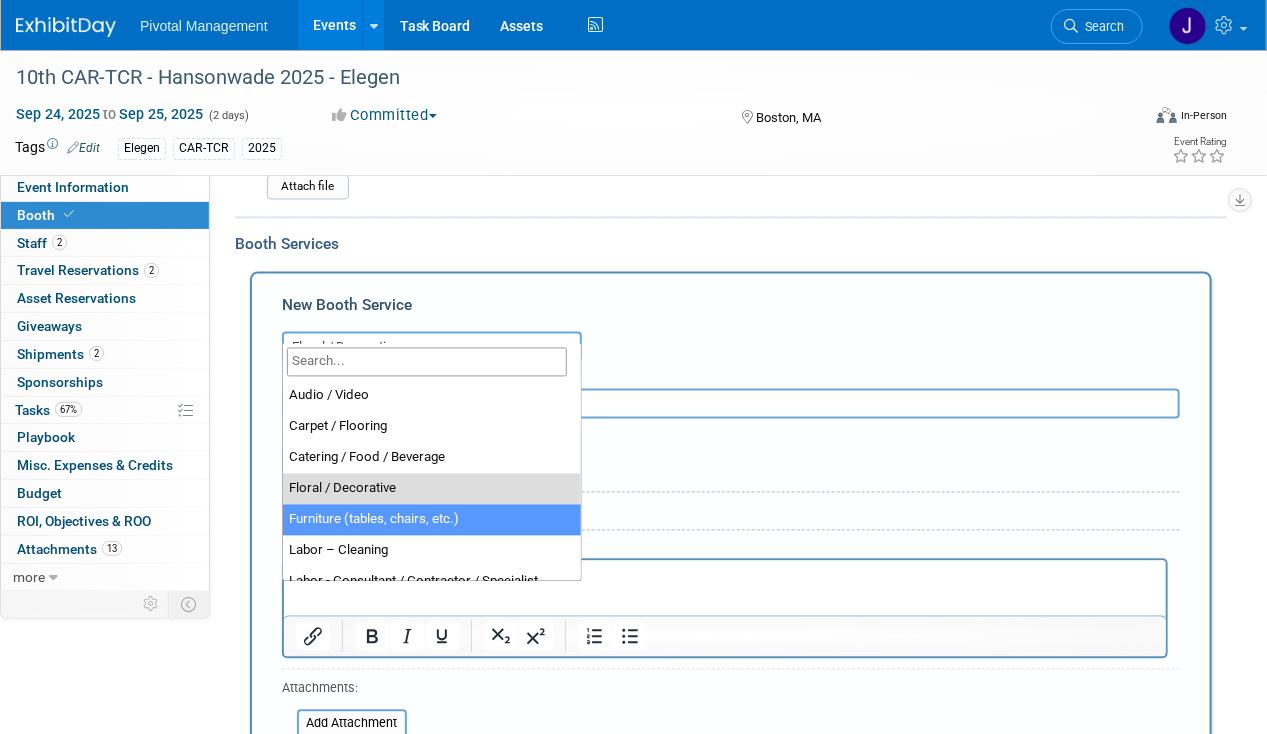 select on "6" 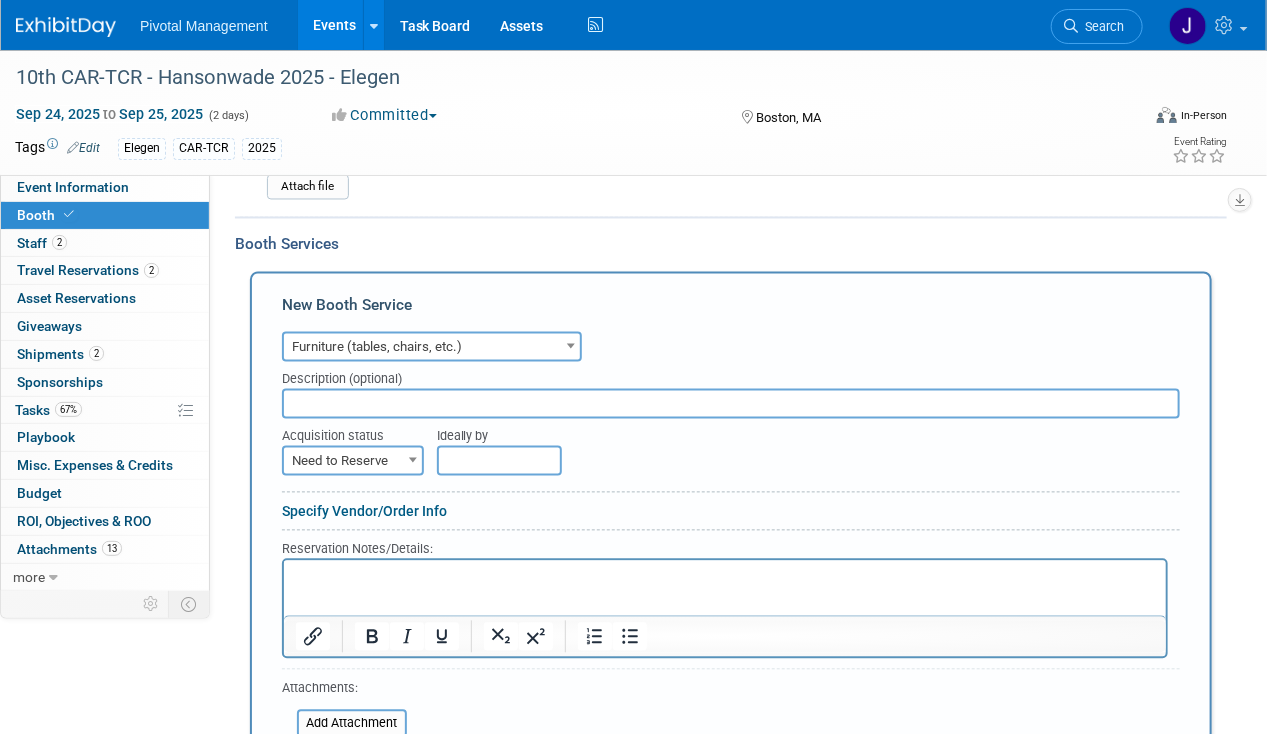 click at bounding box center [731, 404] 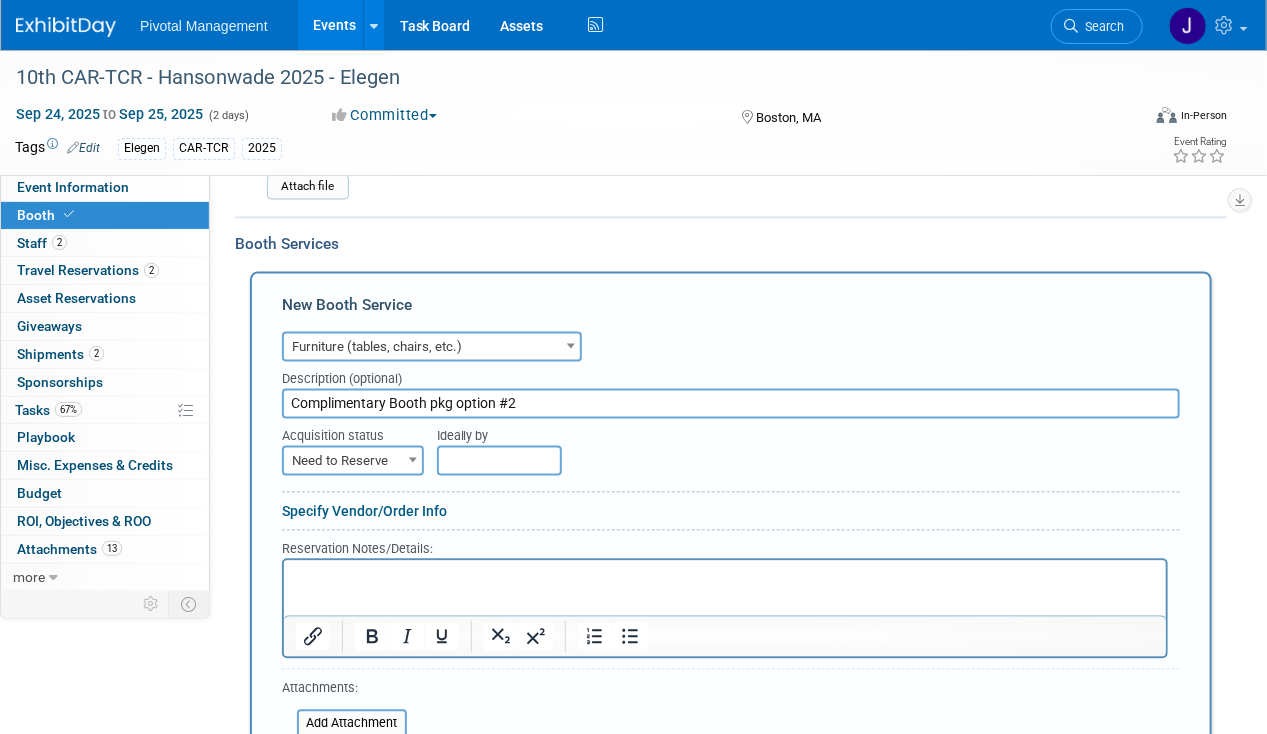 type on "Complimentary Booth pkg option #2" 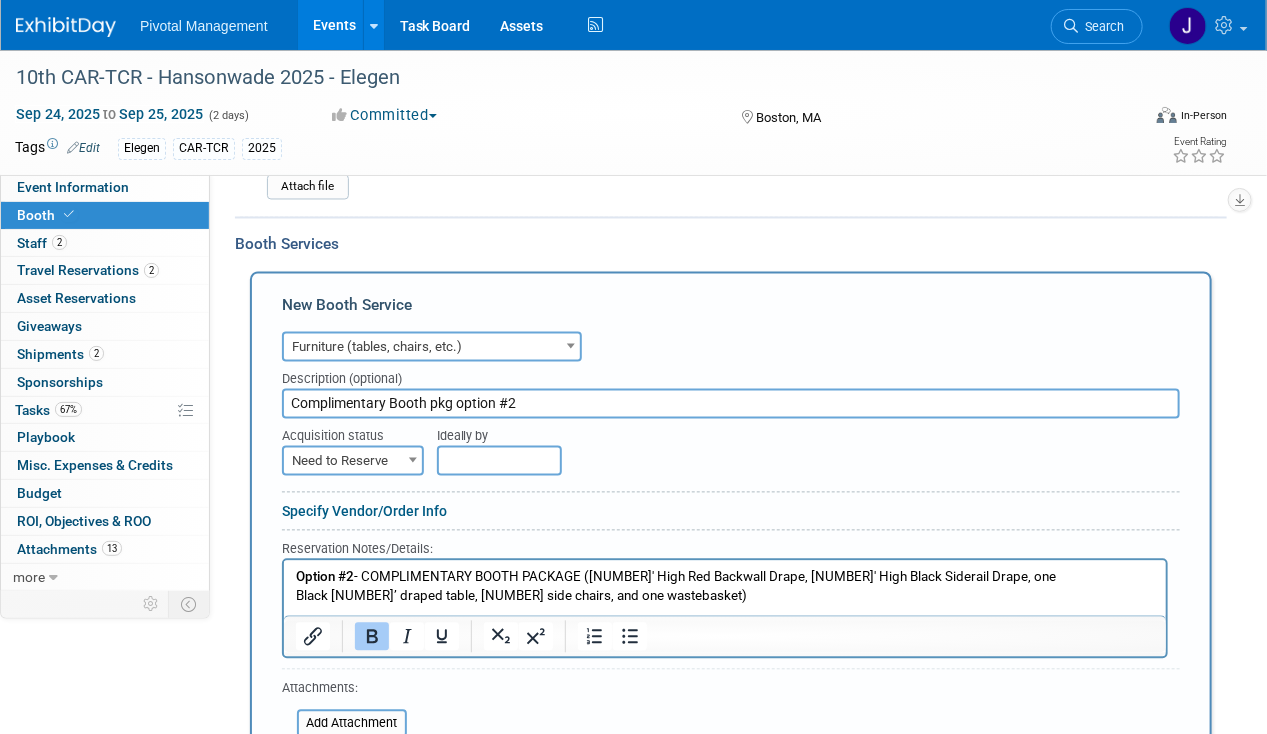 click on "Option #[NUMBER] - COMPLIMENTARY BOOTH PACKAGE (8' High Red Backwall Drape, 3' High Black Si" at bounding box center [724, 582] 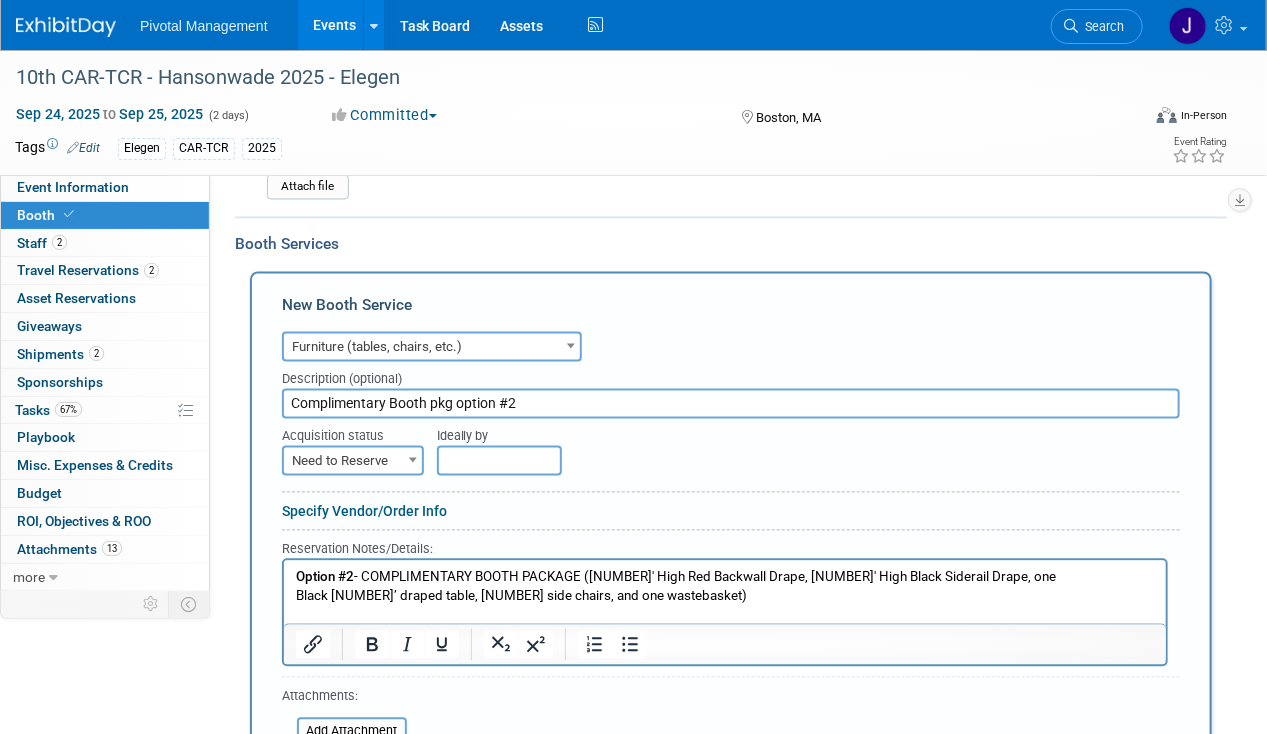 type 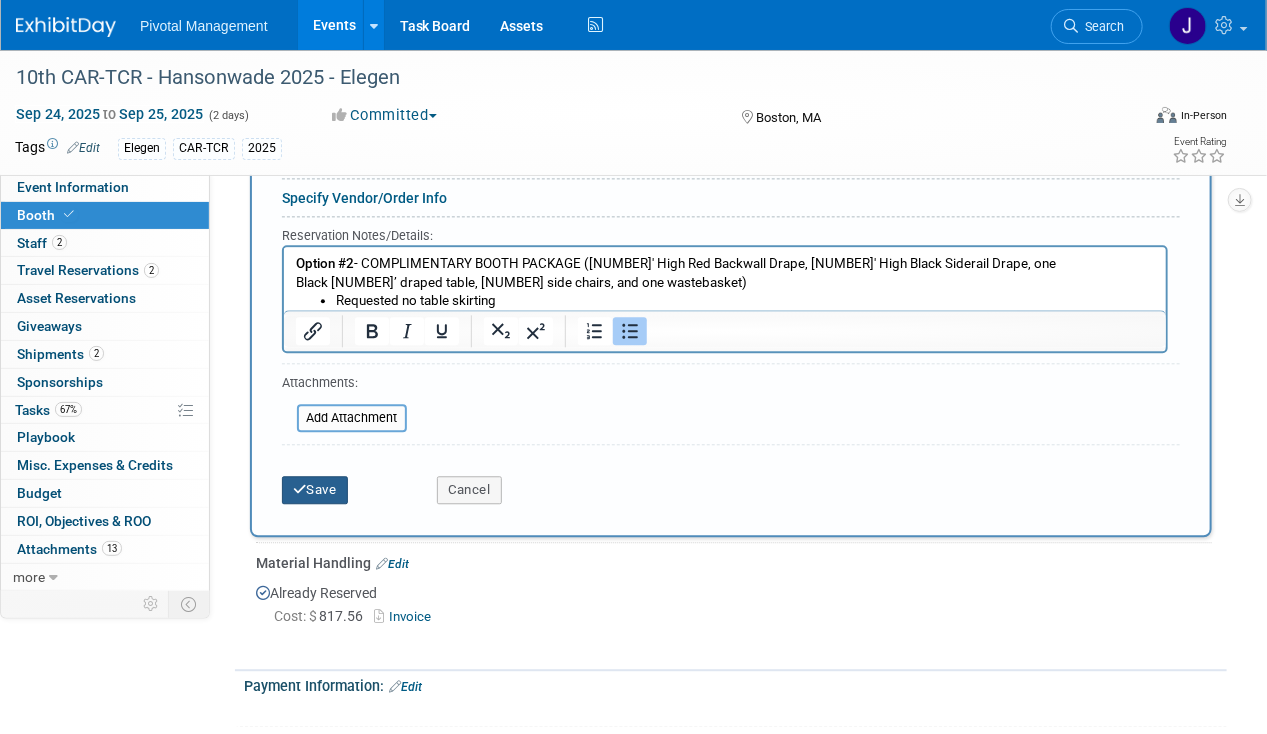 click on "Save" at bounding box center (315, 490) 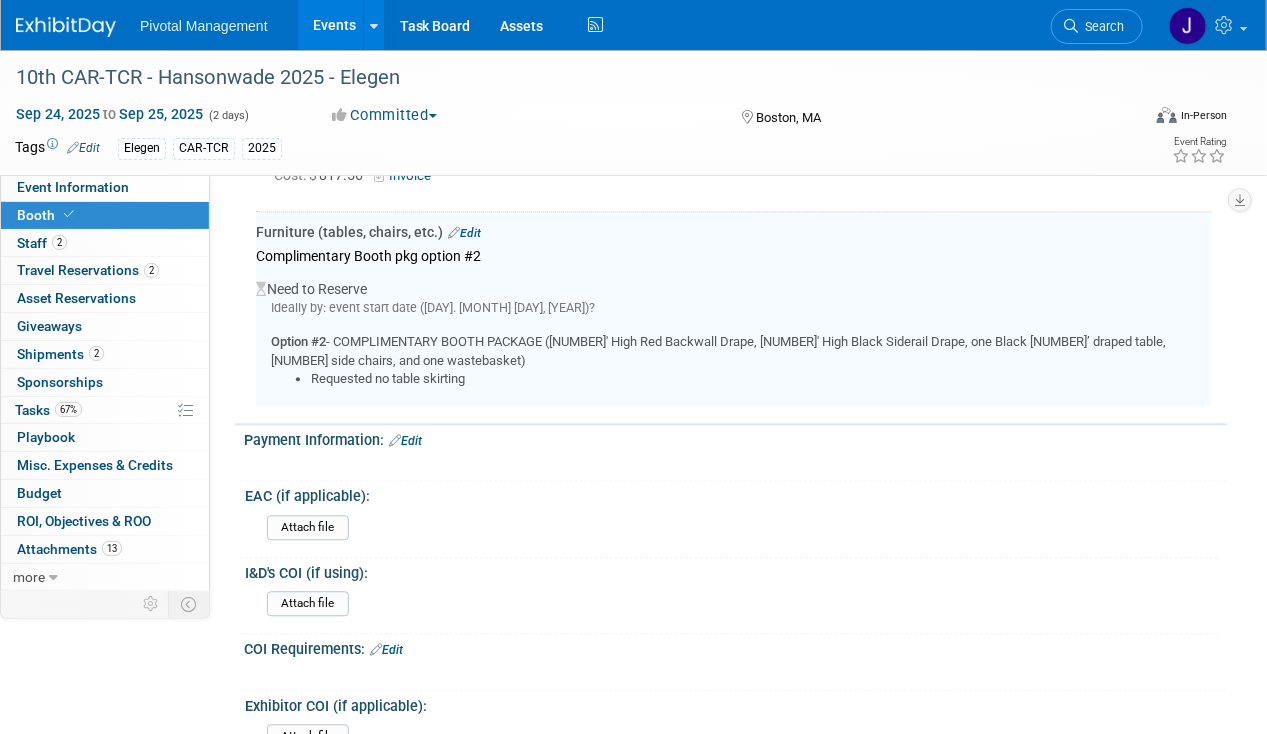 scroll, scrollTop: 1534, scrollLeft: 0, axis: vertical 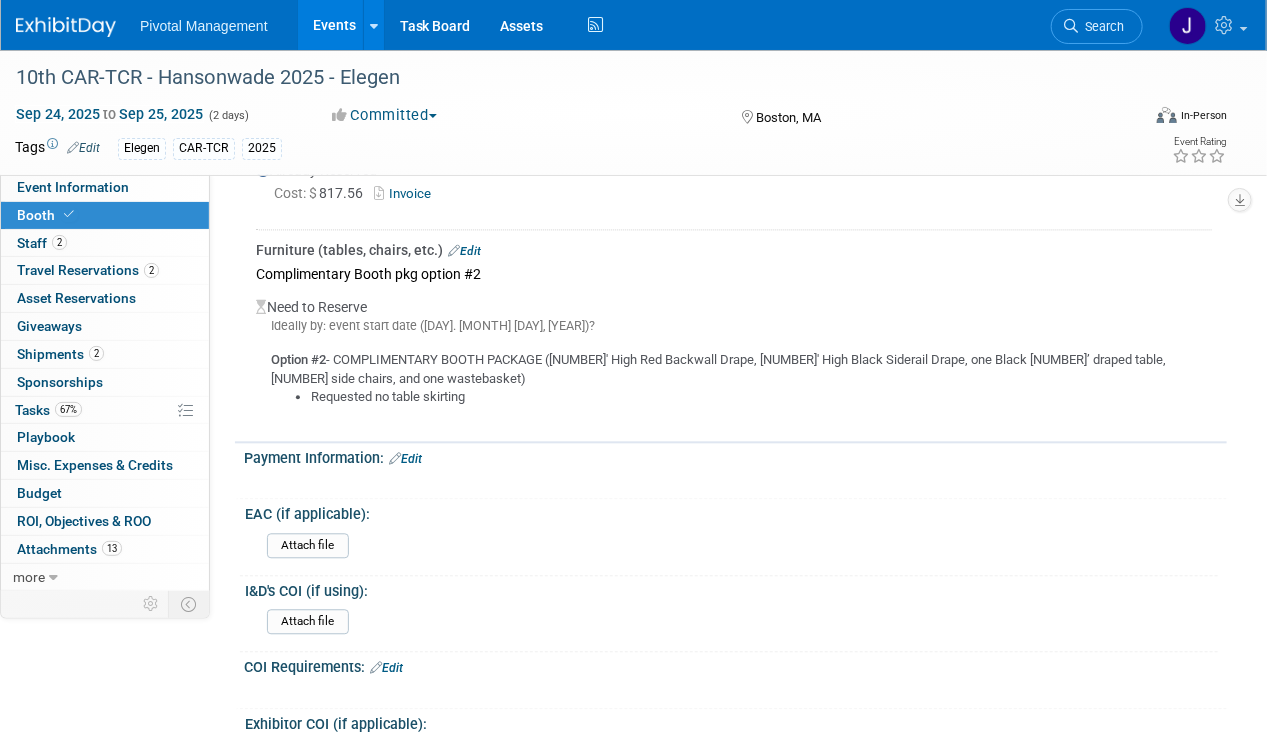 click at bounding box center (69, 214) 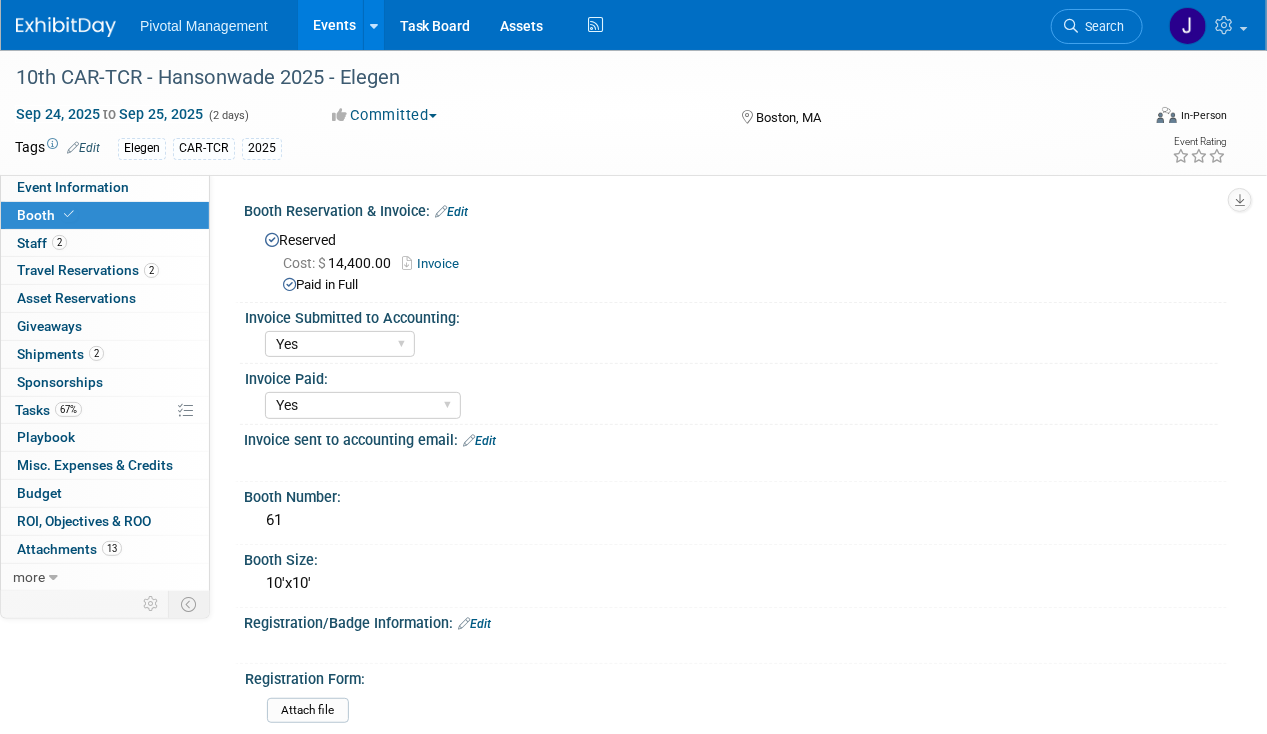 select on "Yes" 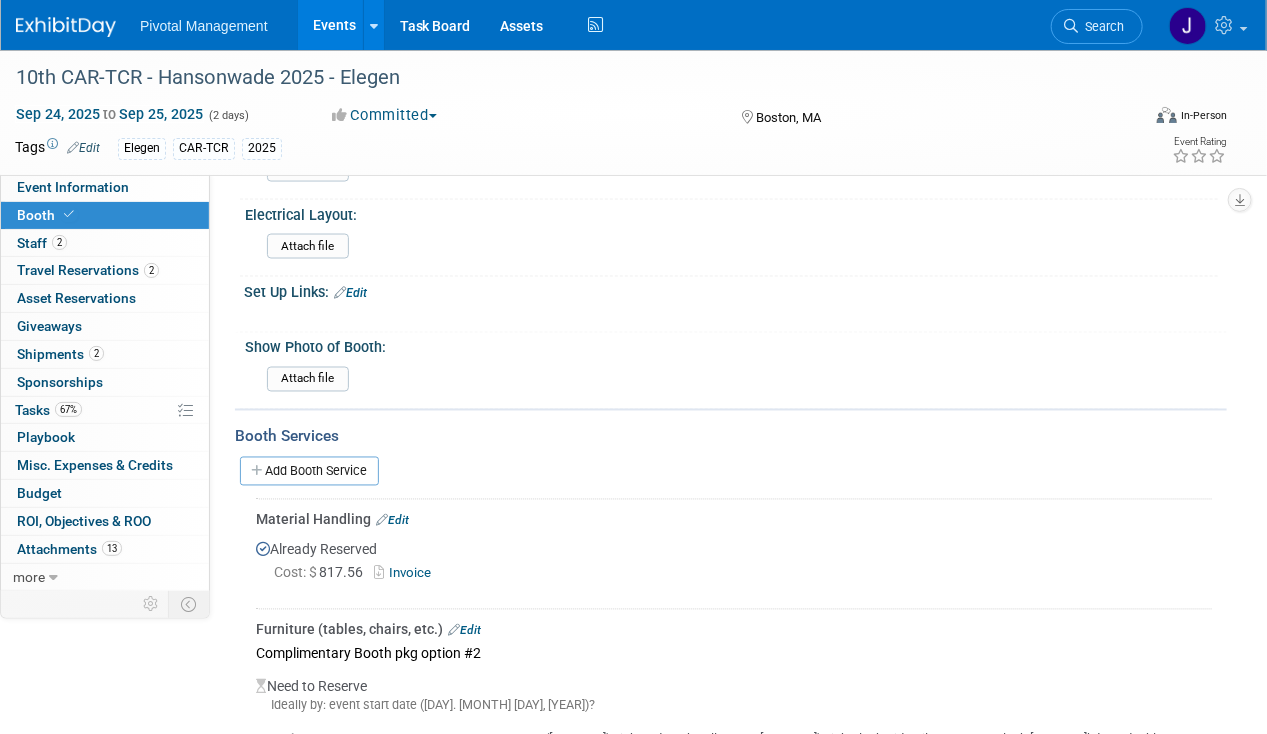 scroll, scrollTop: 1154, scrollLeft: 0, axis: vertical 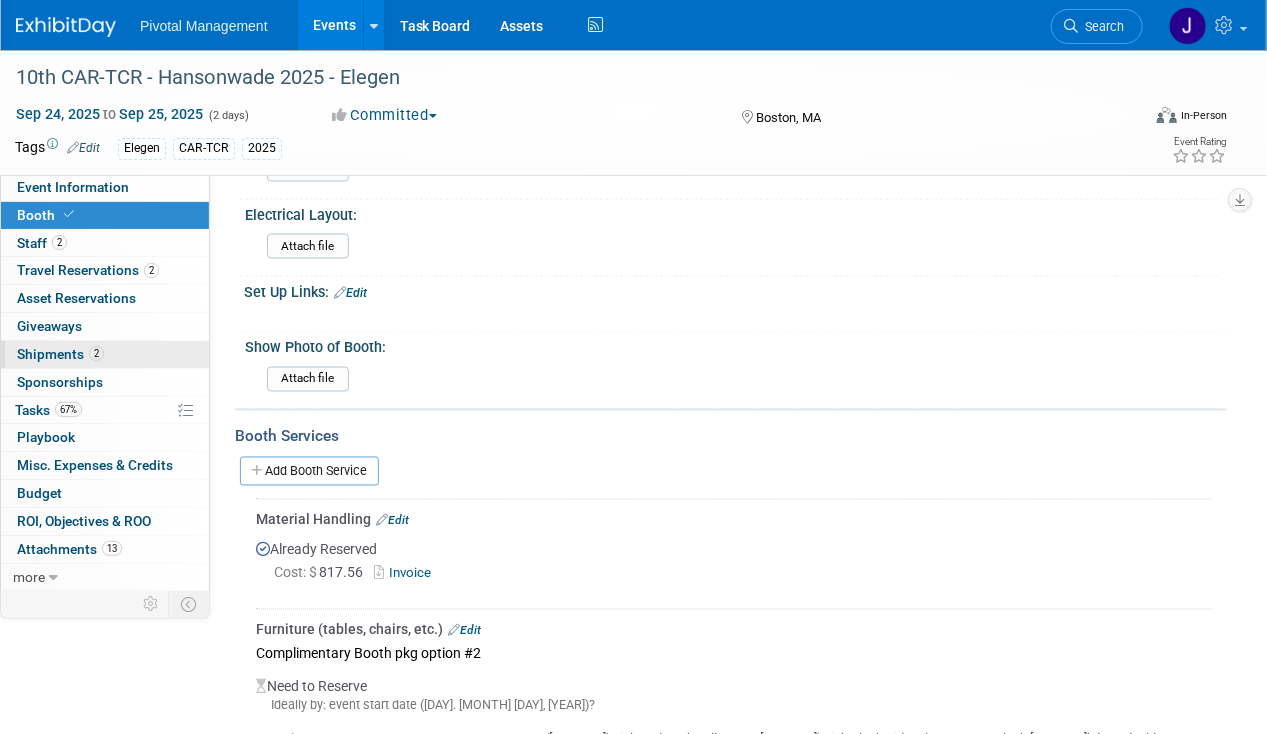 click on "2
Shipments 2" at bounding box center [105, 354] 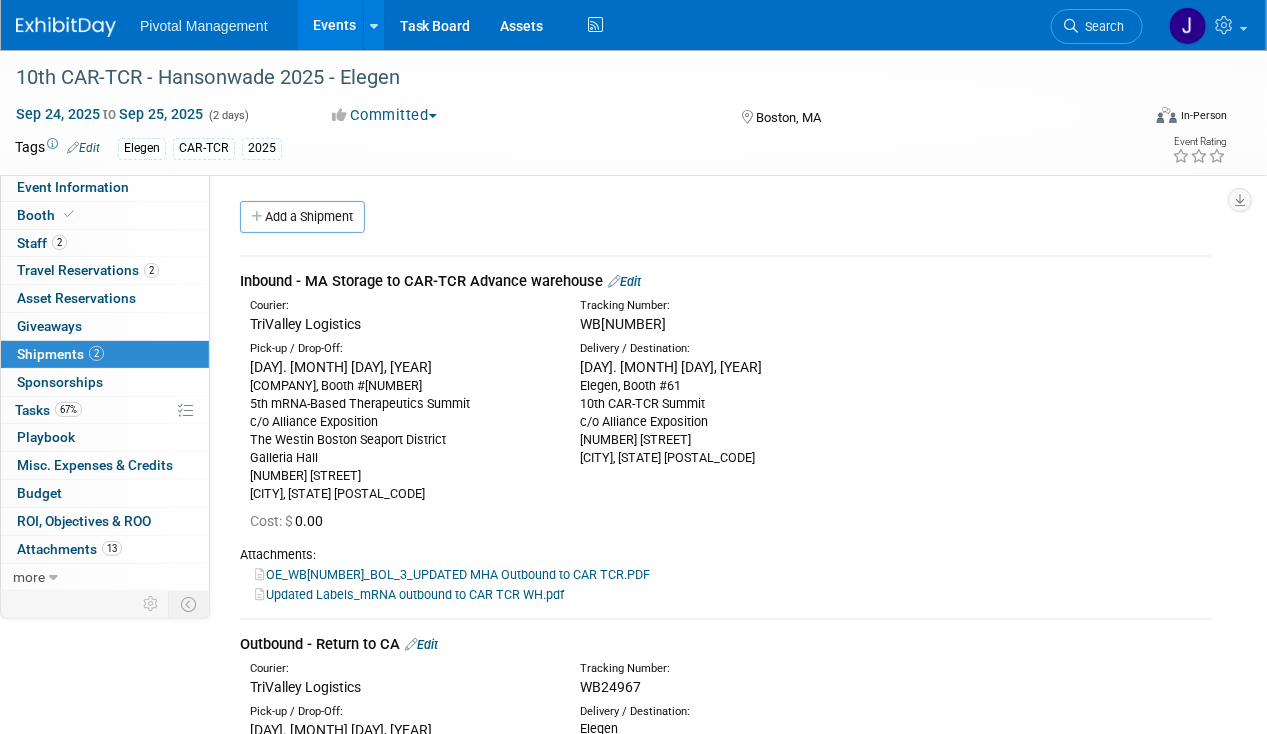 scroll, scrollTop: 409, scrollLeft: 0, axis: vertical 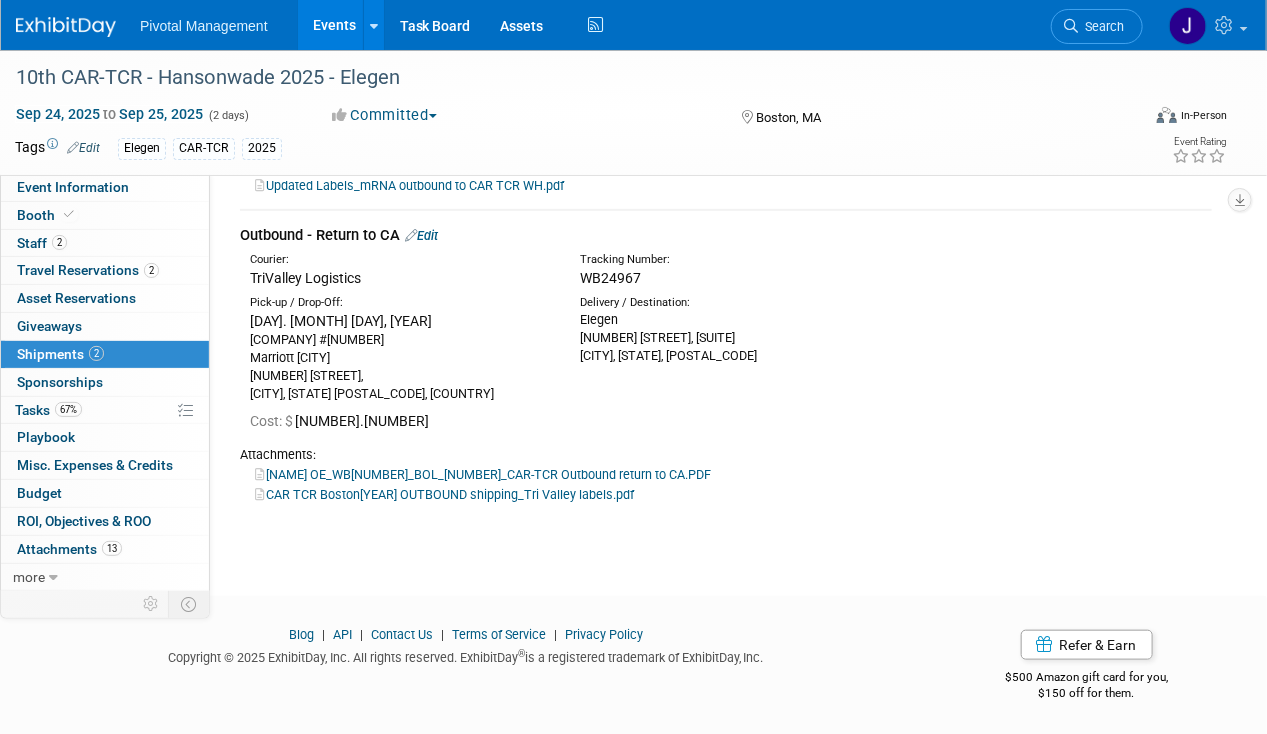 click on "[NAME] OE_WB[NUMBER]_BOL_[NUMBER]_CAR-TCR Outbound return to CA.PDF" at bounding box center [483, 474] 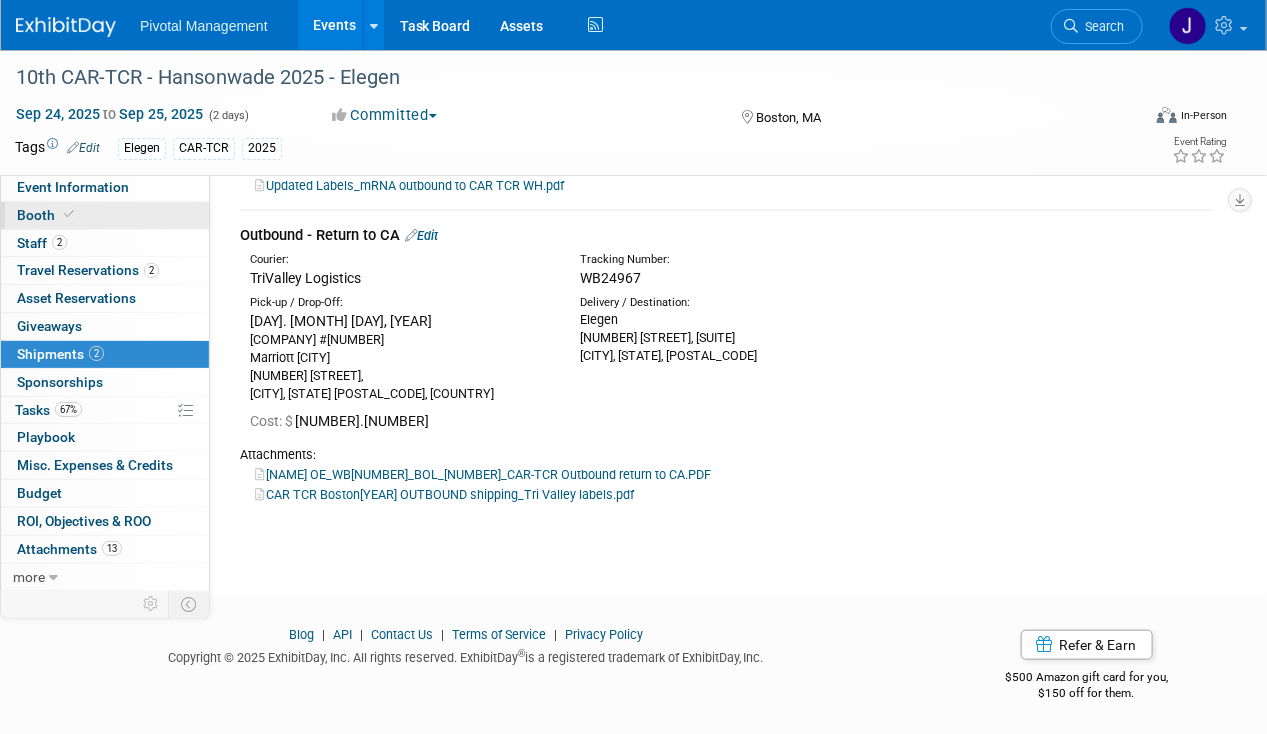 drag, startPoint x: 100, startPoint y: 211, endPoint x: 676, endPoint y: 326, distance: 587.36786 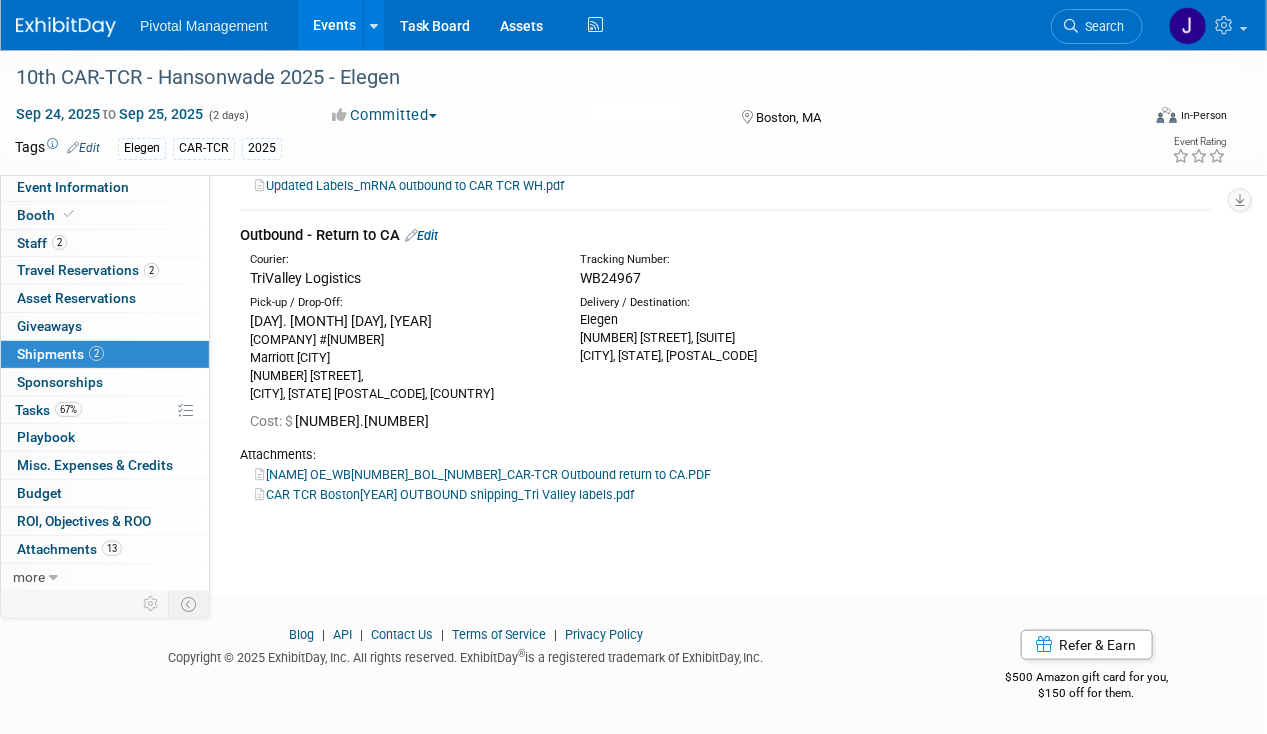 click on "Booth" at bounding box center (105, 215) 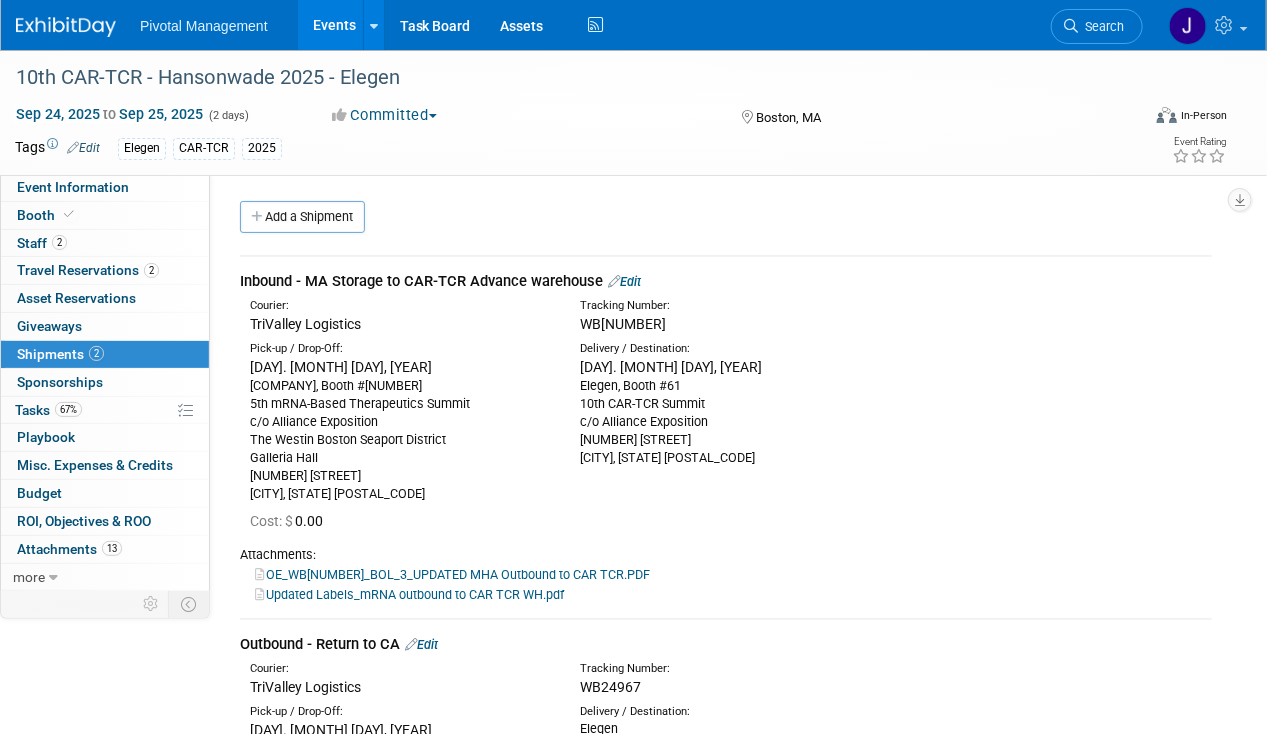 select on "Yes" 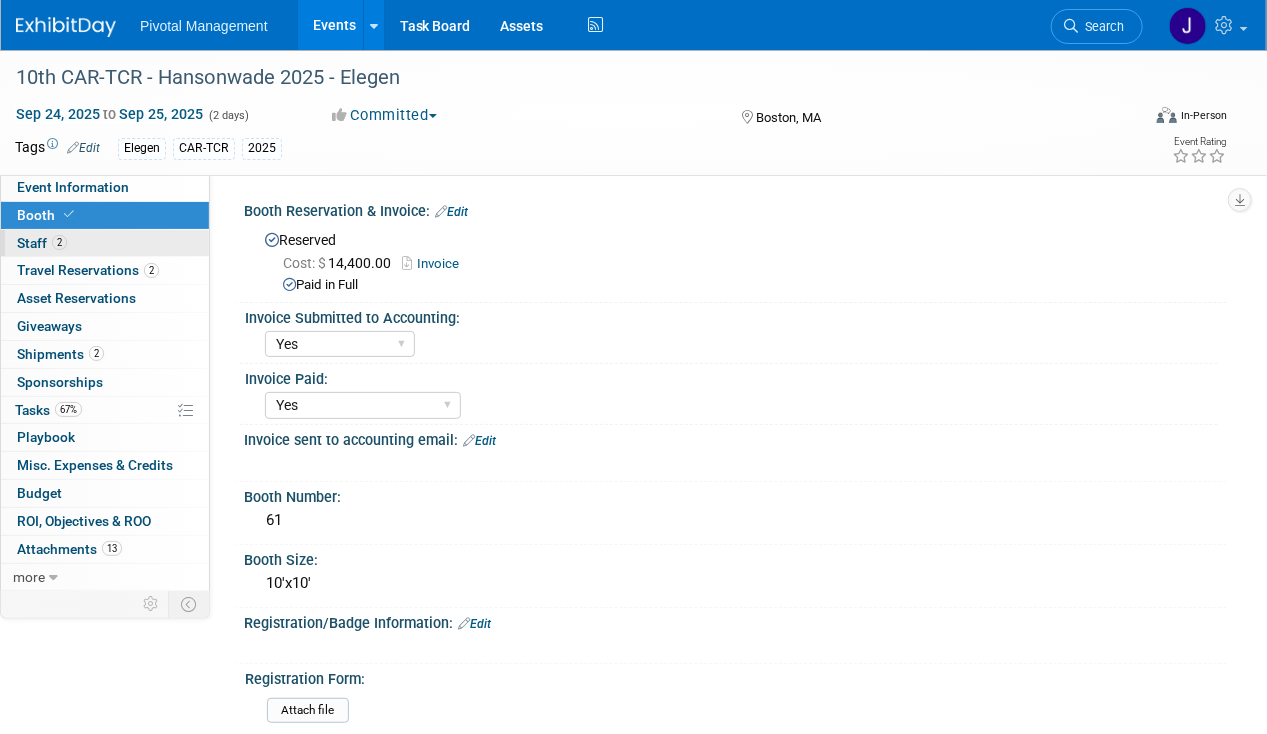 click on "2
Staff 2" at bounding box center [105, 243] 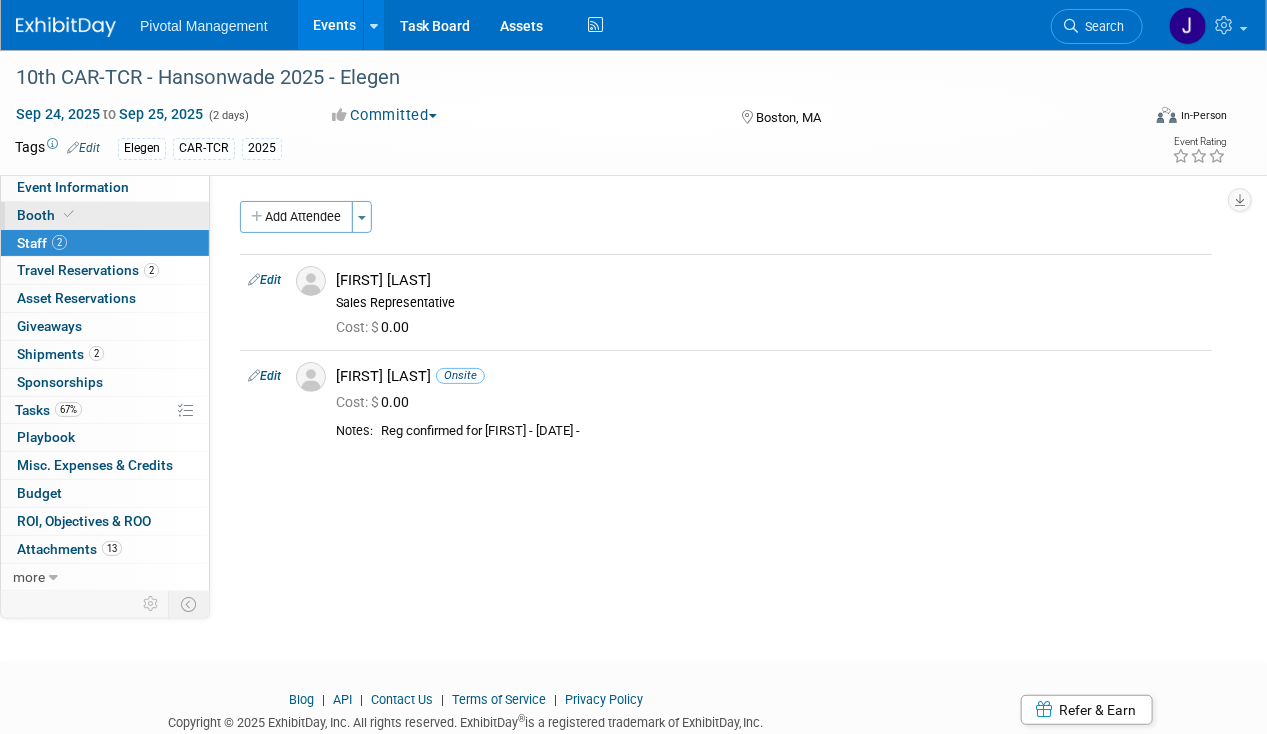 click on "Booth" at bounding box center [105, 215] 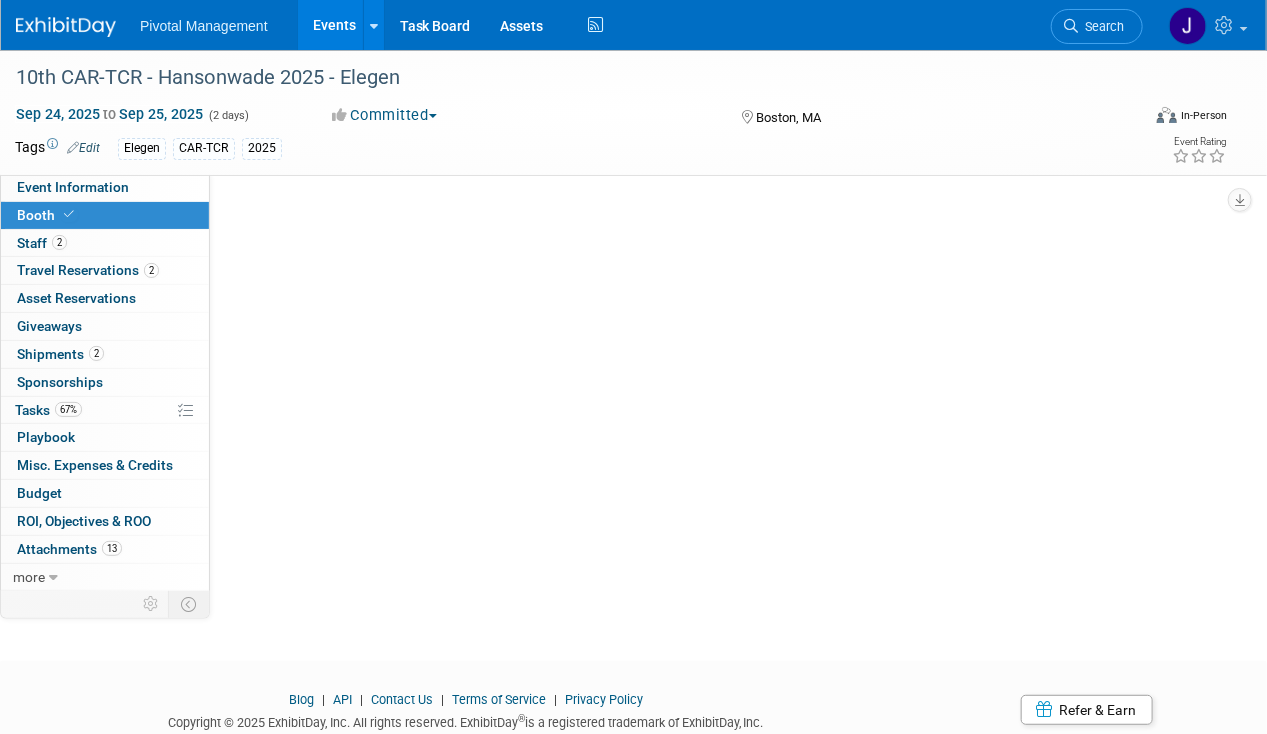 select on "Yes" 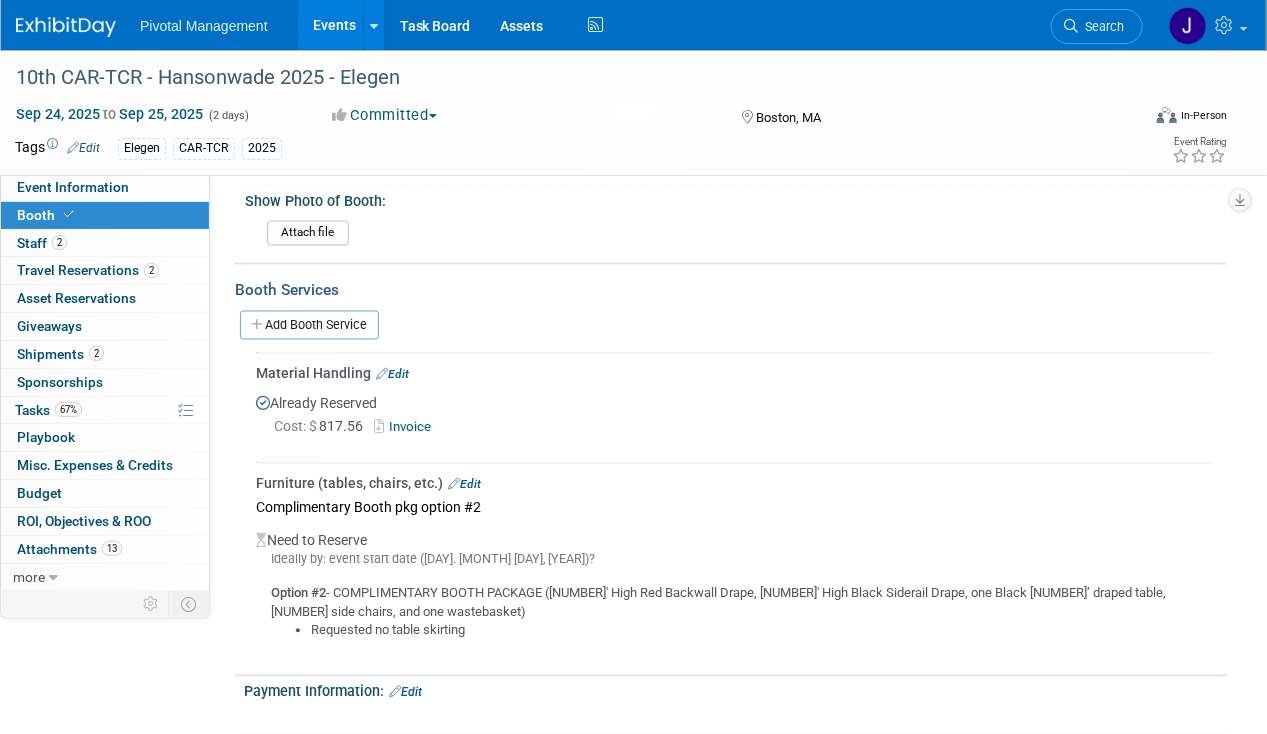 scroll, scrollTop: 1433, scrollLeft: 0, axis: vertical 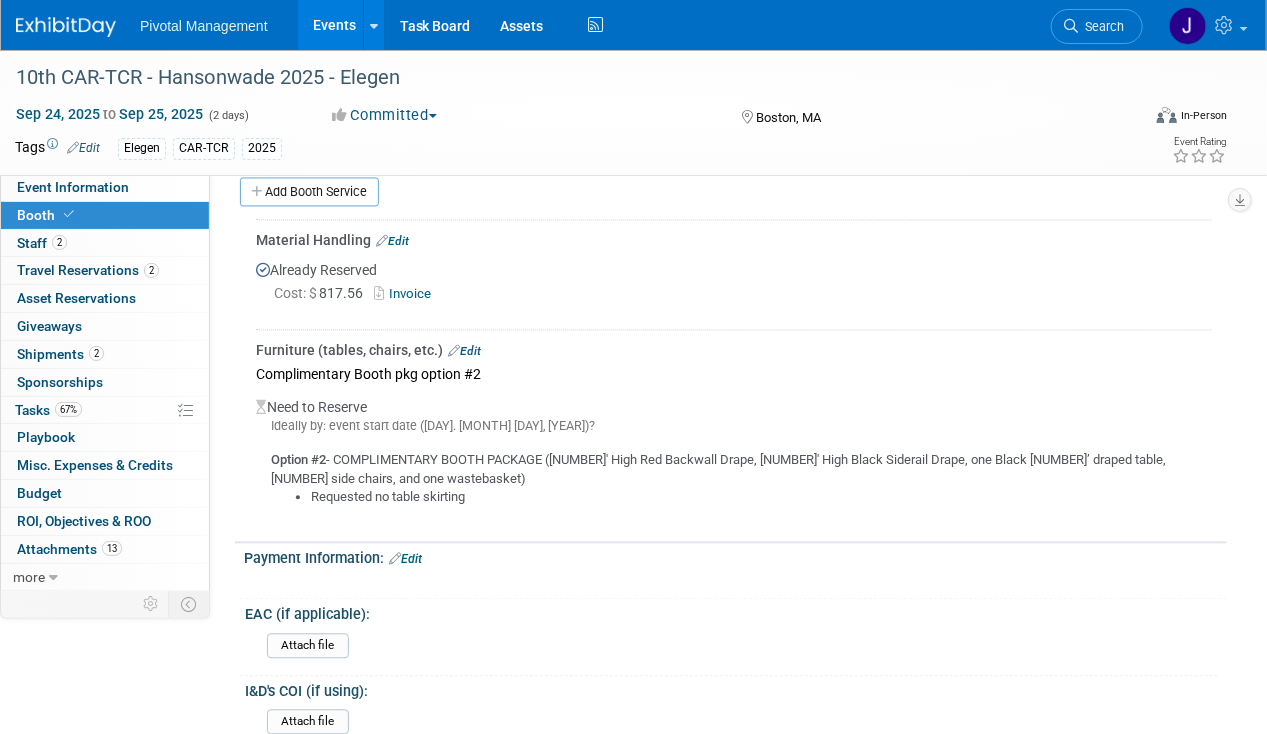 click on "10th CAR-TCR - Hansonwade [YEAR] - Elegen
[MONTH] [DAY], [YEAR]  to  [MONTH] [DAY], [YEAR]
([NUMBER] days)
[MONTH] [DAY], [YEAR] to [MONTH] [DAY], [YEAR]
Committed
Committed
Considering
Not Going
Need to Research
Visibility/No Support
Waiting on PO
Ready to Book
Attend Only
[CITY], [STATE]
Virtual
In-Person
Hybrid
<img src="https://www.exhibitday.com/Images/Format-Virtual.png" style="width: 22px; height: 18px; margin-top: 2px; margin-bottom: 2px; margin-left: 2px; filter: Grayscale(70%); opacity: 0.9;" />   Virtual
<img src="https://www.exhibitday.com/Images/Format-InPerson.png" style="width: 22px; height: 18px; margin-top: 2px; margin-bottom: 2px; margin-left: 2px; filter: Grayscale(70%); opacity: 0.9;" />   In-Person
Tags
Edit
Elegen
CAR-TCR
[YEAR]
Event Rating
Event Information Tab:" at bounding box center (633, 112) 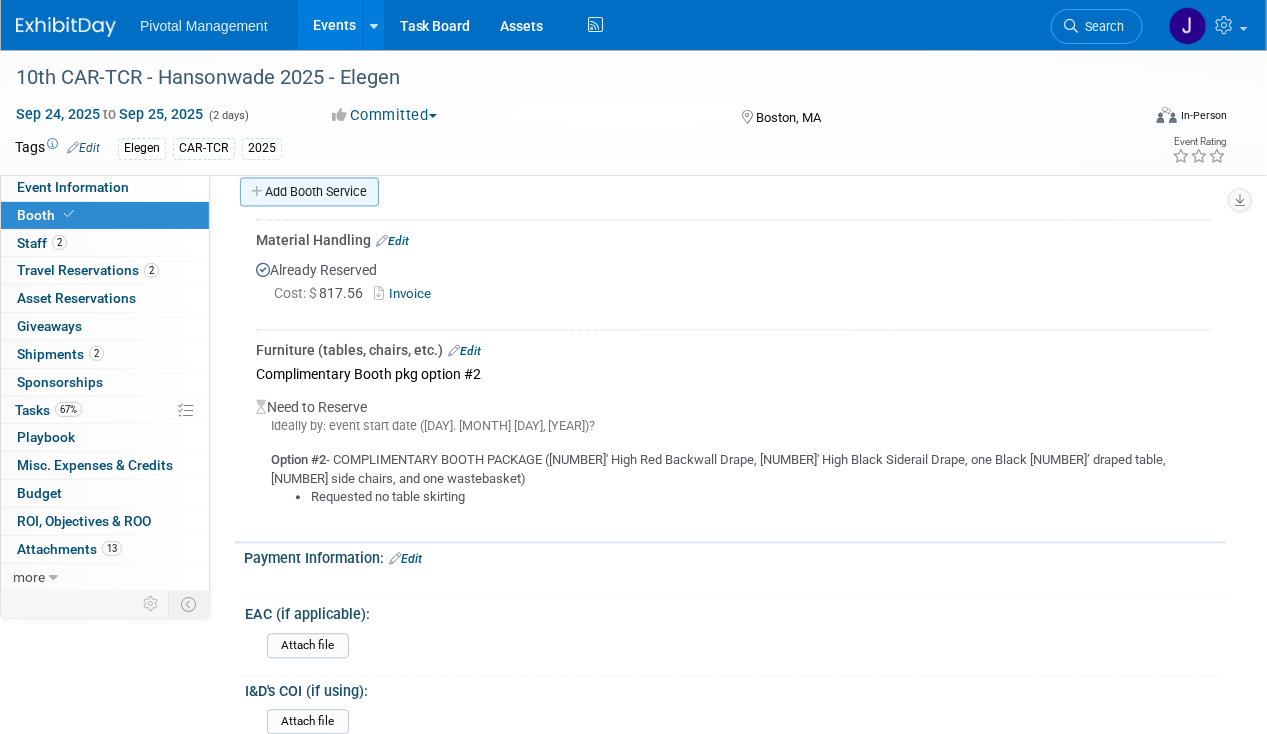 click on "Add Booth Service" at bounding box center [309, 192] 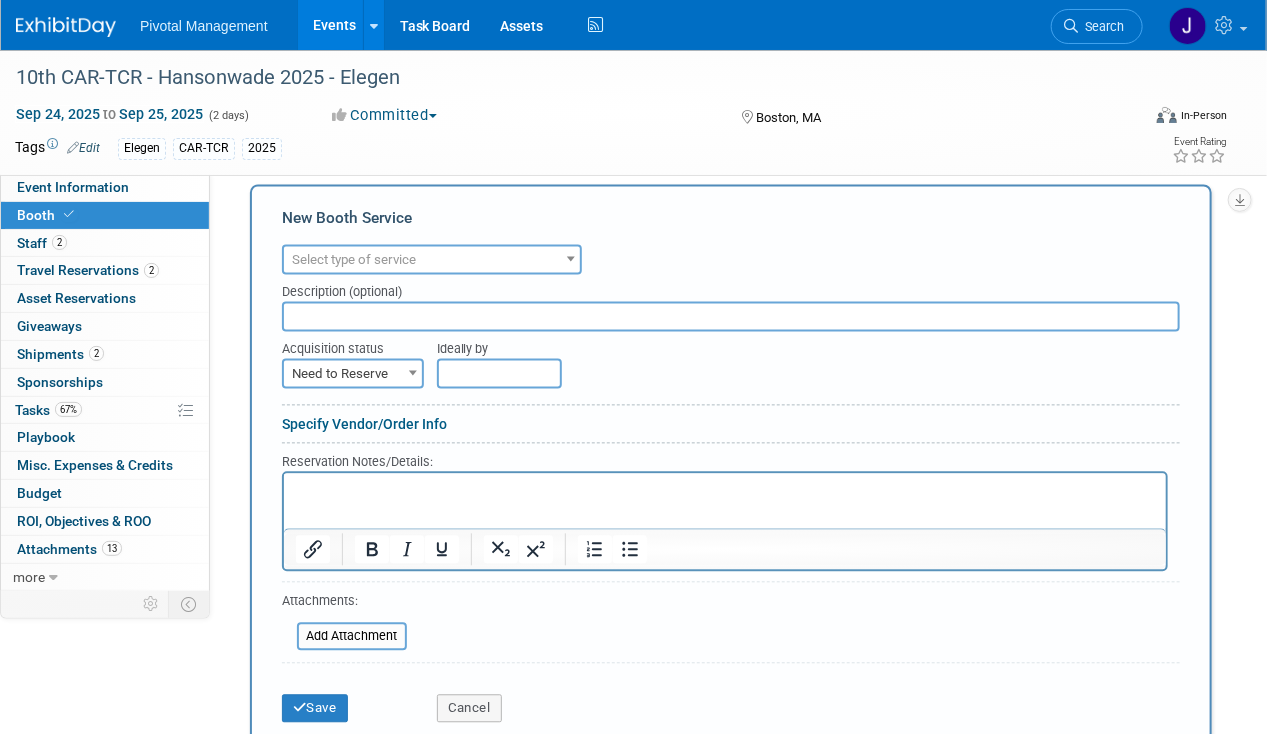 scroll, scrollTop: 0, scrollLeft: 0, axis: both 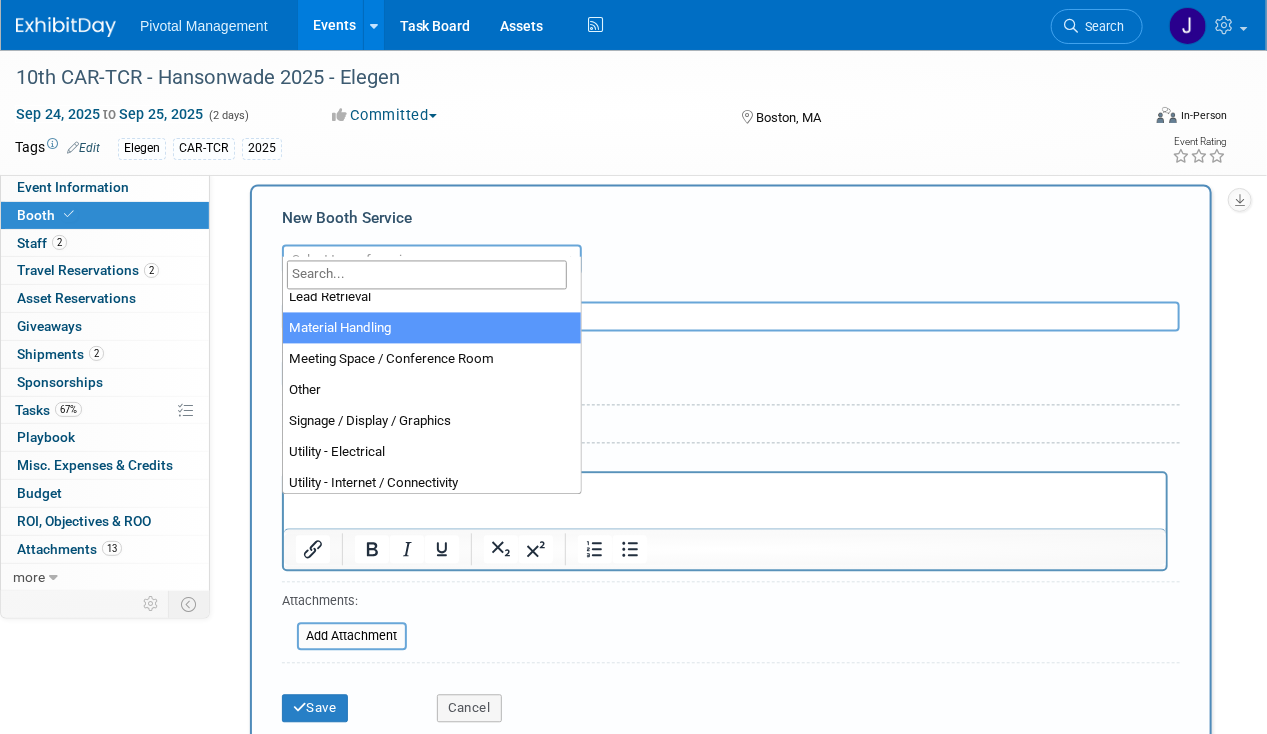 select on "10" 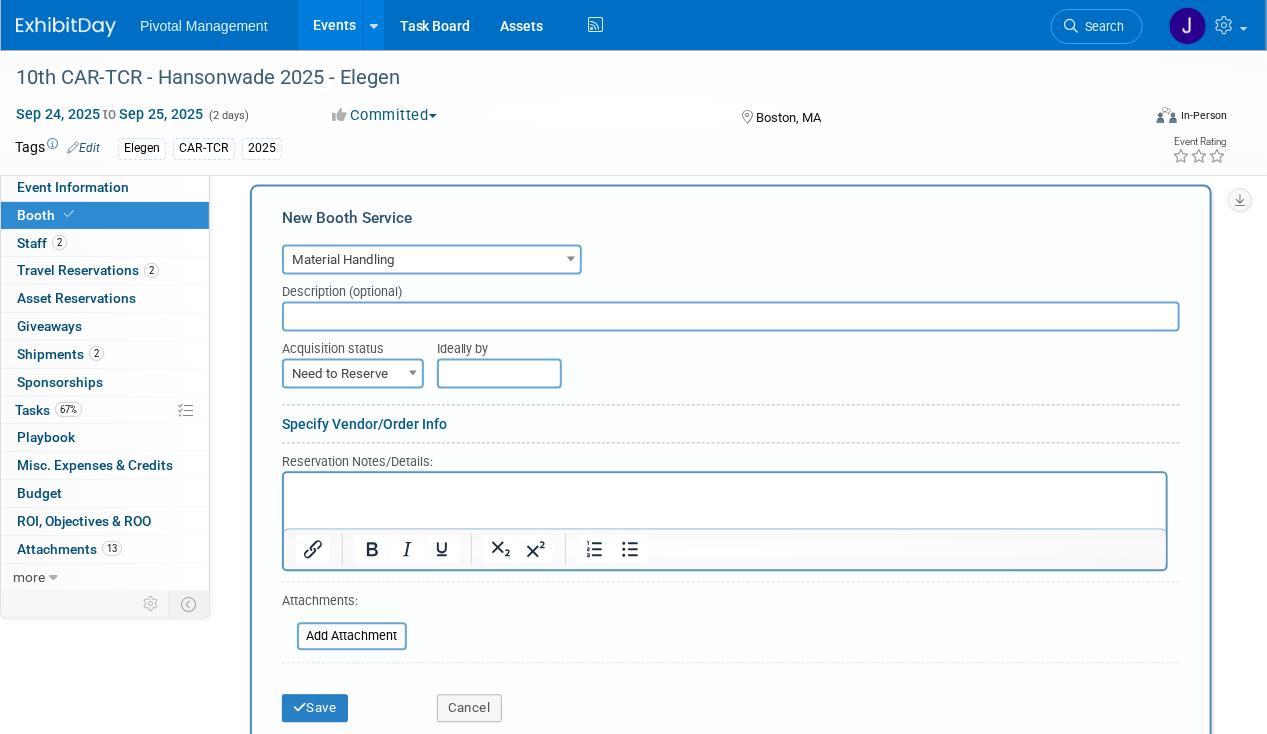 click at bounding box center (731, 317) 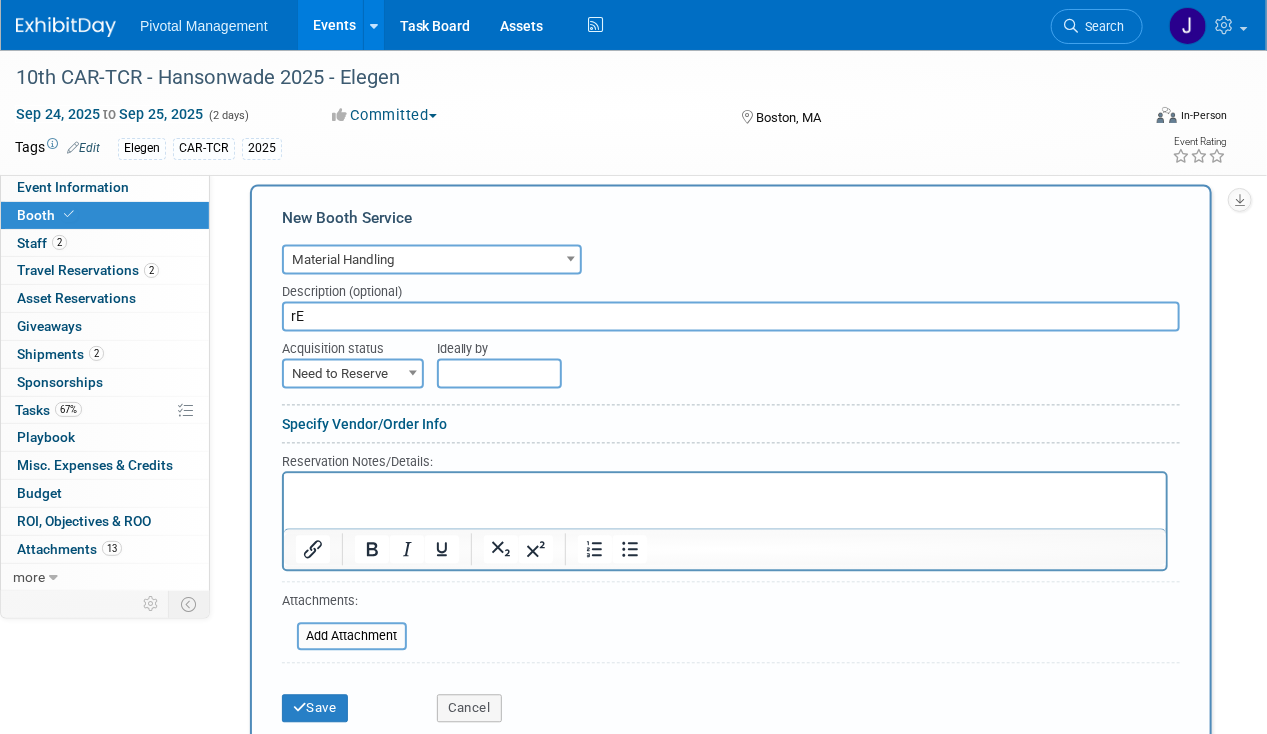 type on "r" 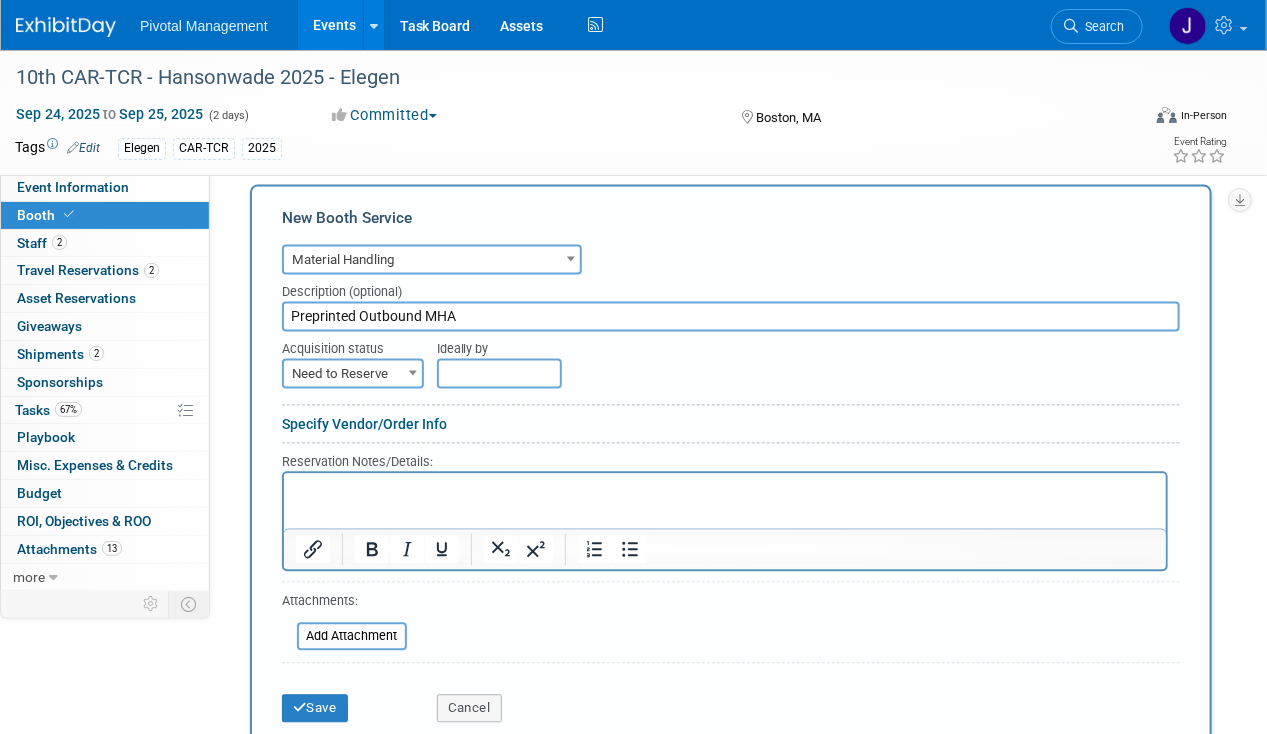 type on "Preprinted Outbound MHA" 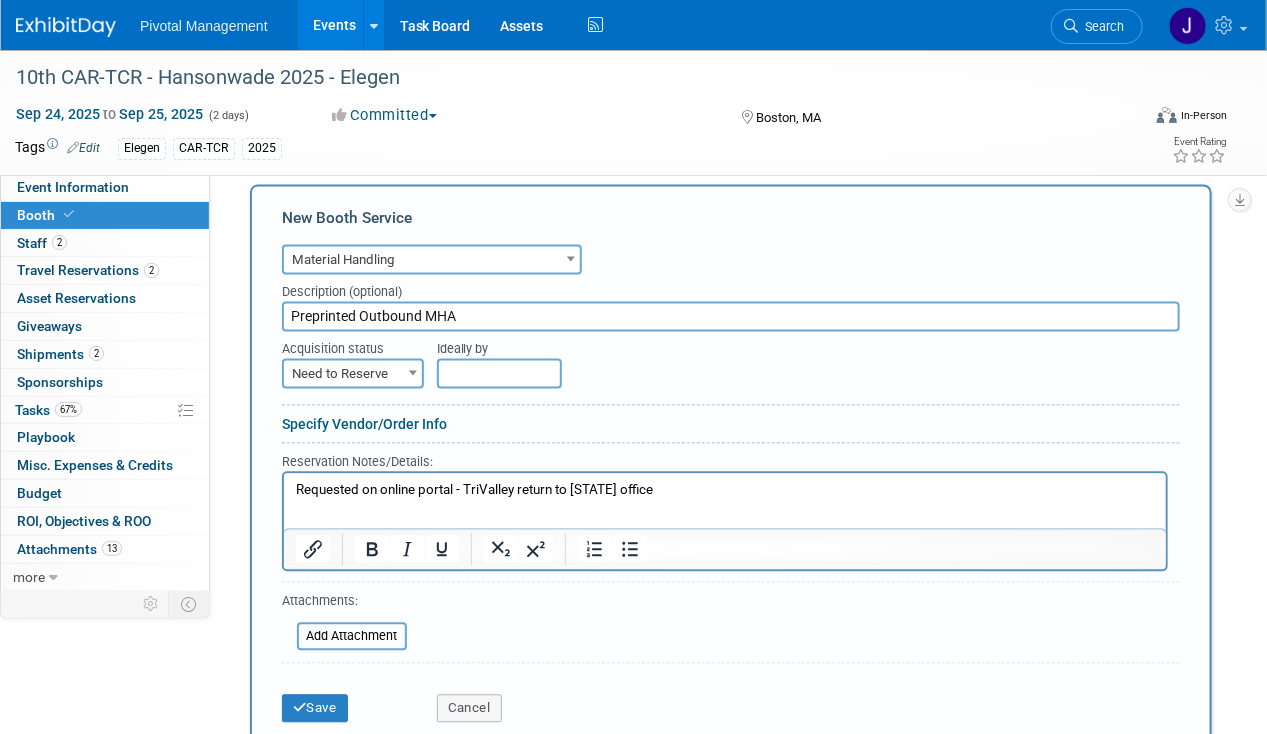 click on "Specify Vendor/Order Info" at bounding box center [364, 425] 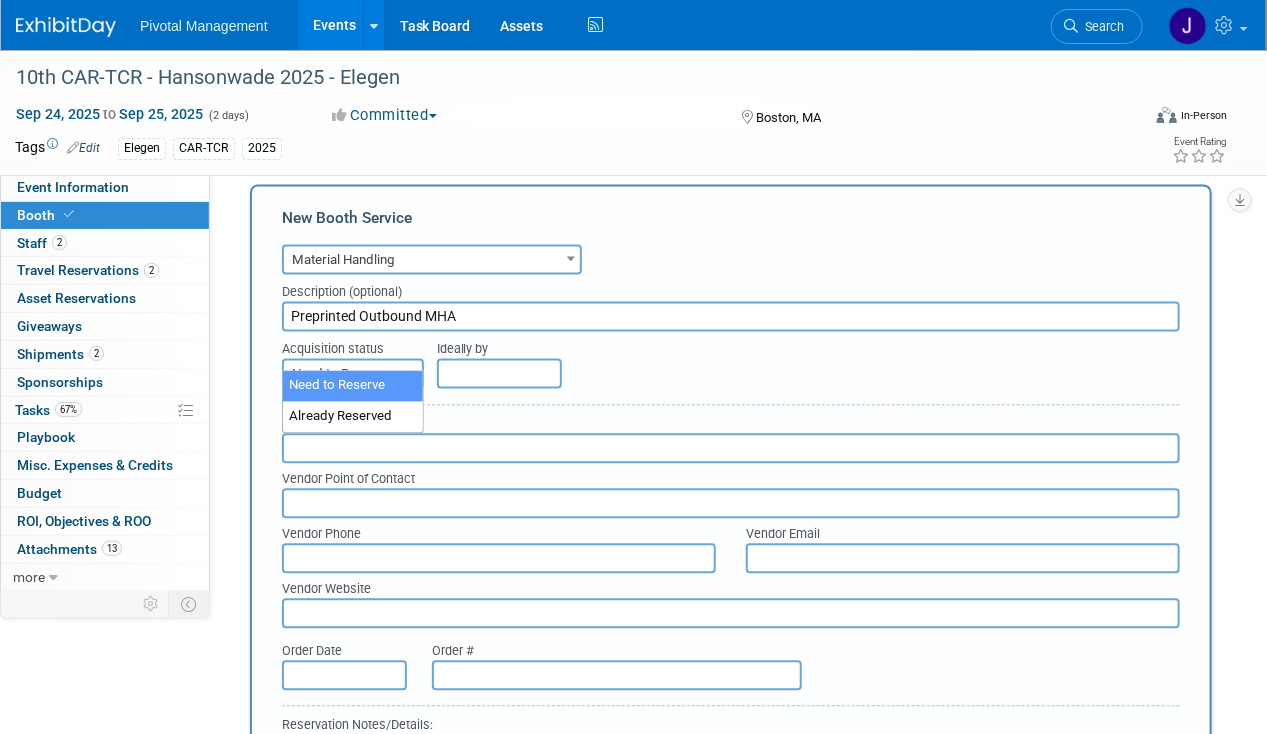click on "Need to Reserve" at bounding box center (353, 375) 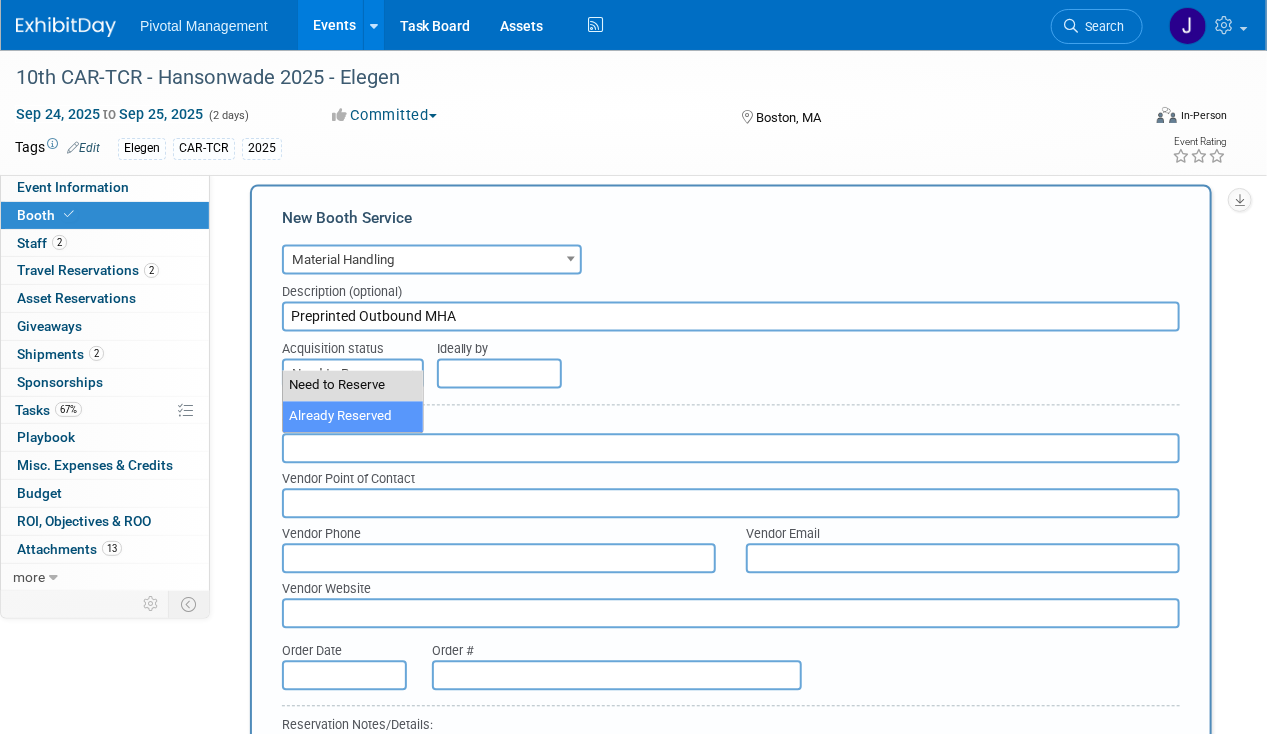 select on "2" 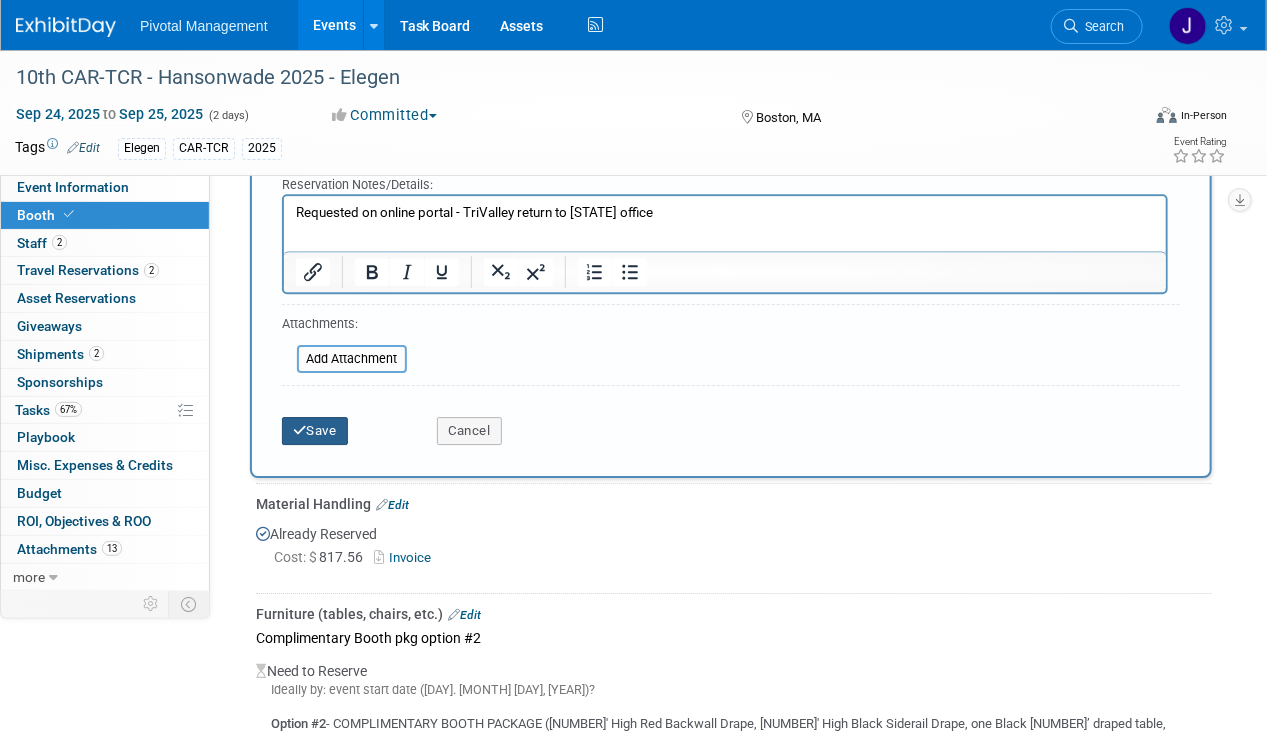 click on "Save" at bounding box center [315, 431] 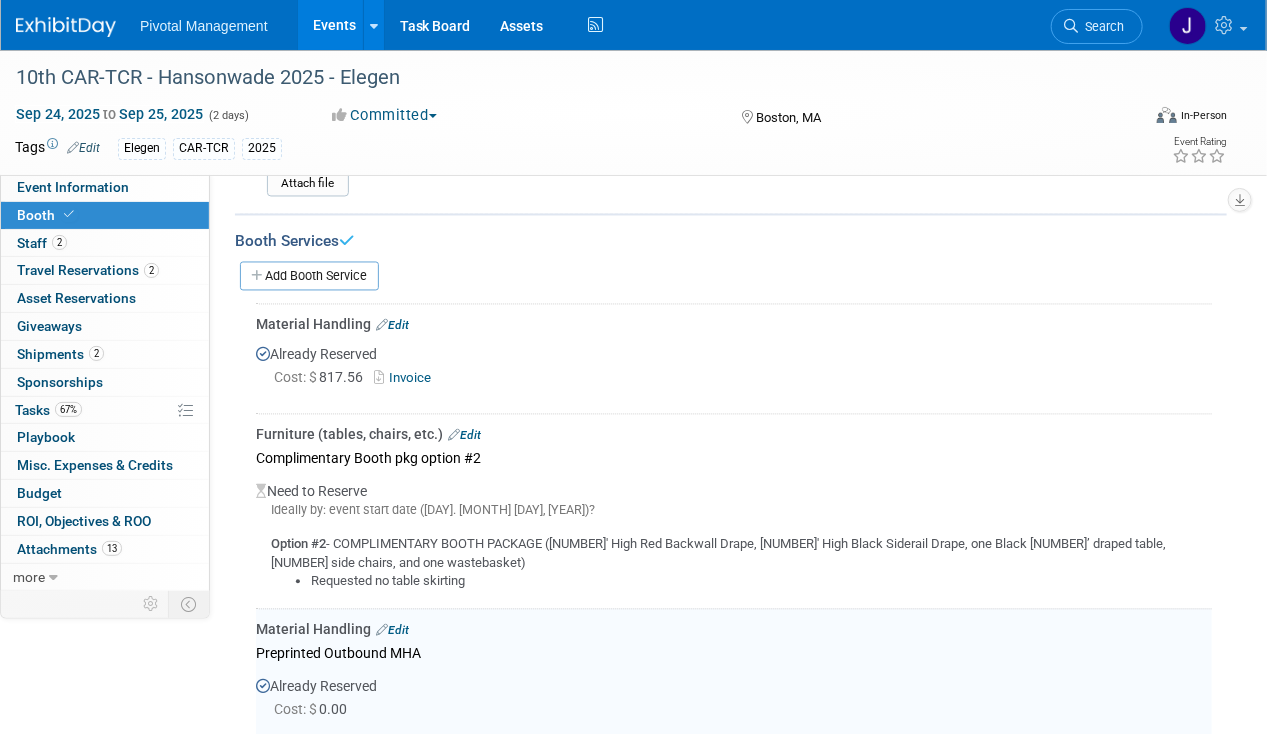 scroll, scrollTop: 1346, scrollLeft: 0, axis: vertical 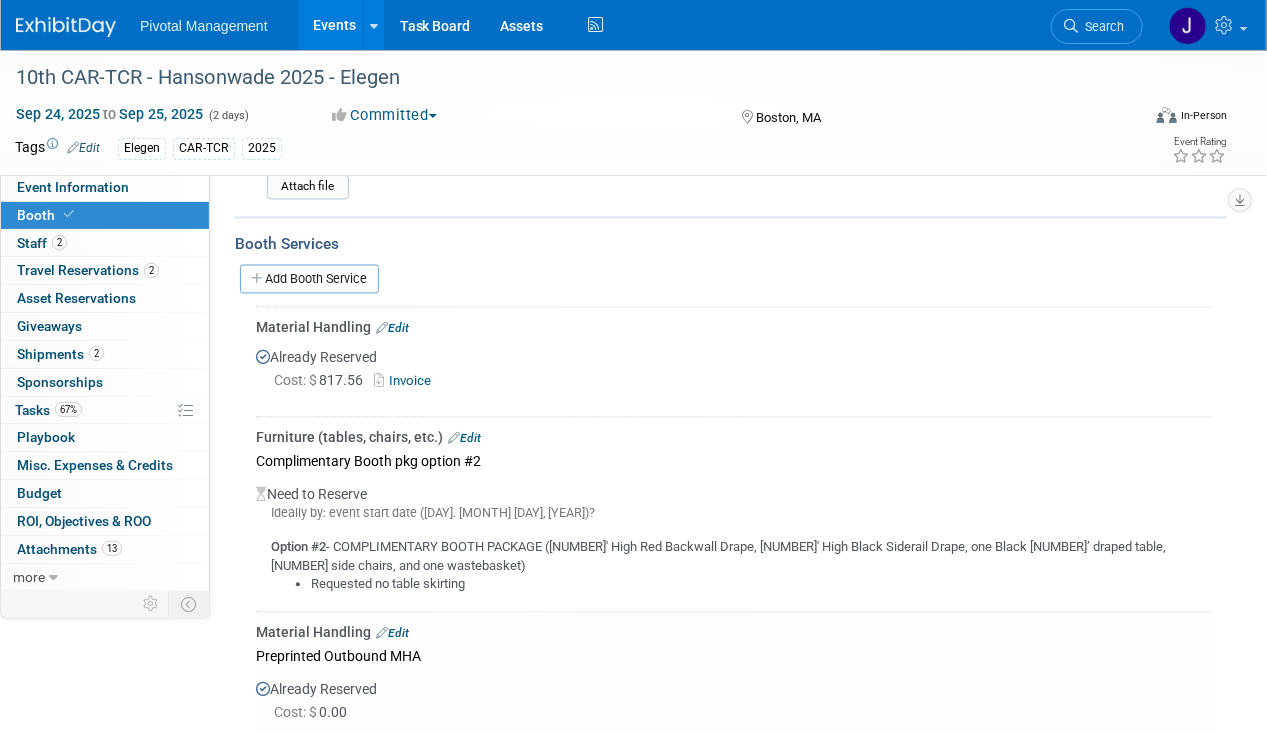 click on "Edit" at bounding box center [464, 439] 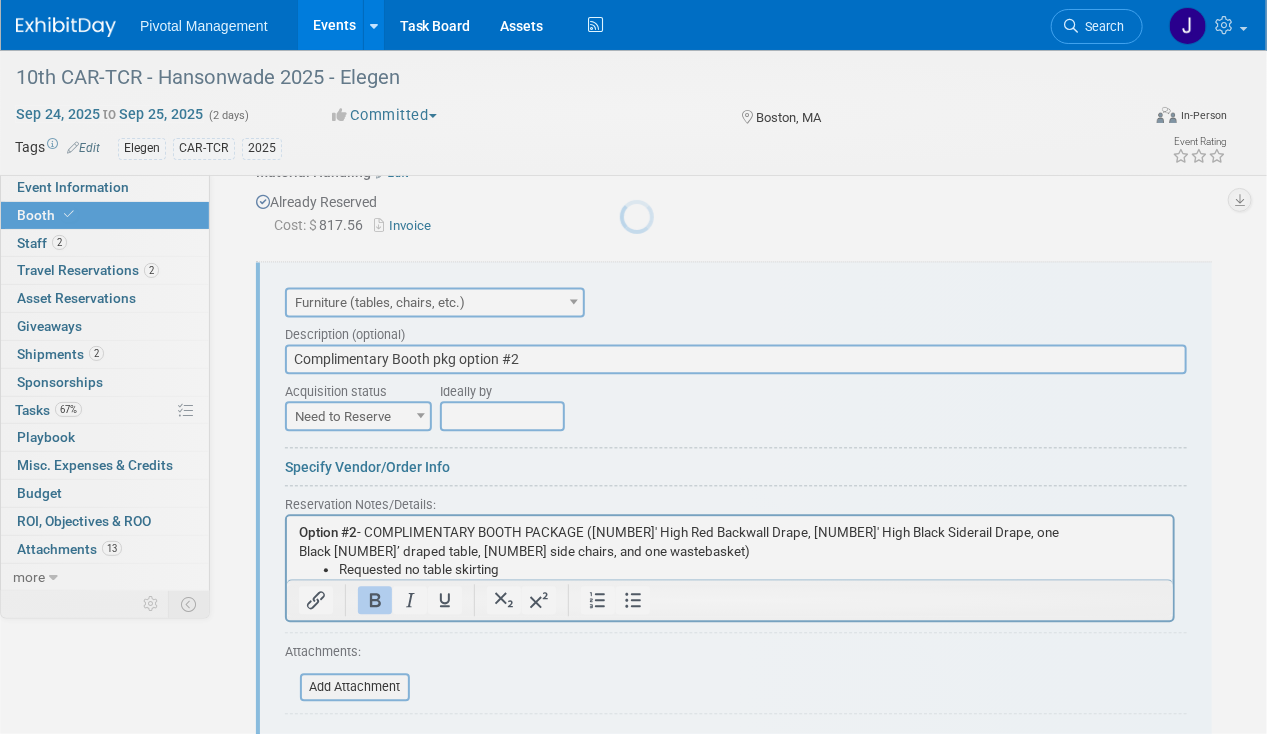 scroll, scrollTop: 1518, scrollLeft: 0, axis: vertical 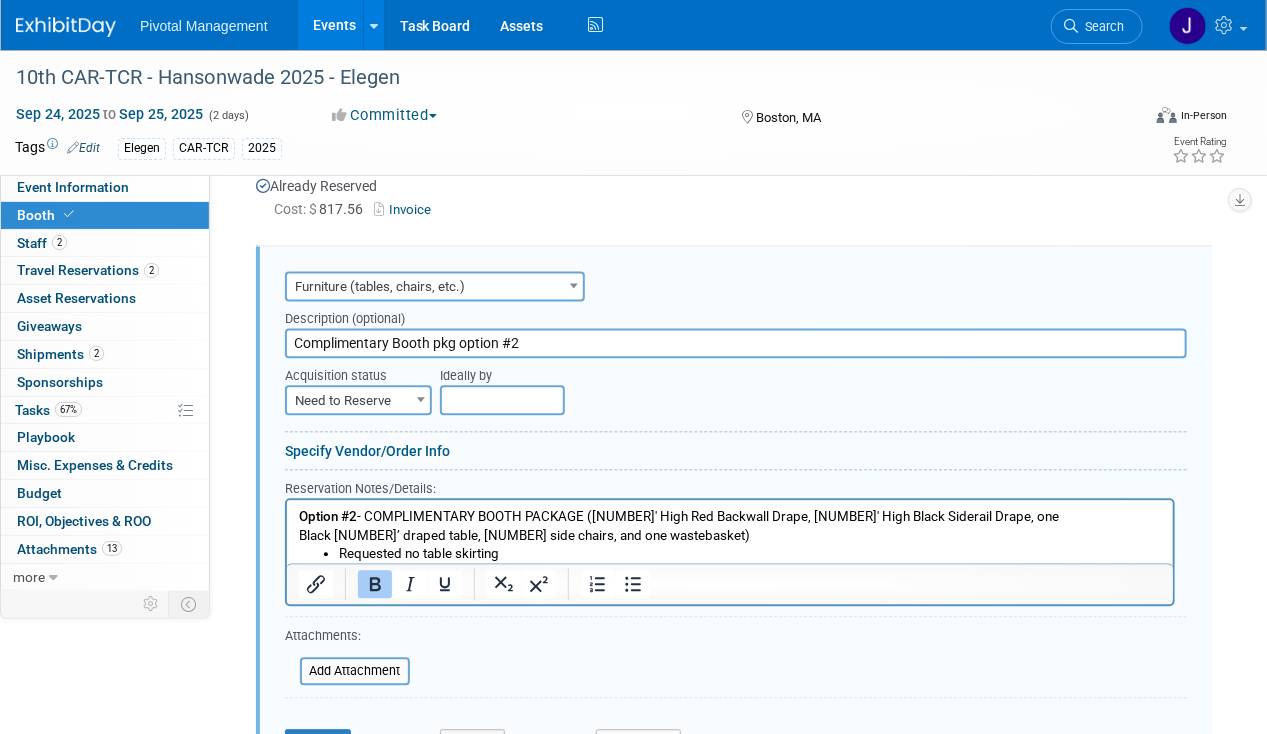 click on "Need to Reserve" at bounding box center [358, 401] 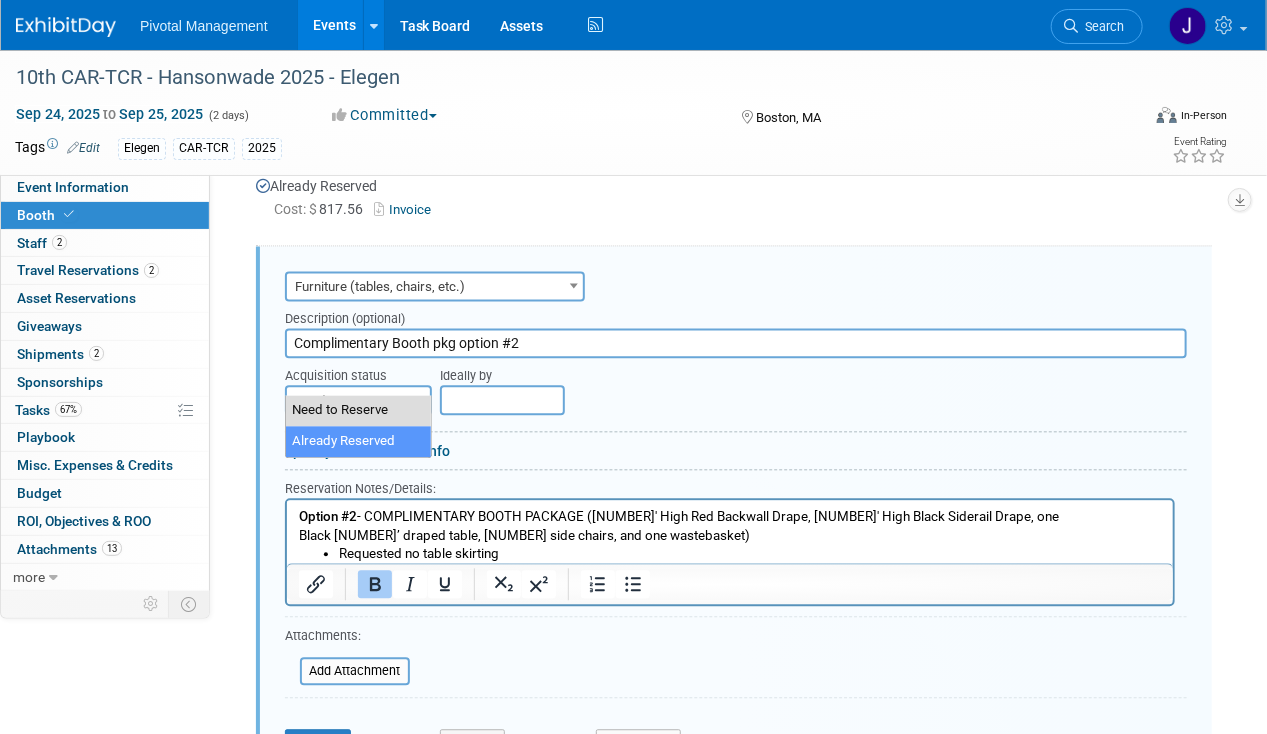 select on "2" 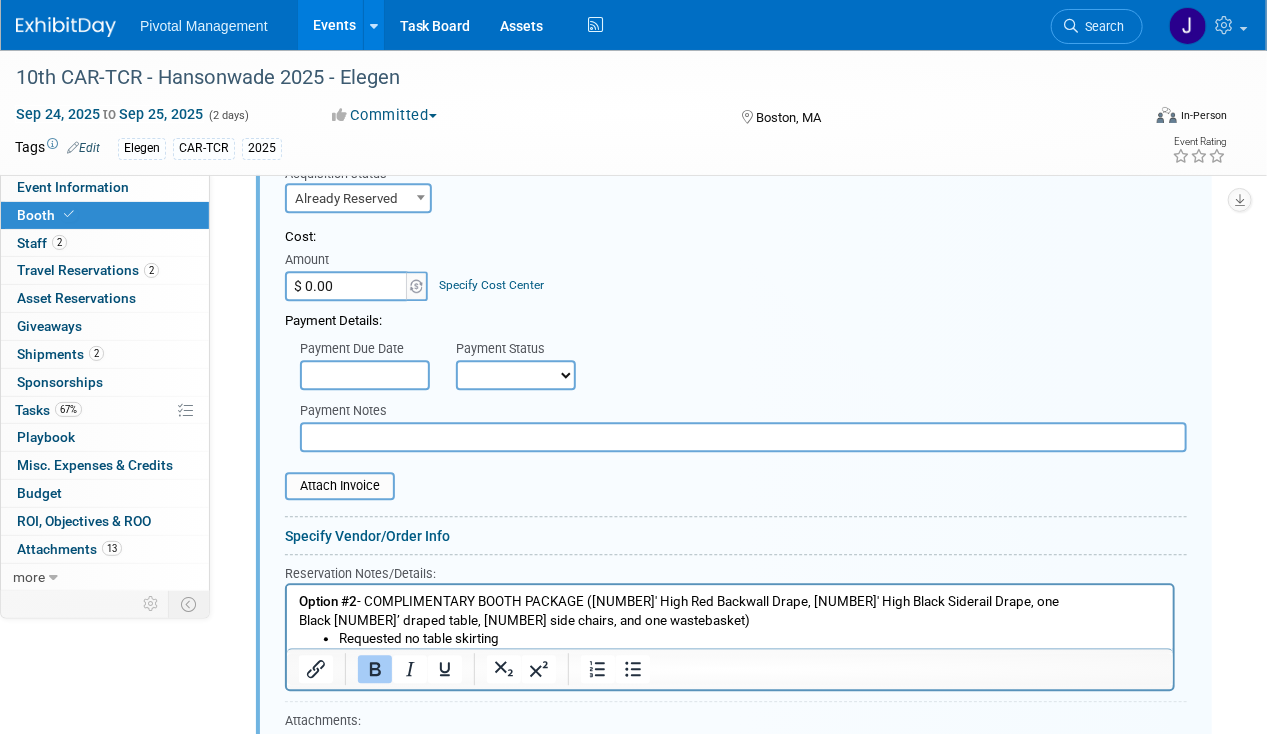 scroll, scrollTop: 1858, scrollLeft: 0, axis: vertical 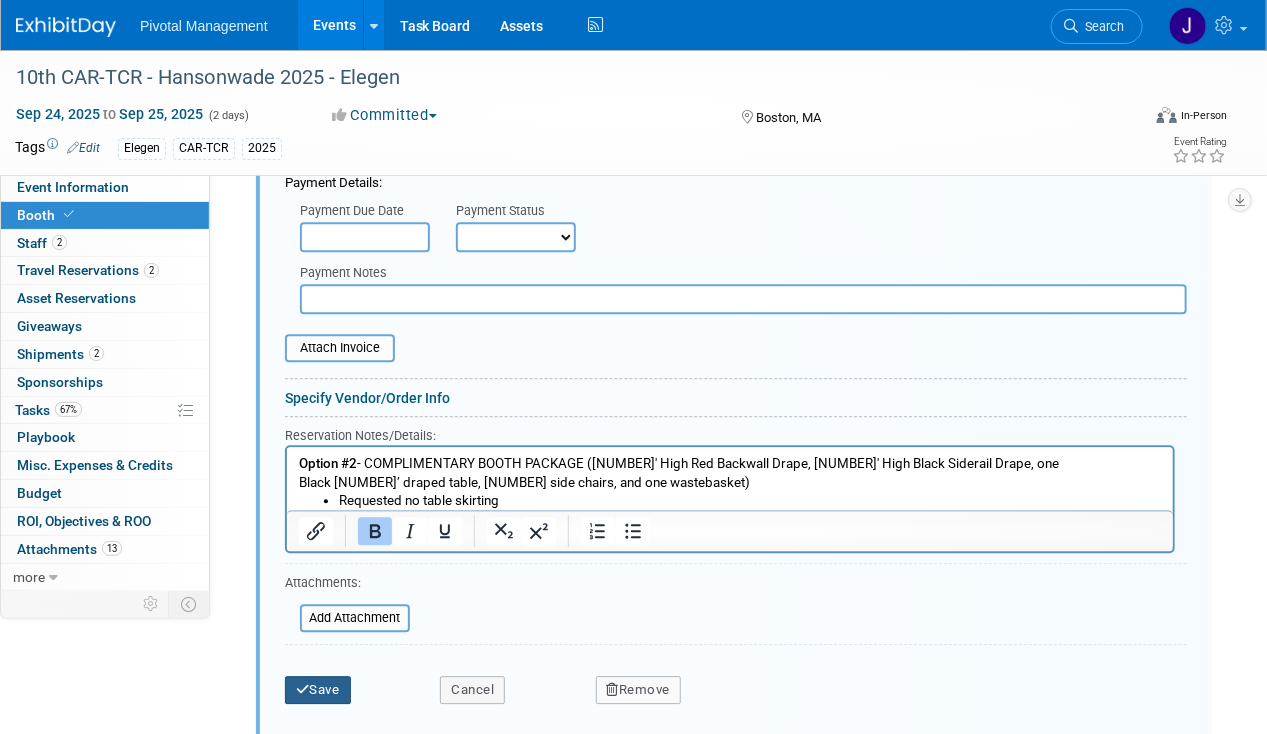 click on "Save" at bounding box center (318, 690) 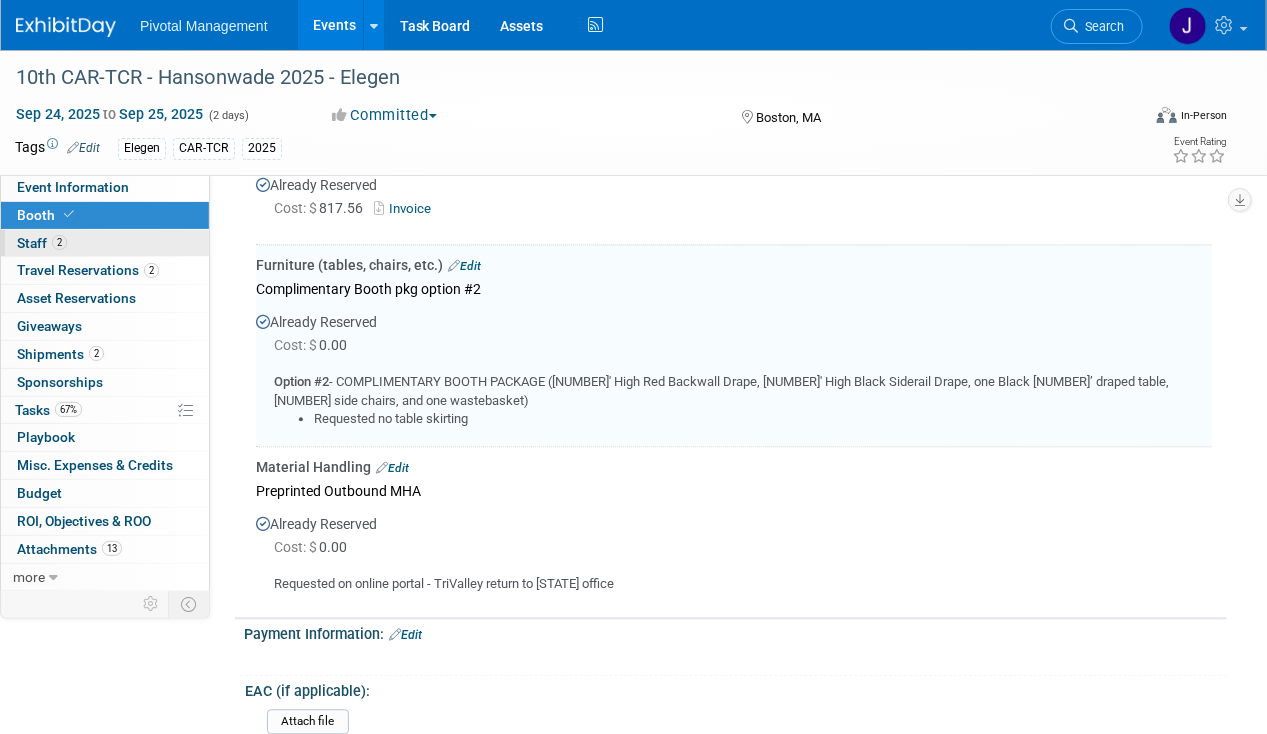 scroll, scrollTop: 1518, scrollLeft: 0, axis: vertical 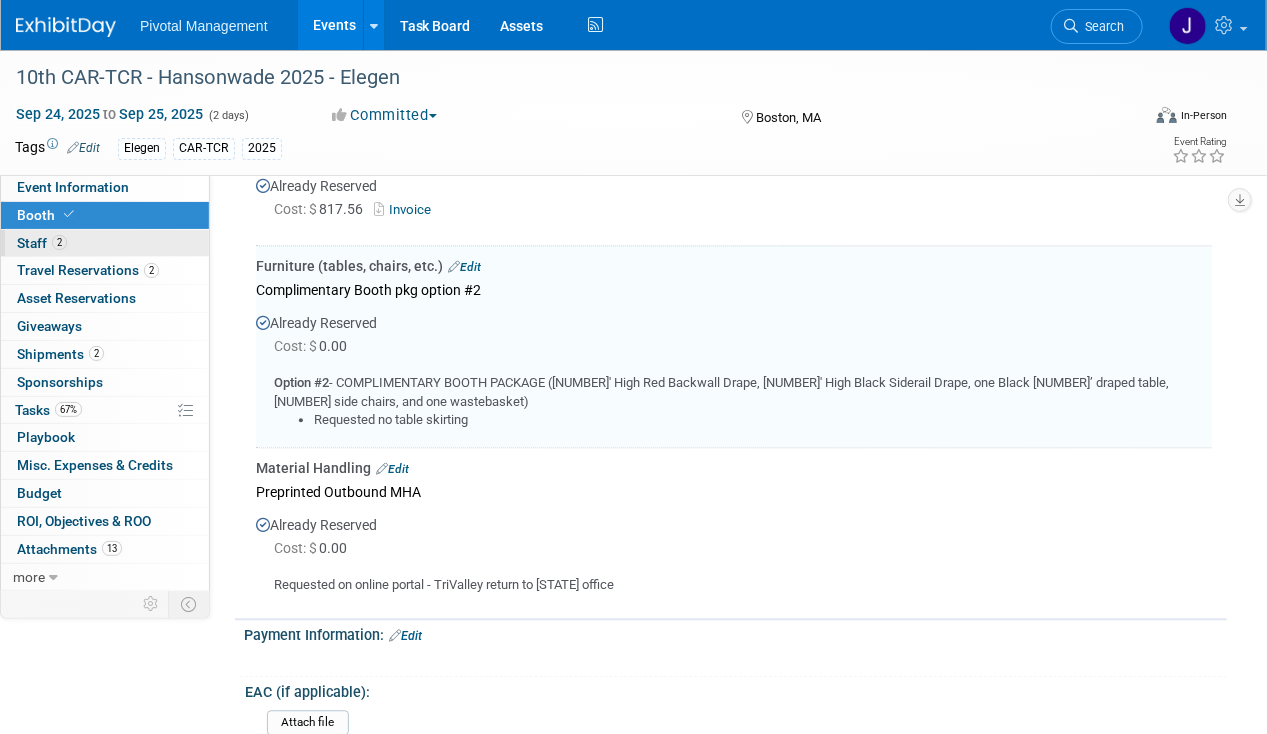 click on "2
Staff 2" at bounding box center (105, 243) 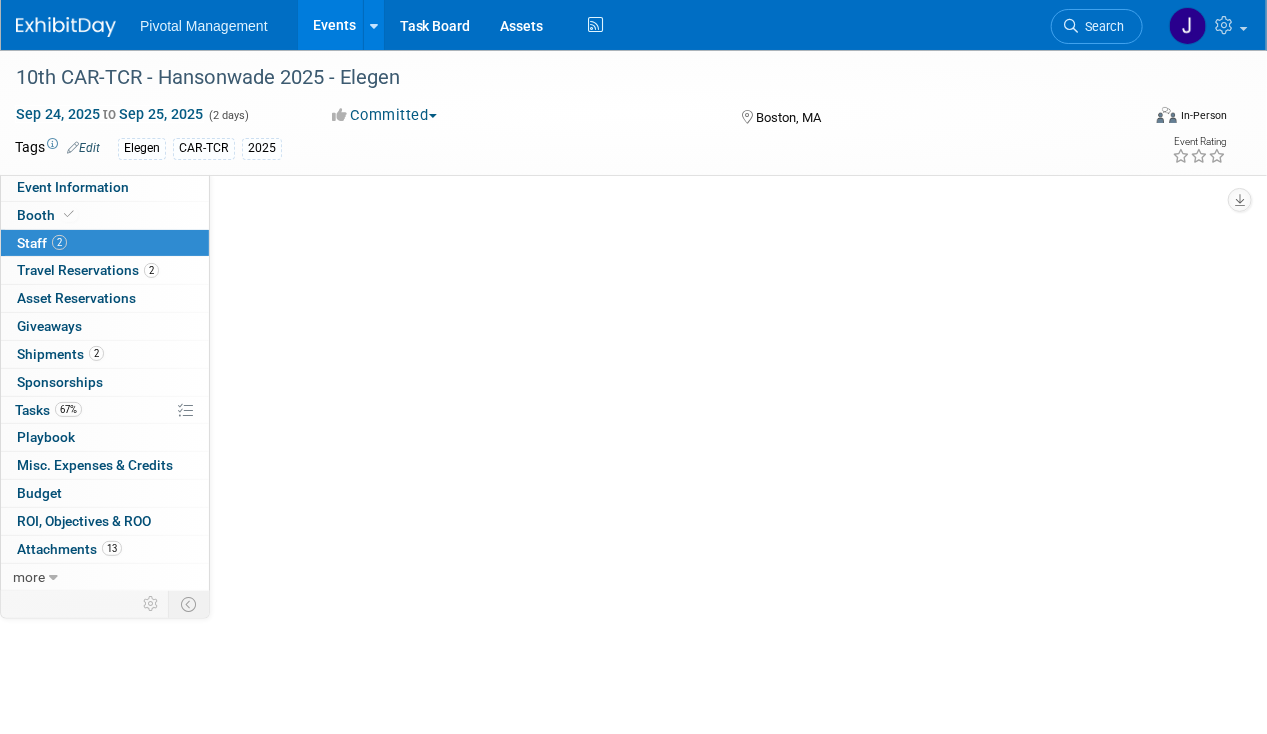 scroll, scrollTop: 0, scrollLeft: 0, axis: both 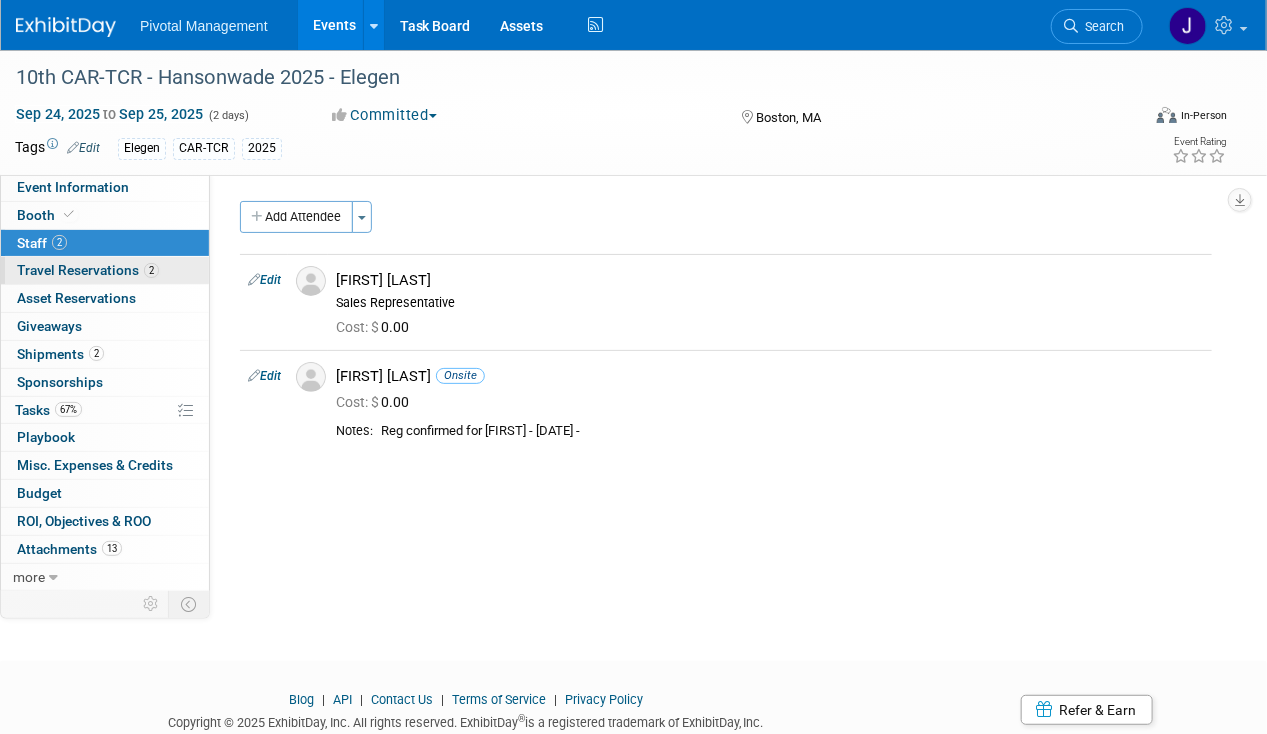 click on "Travel Reservations 2" at bounding box center (88, 270) 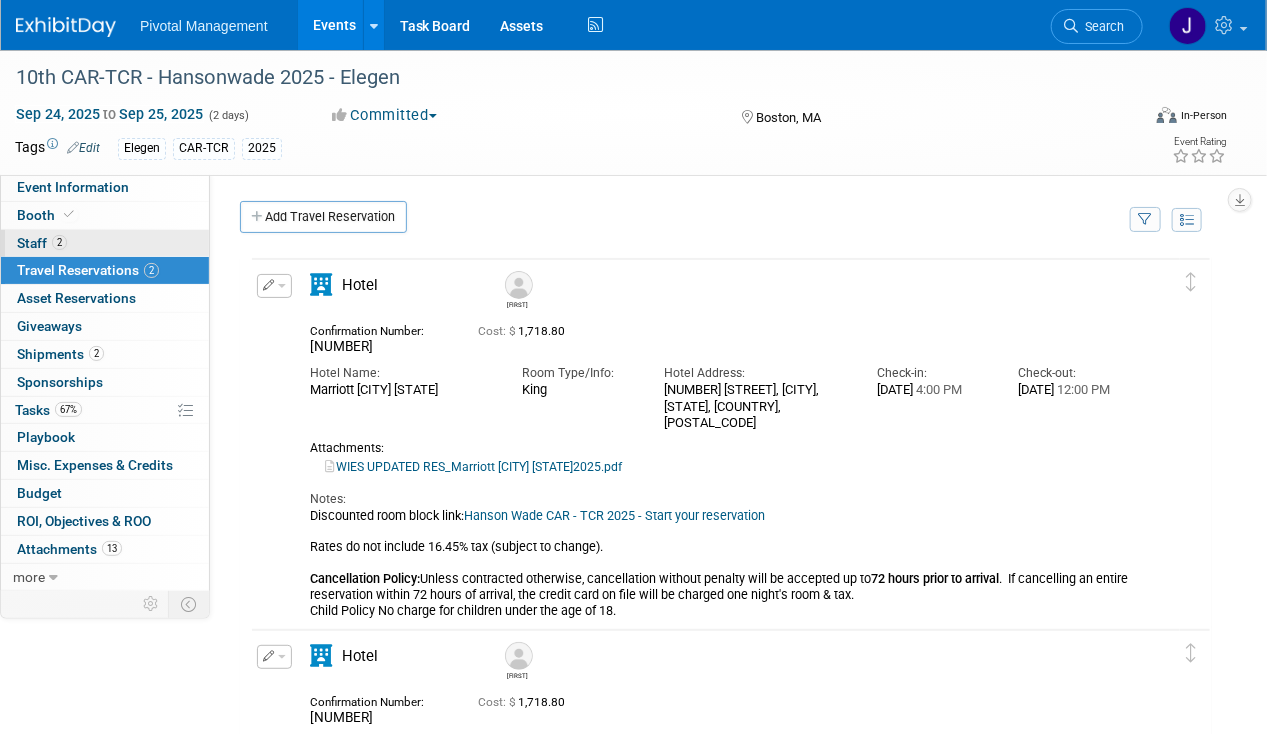 click on "2
Staff 2" at bounding box center [105, 243] 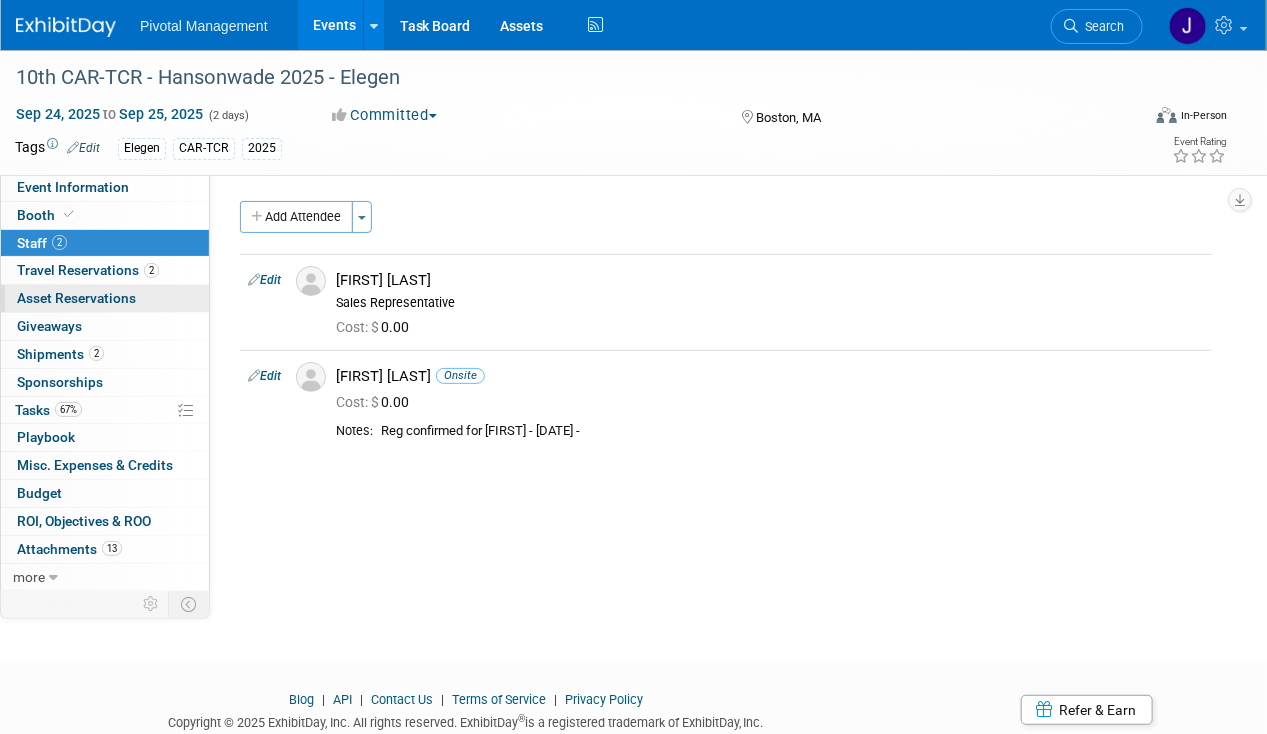 click on "0
Asset Reservations 0" at bounding box center (105, 298) 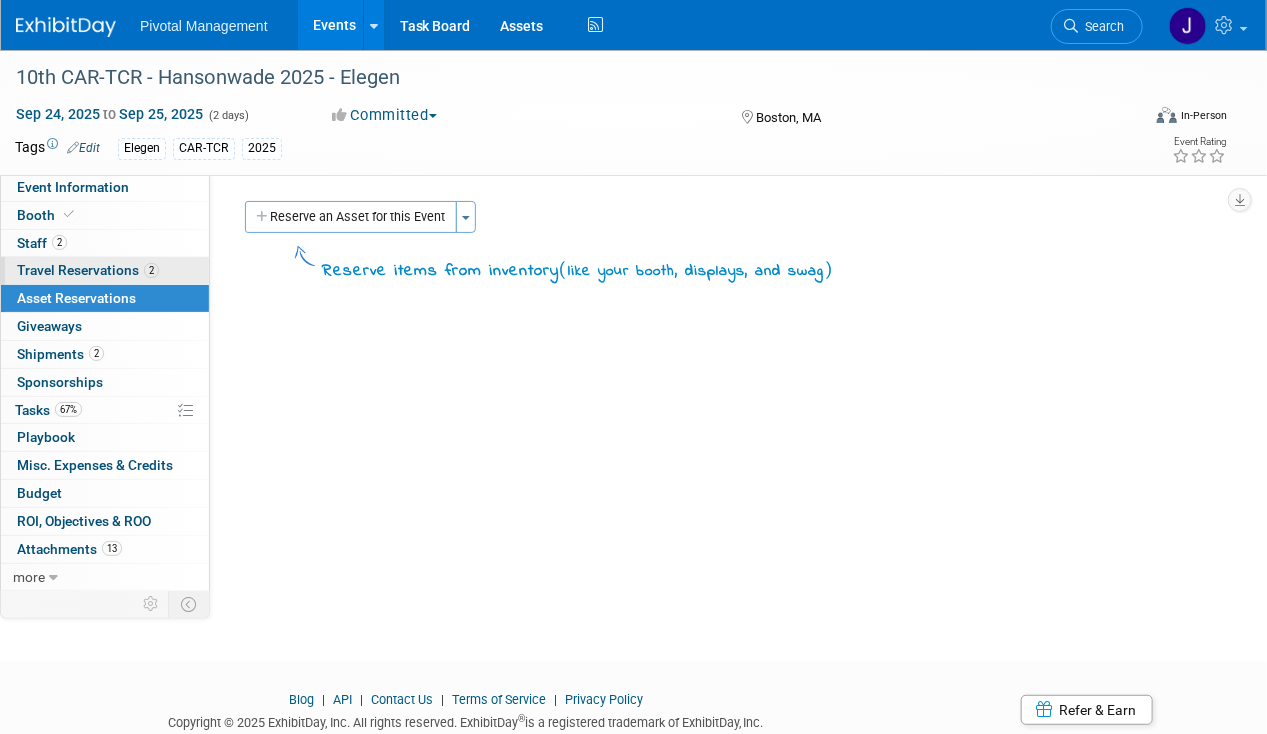 click on "Travel Reservations 2" at bounding box center [88, 270] 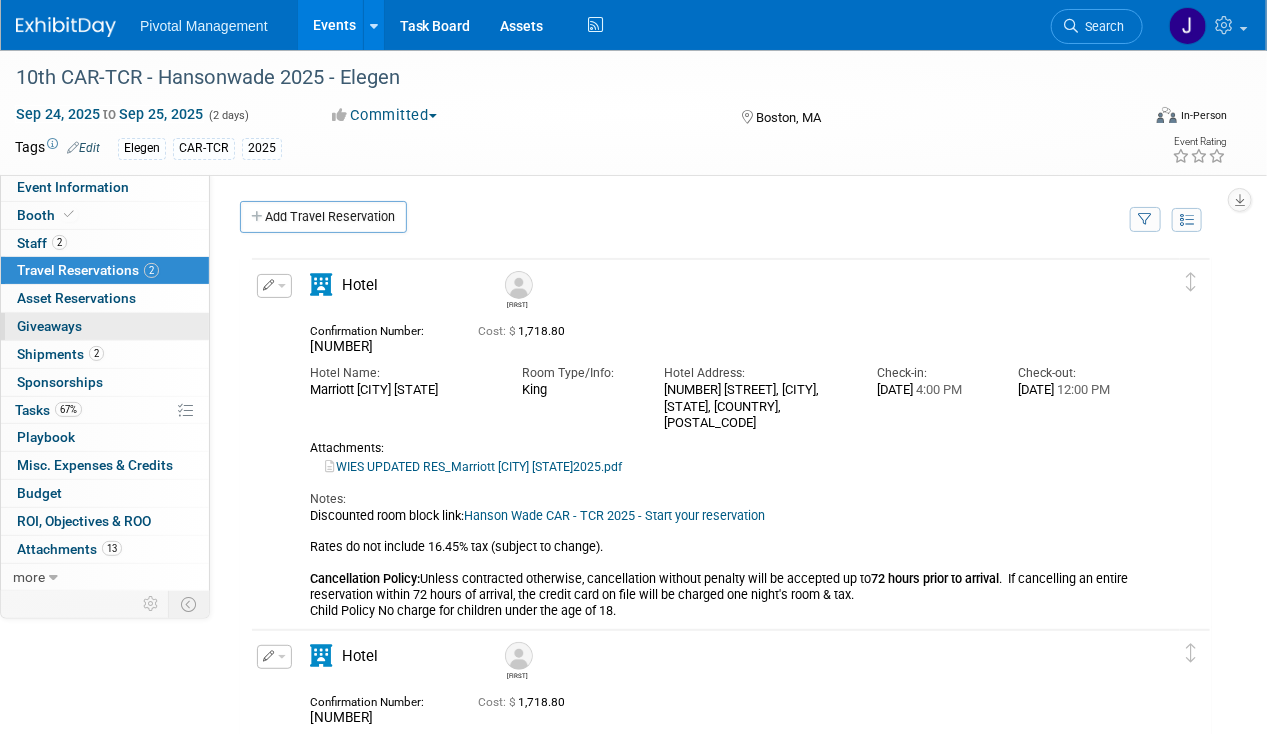 click on "0
Giveaways 0" at bounding box center [105, 326] 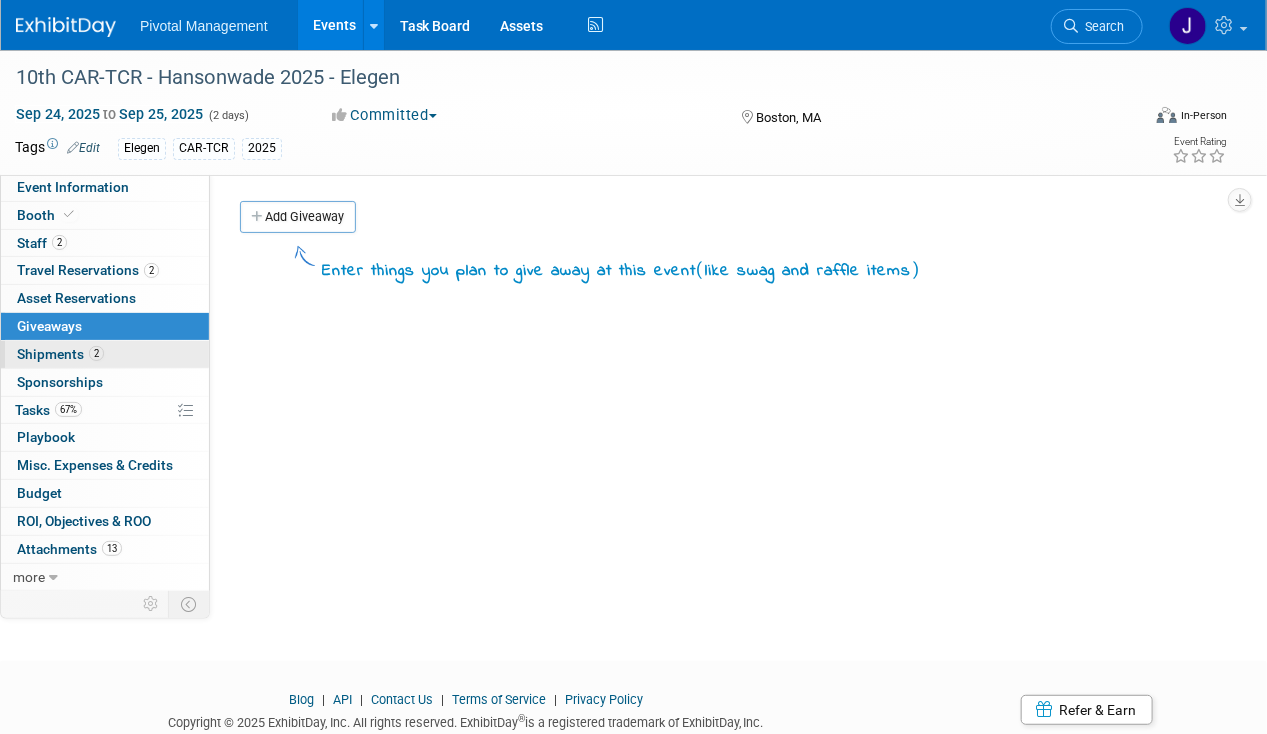 click on "Shipments 2" at bounding box center [60, 354] 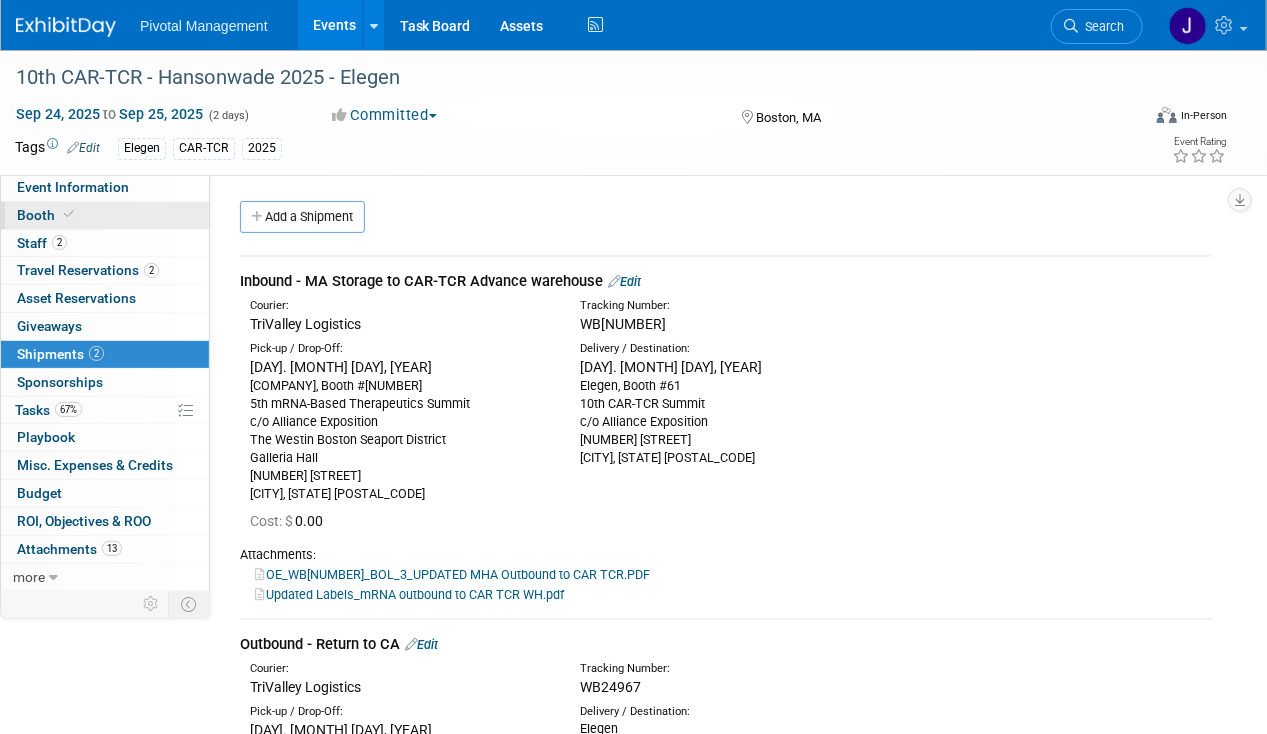 click on "Booth" at bounding box center (105, 215) 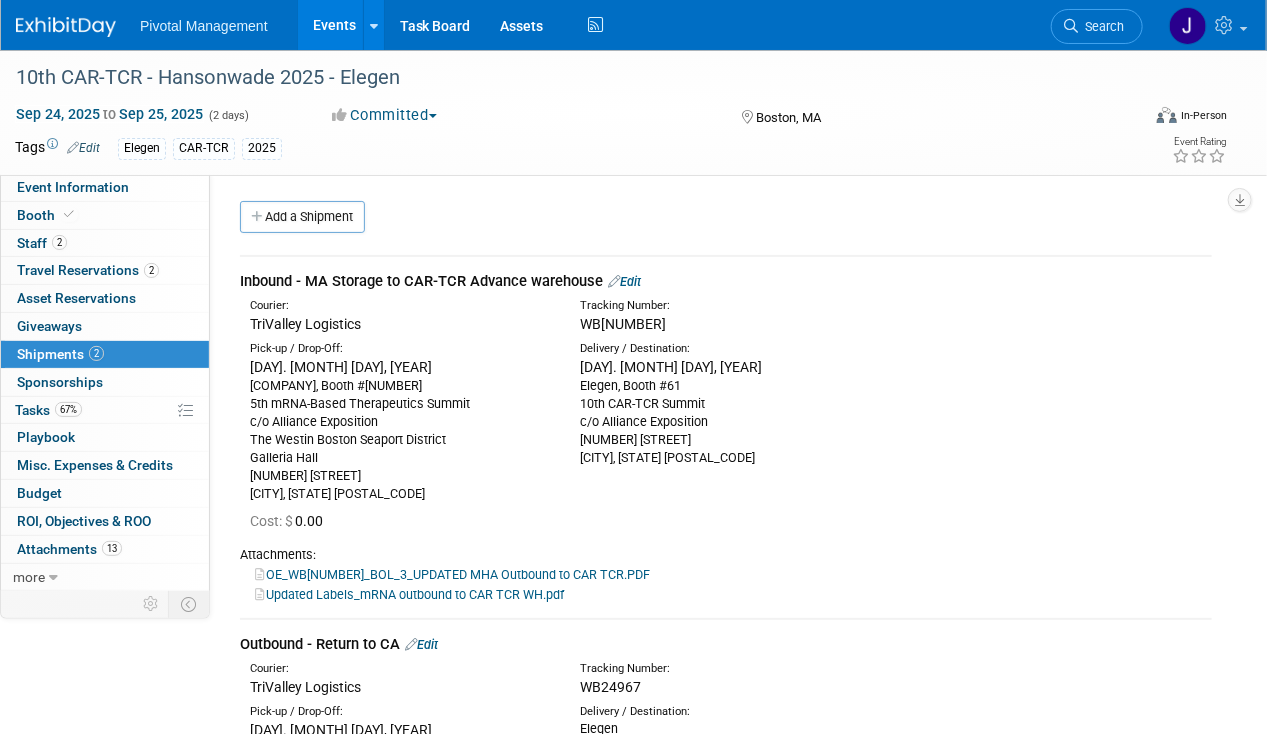 select on "Yes" 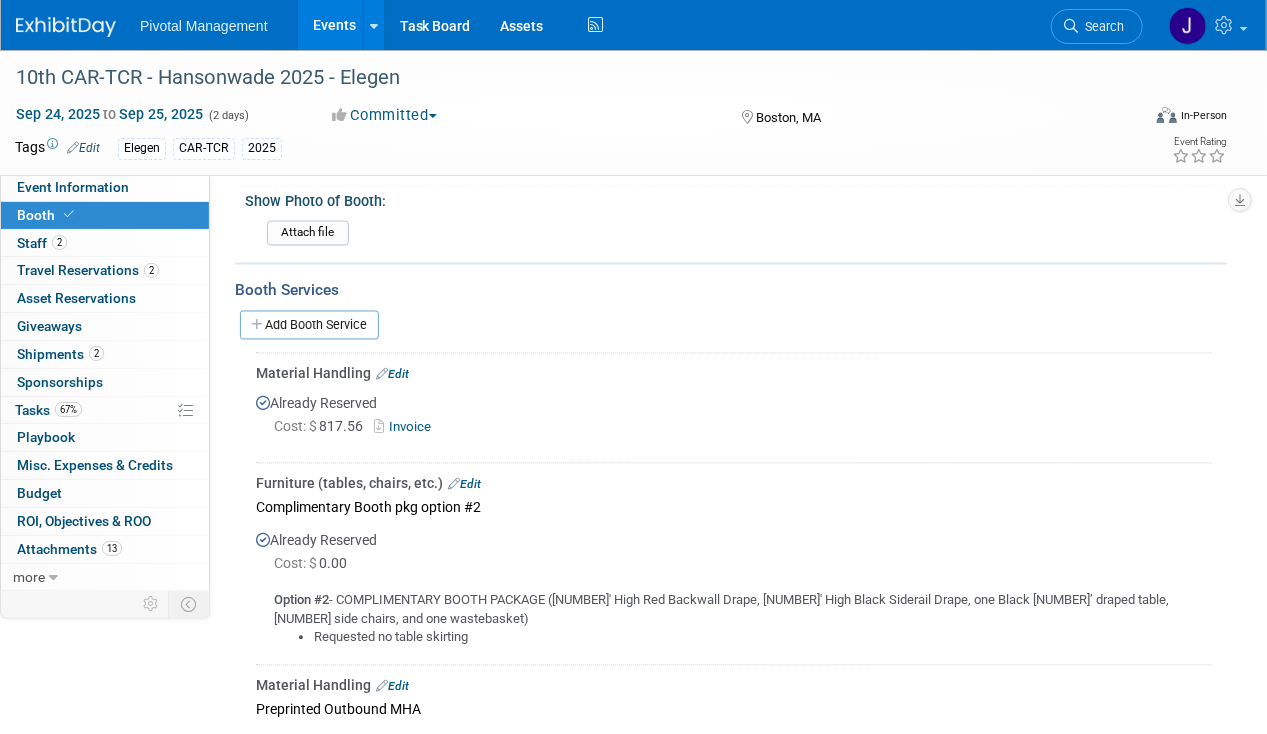 scroll, scrollTop: 1290, scrollLeft: 0, axis: vertical 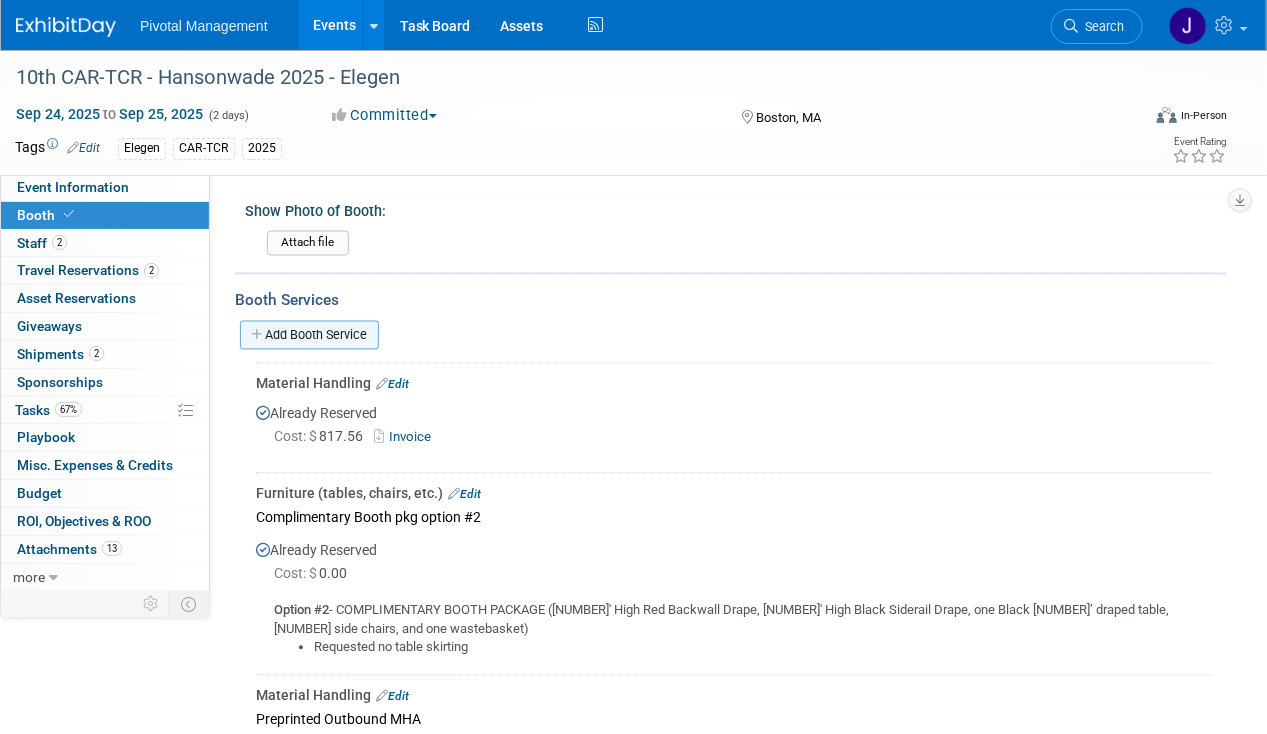 click on "Add Booth Service" at bounding box center (309, 335) 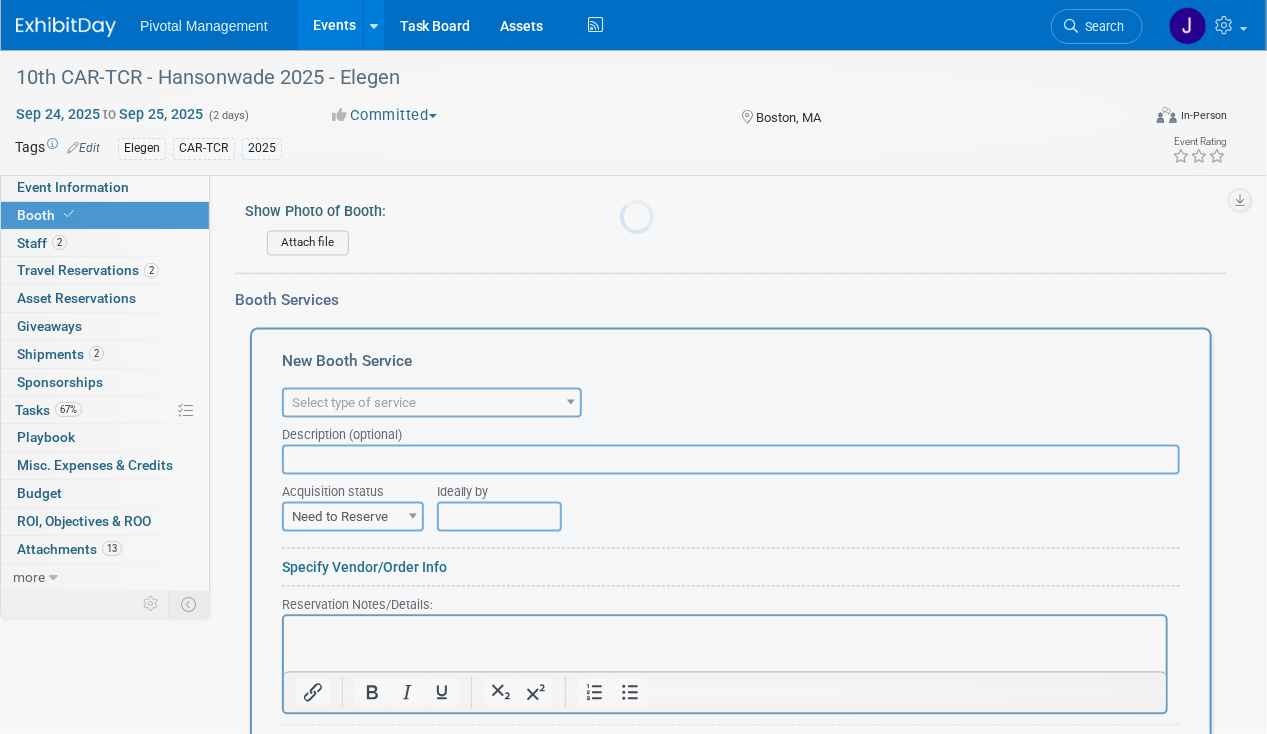 scroll, scrollTop: 0, scrollLeft: 0, axis: both 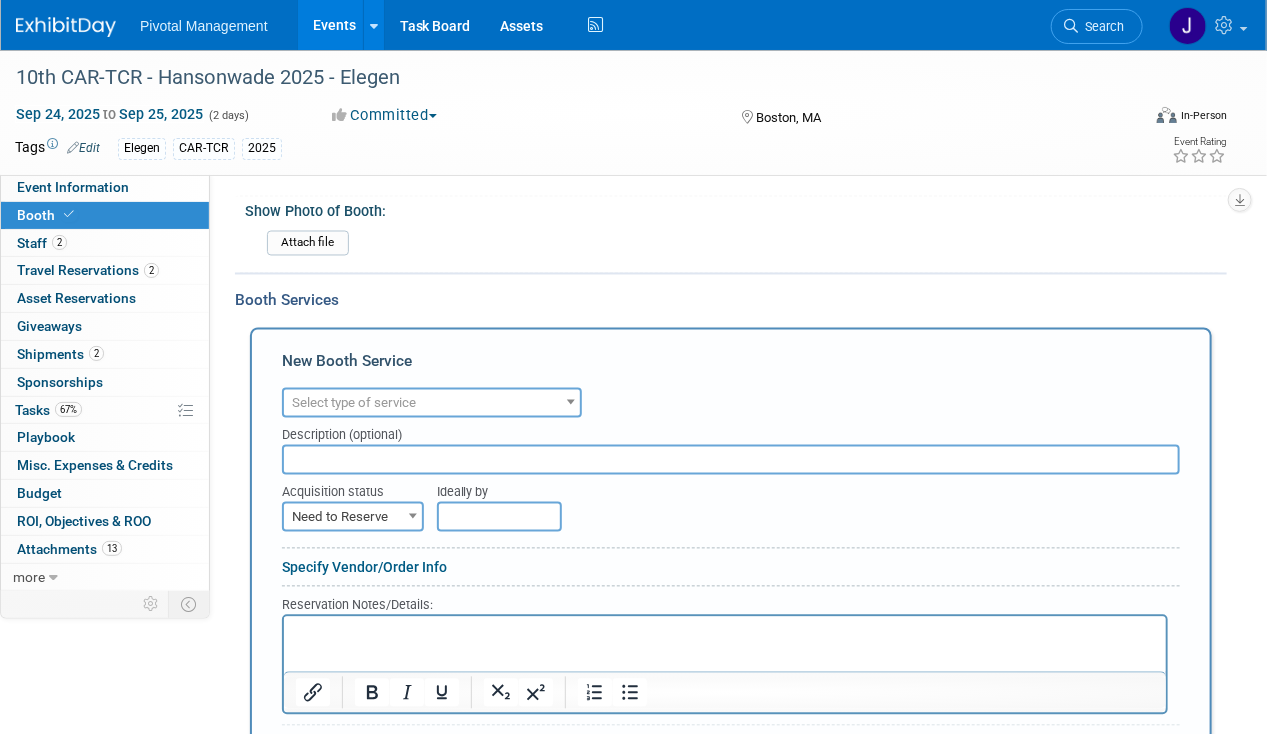 click on "Select type of service" at bounding box center [354, 403] 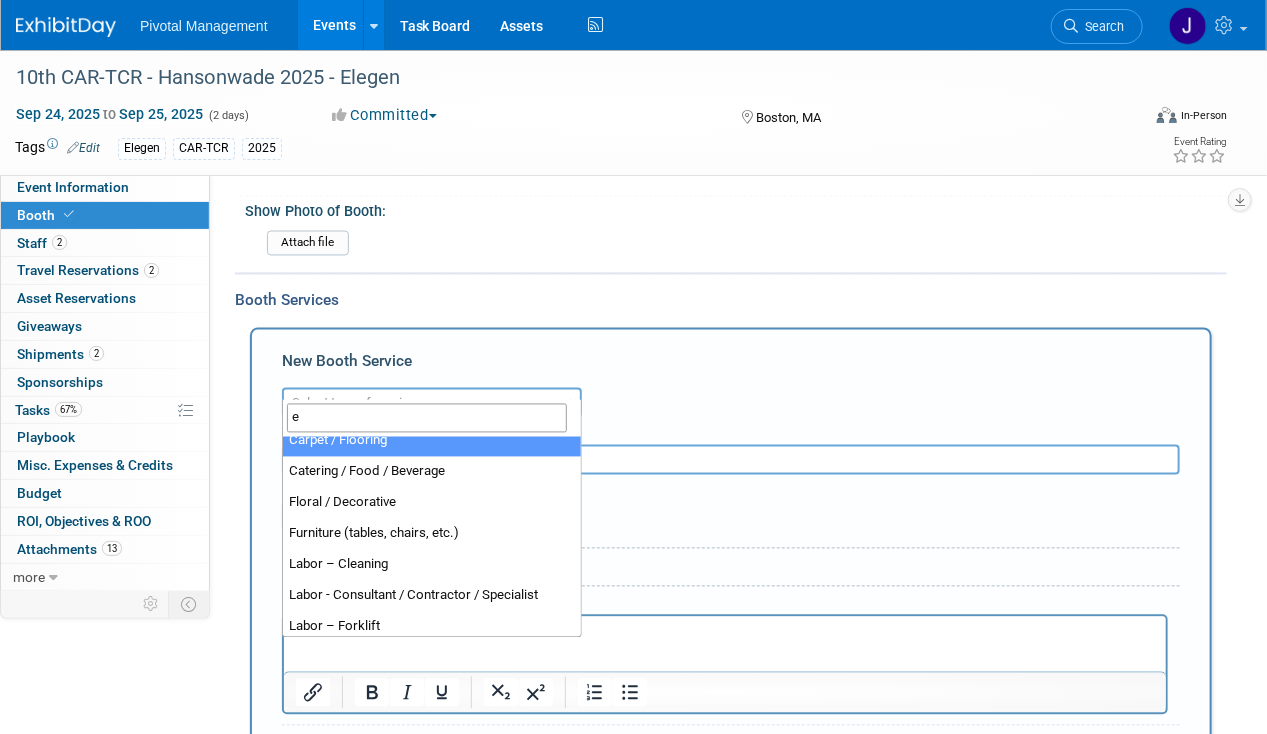 scroll, scrollTop: 0, scrollLeft: 0, axis: both 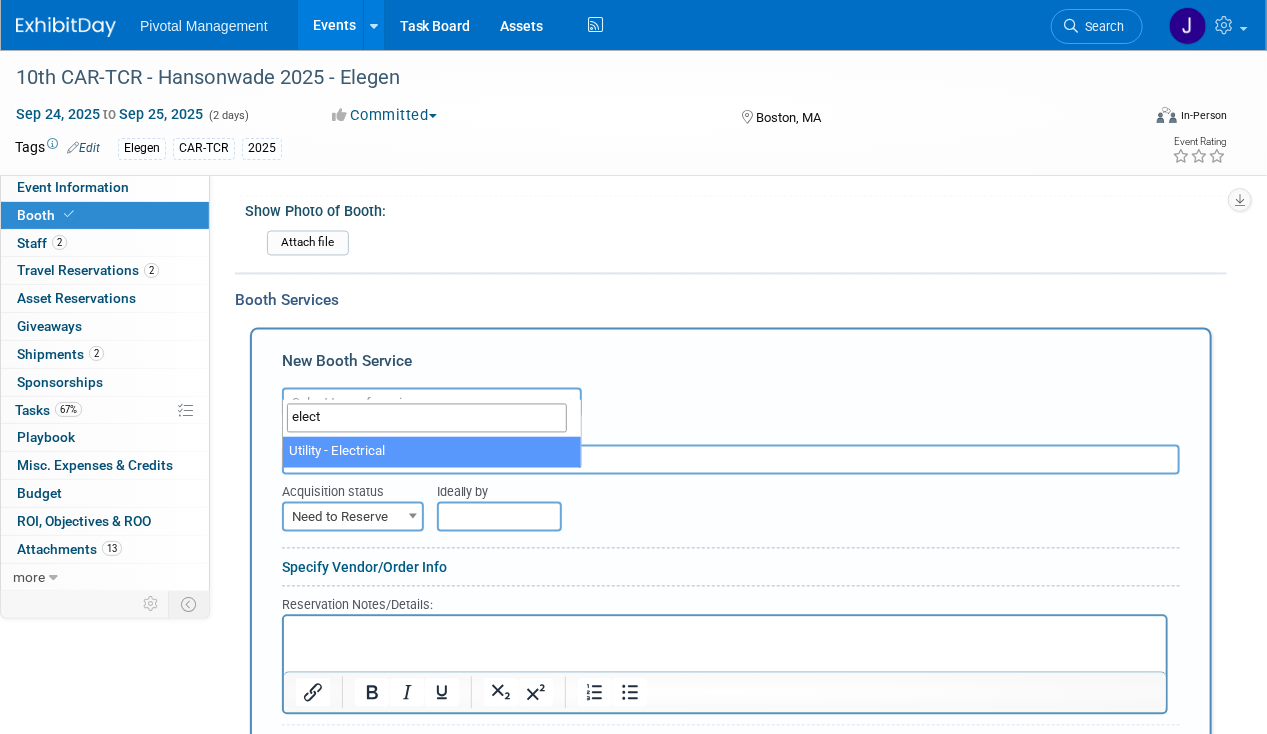 type on "elect" 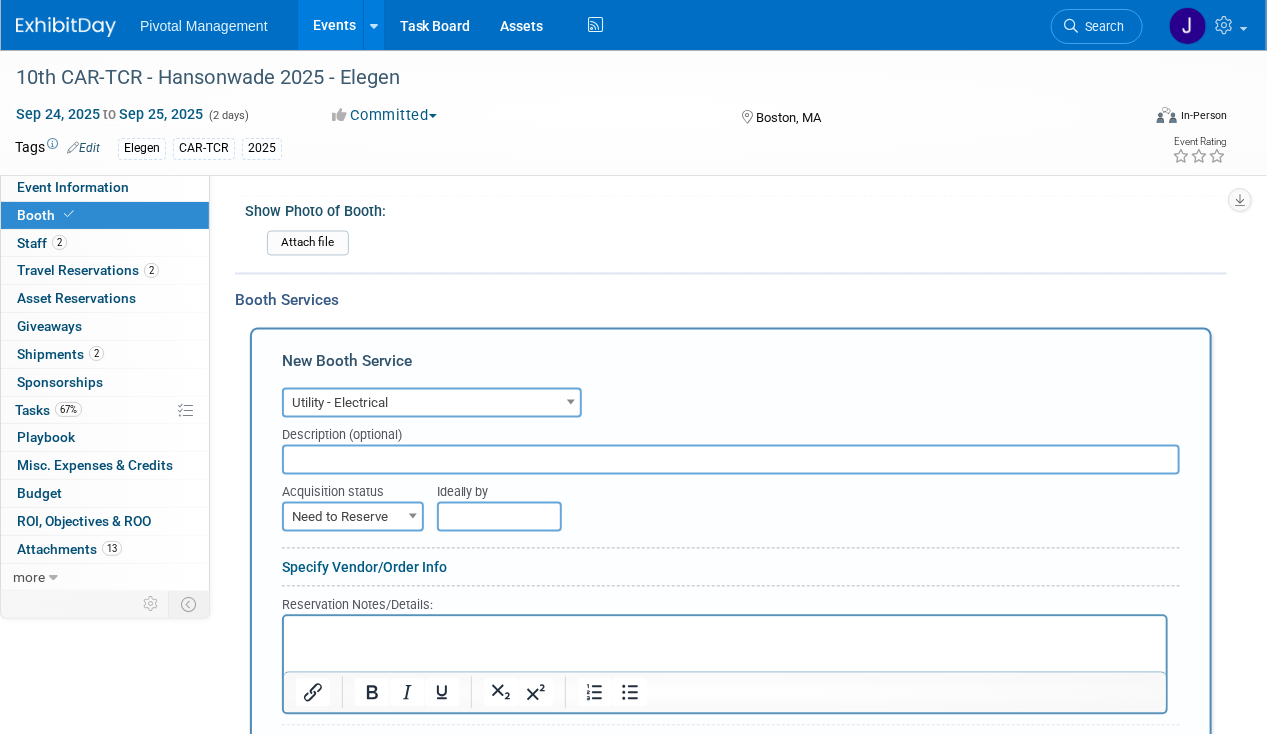 click on "Need to Reserve" at bounding box center (353, 518) 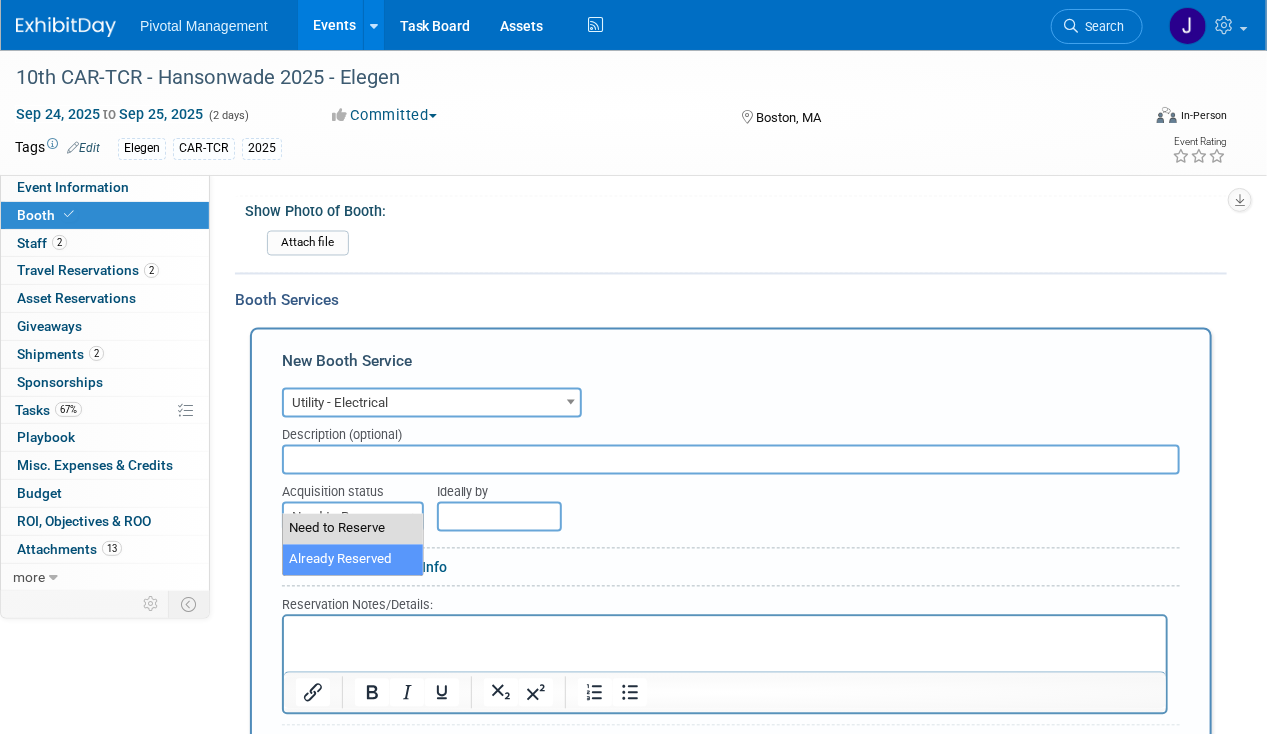 select on "2" 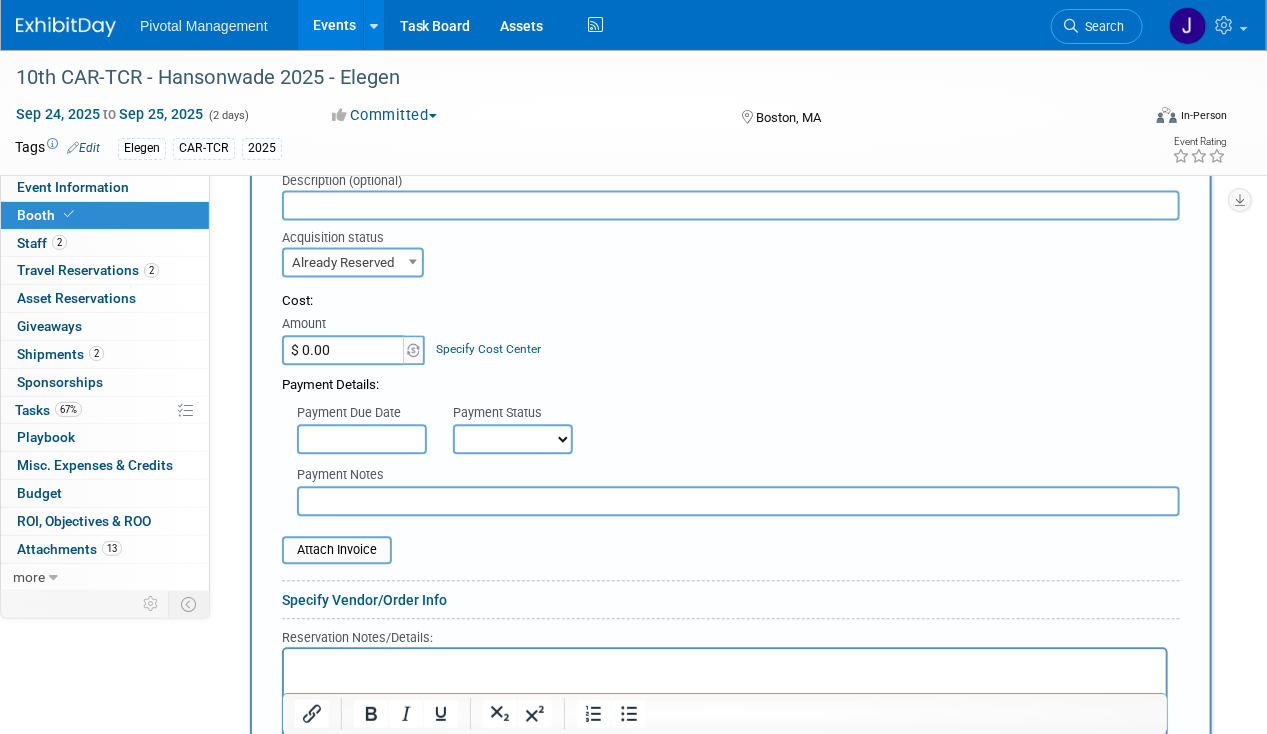 scroll, scrollTop: 1551, scrollLeft: 0, axis: vertical 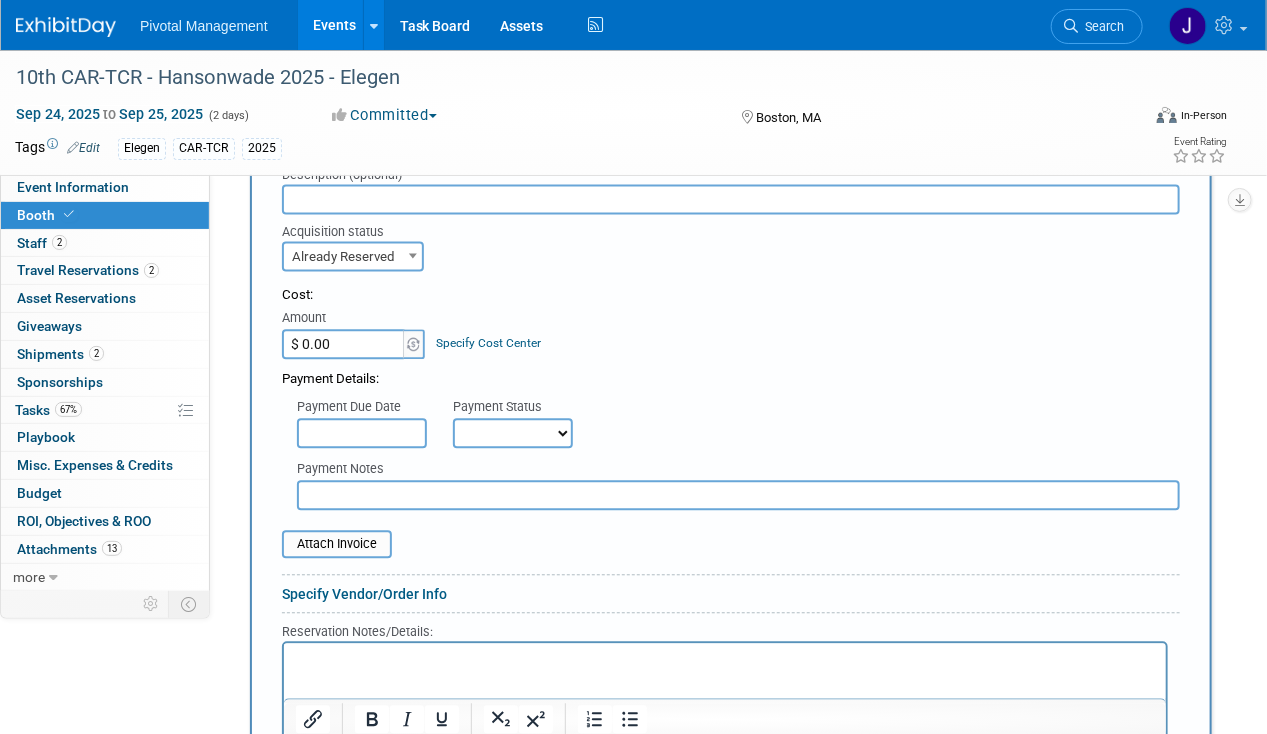 click on "Not Paid Yet
Partially Paid
Paid in Full" at bounding box center (513, 433) 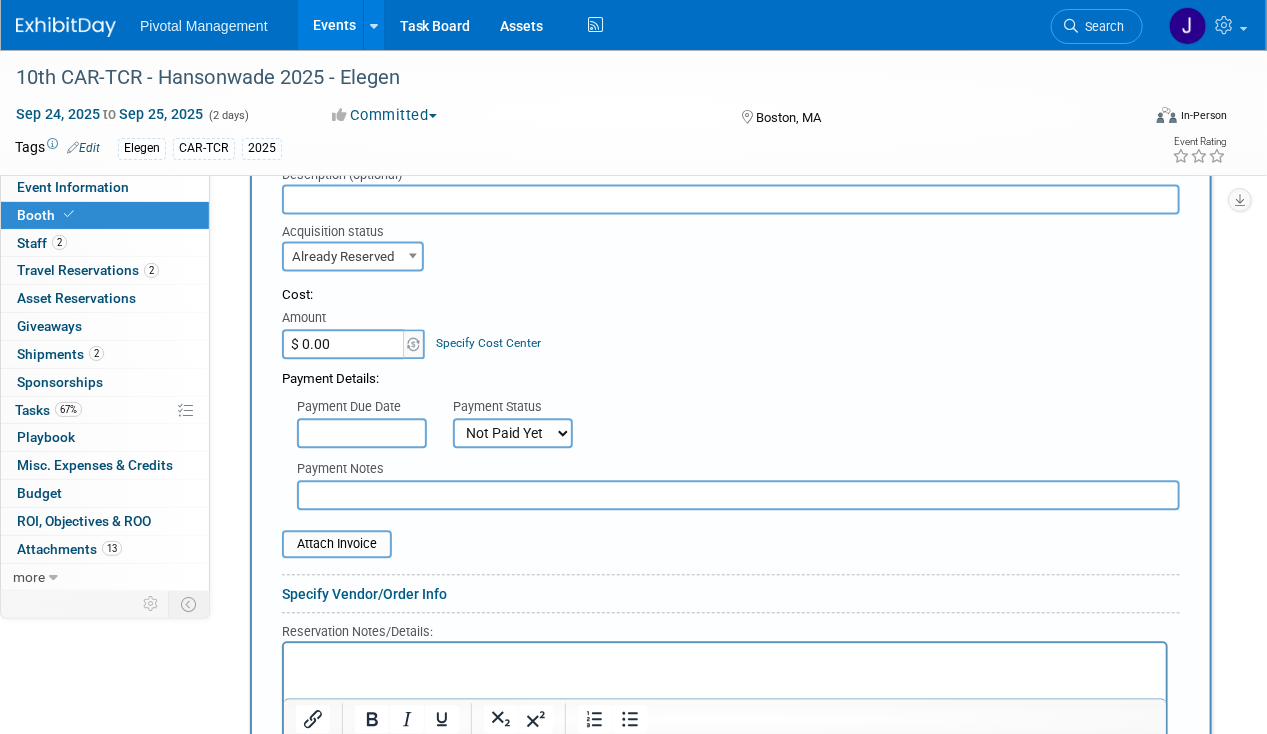 click on "Not Paid Yet
Partially Paid
Paid in Full" at bounding box center (513, 433) 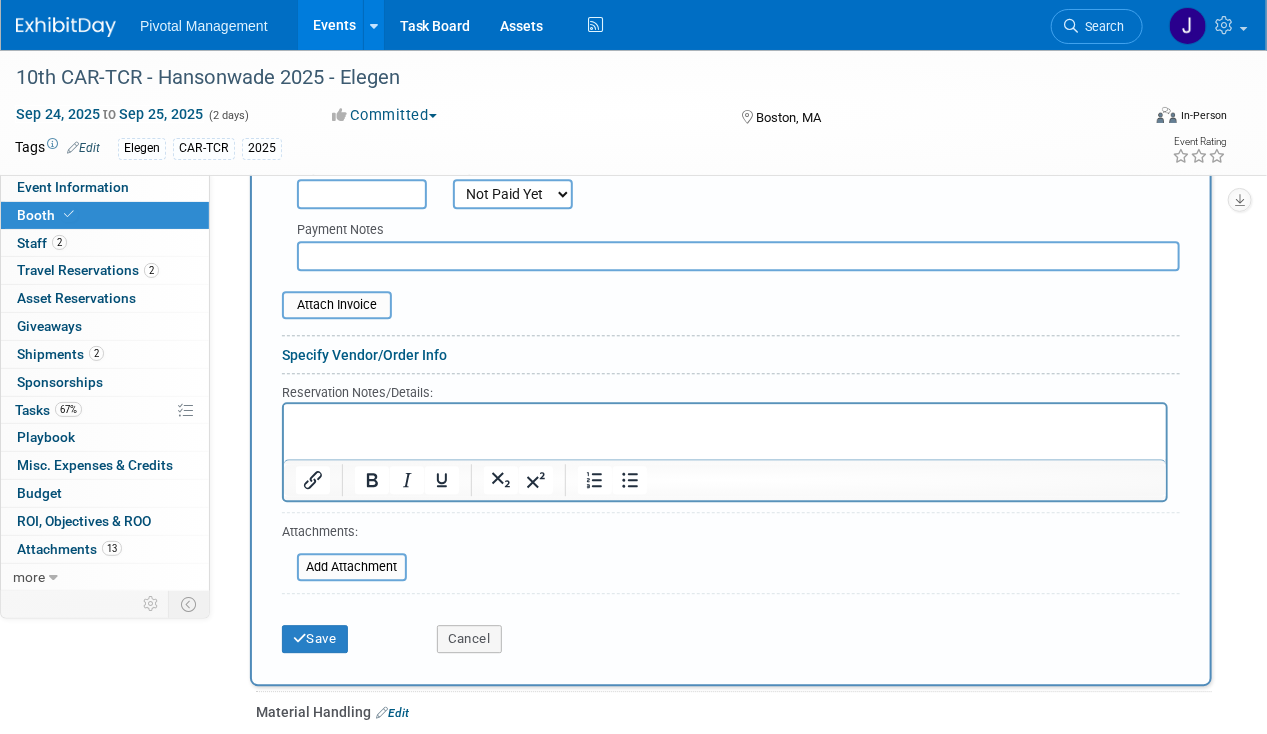 click at bounding box center (724, 420) 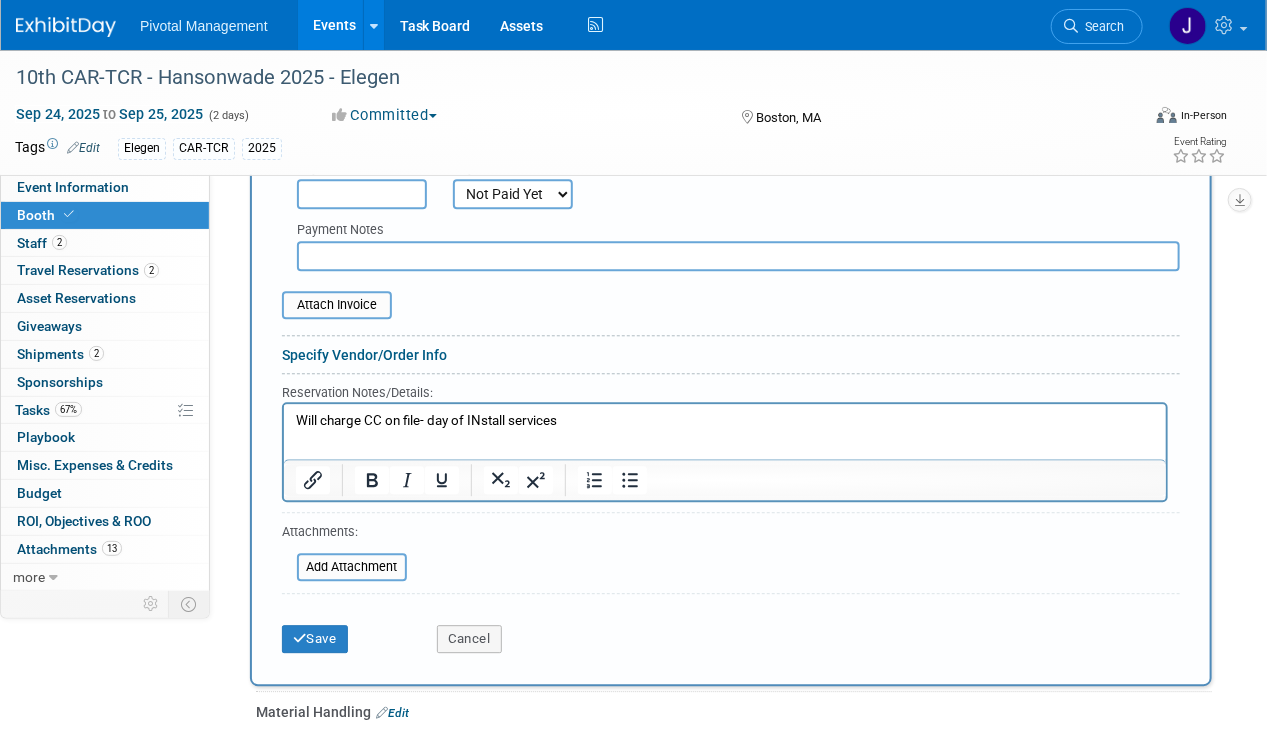 click on "Will charge CC on file- day of INstall services" at bounding box center (724, 420) 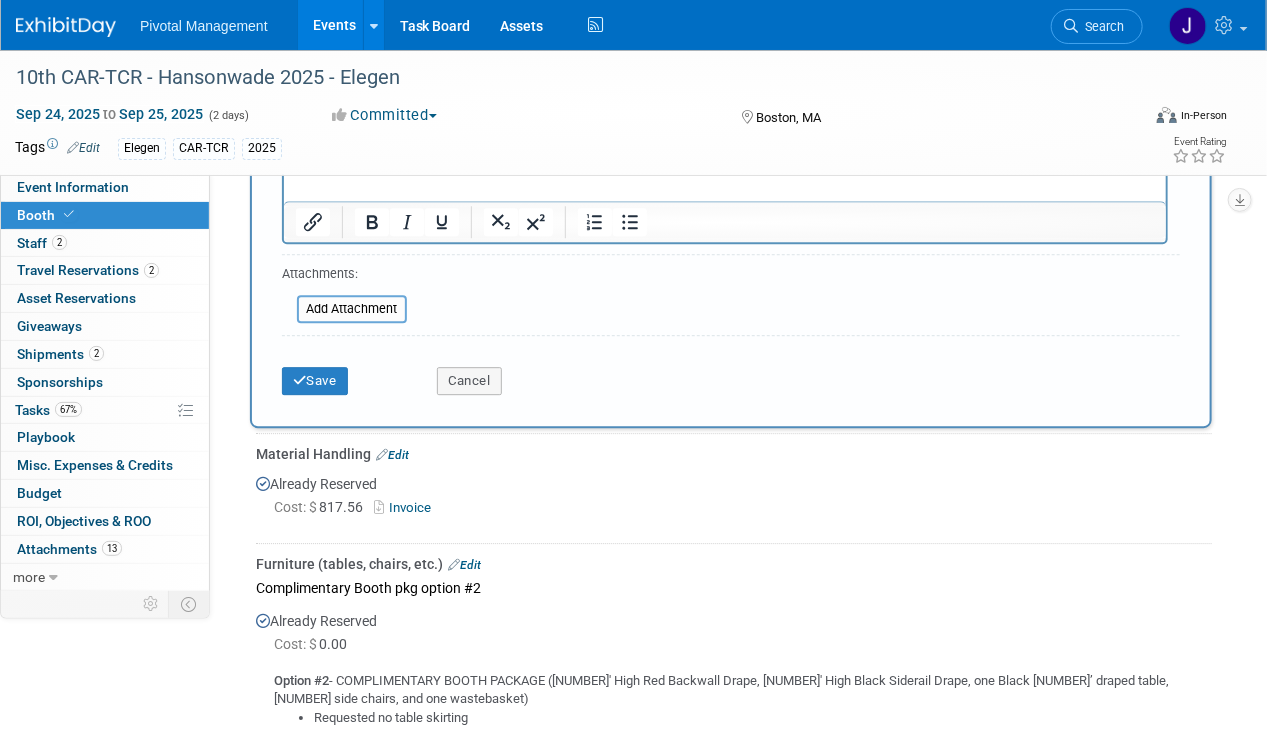 scroll, scrollTop: 2140, scrollLeft: 0, axis: vertical 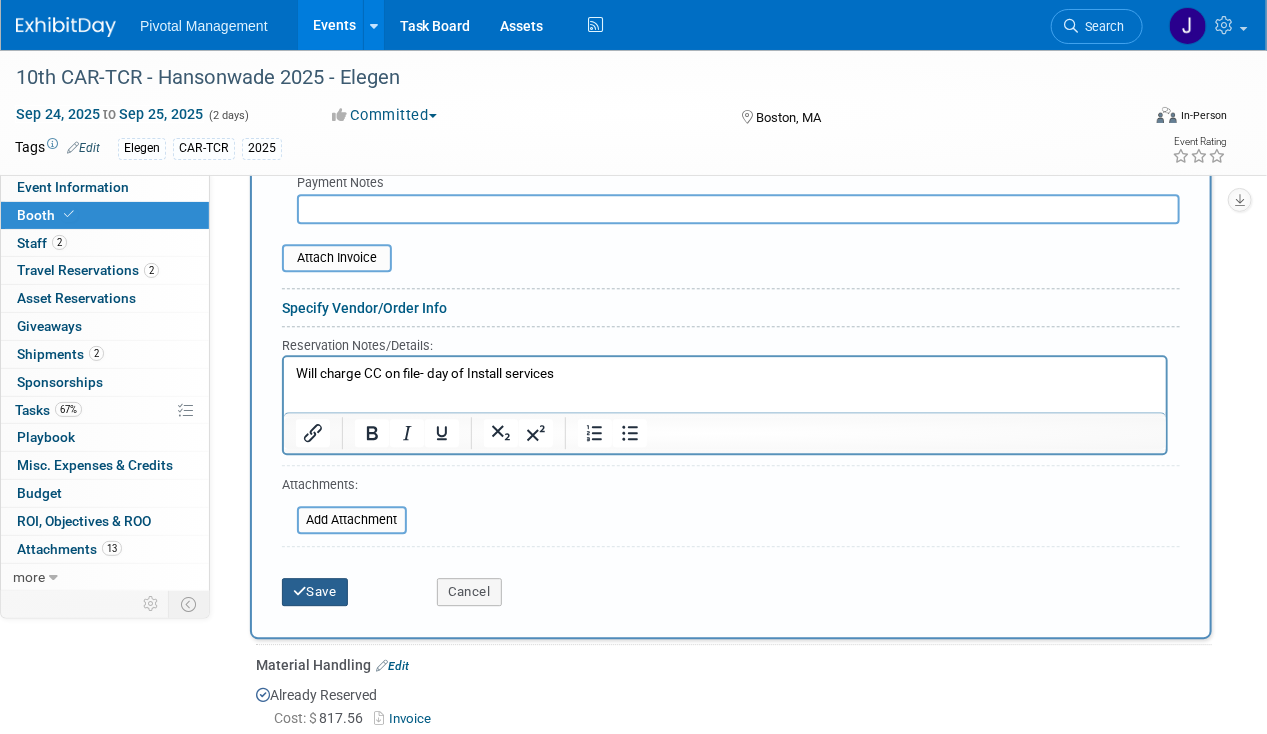 click on "Save" at bounding box center [315, 592] 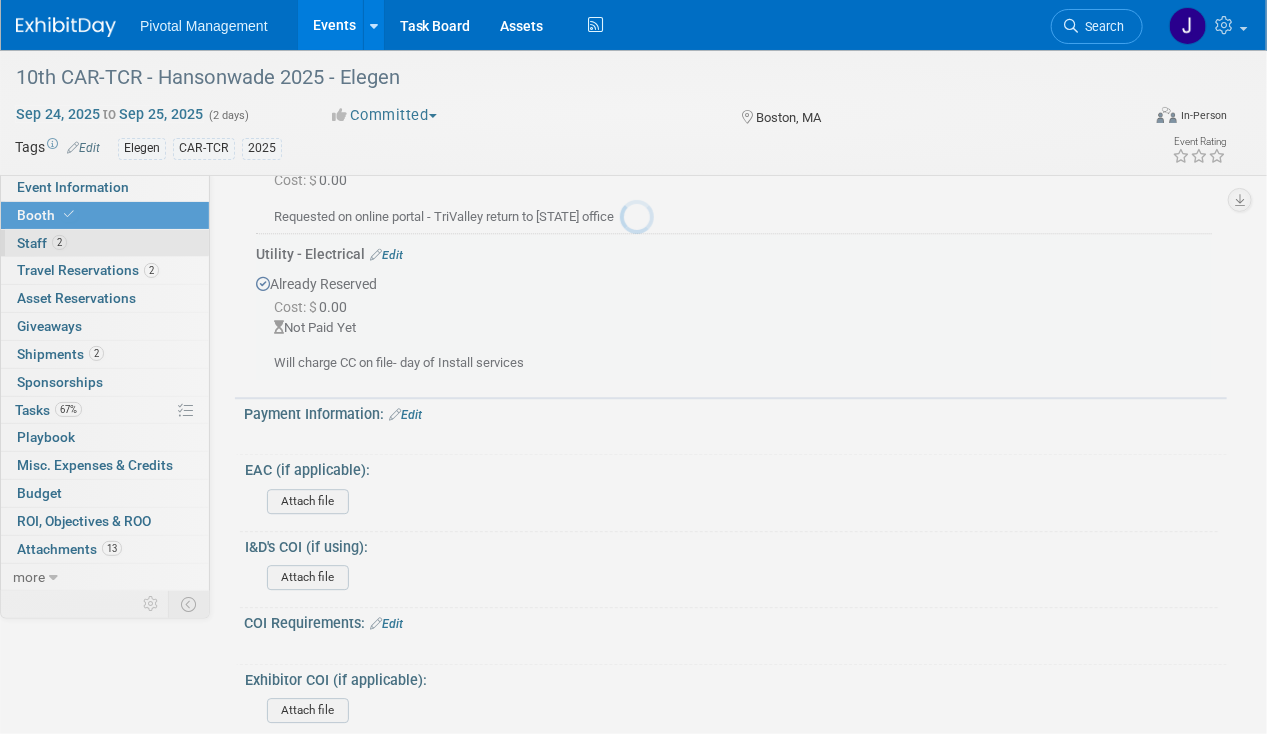 scroll, scrollTop: 1889, scrollLeft: 0, axis: vertical 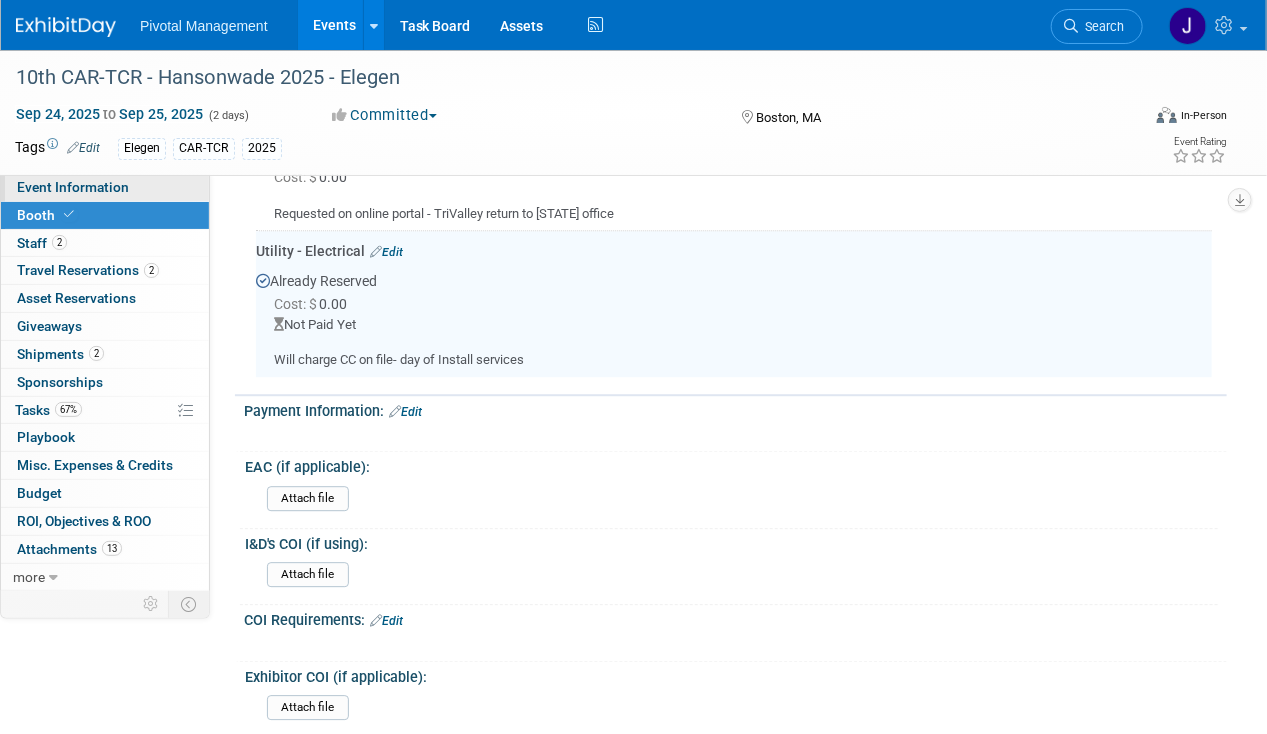 click on "Event Information" at bounding box center (73, 187) 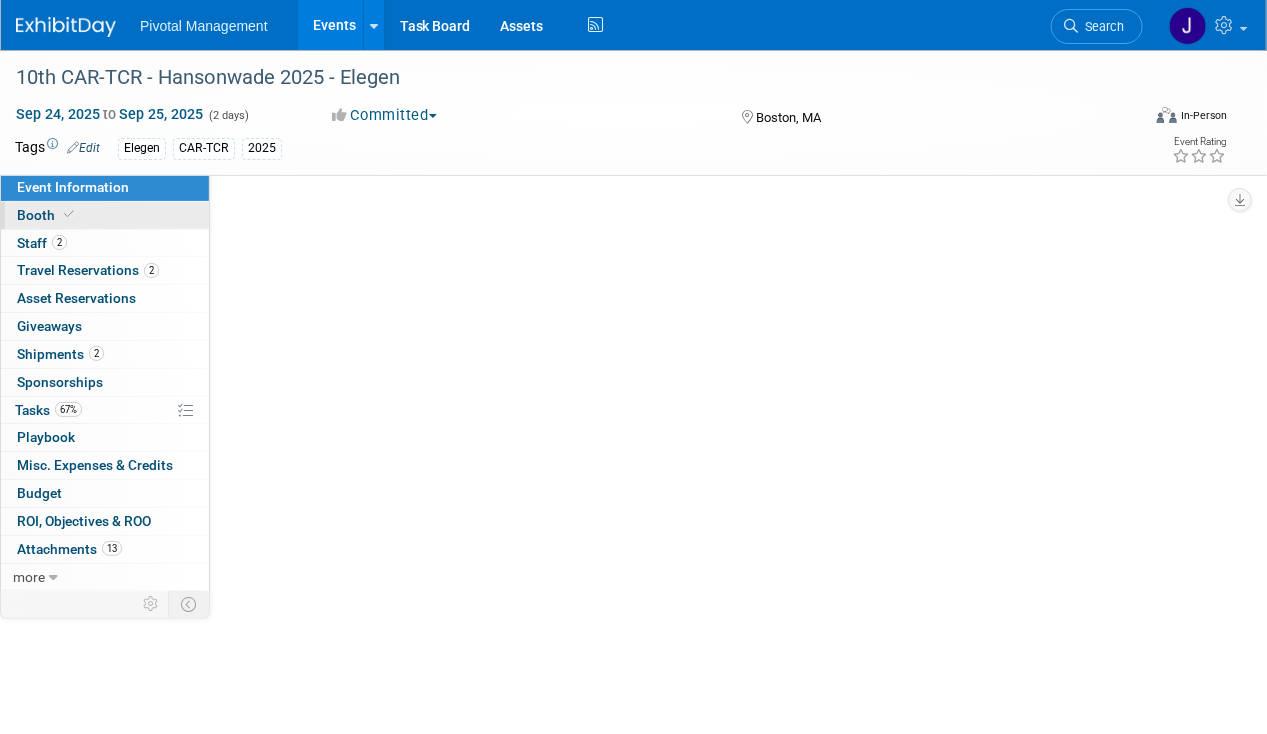 scroll, scrollTop: 0, scrollLeft: 0, axis: both 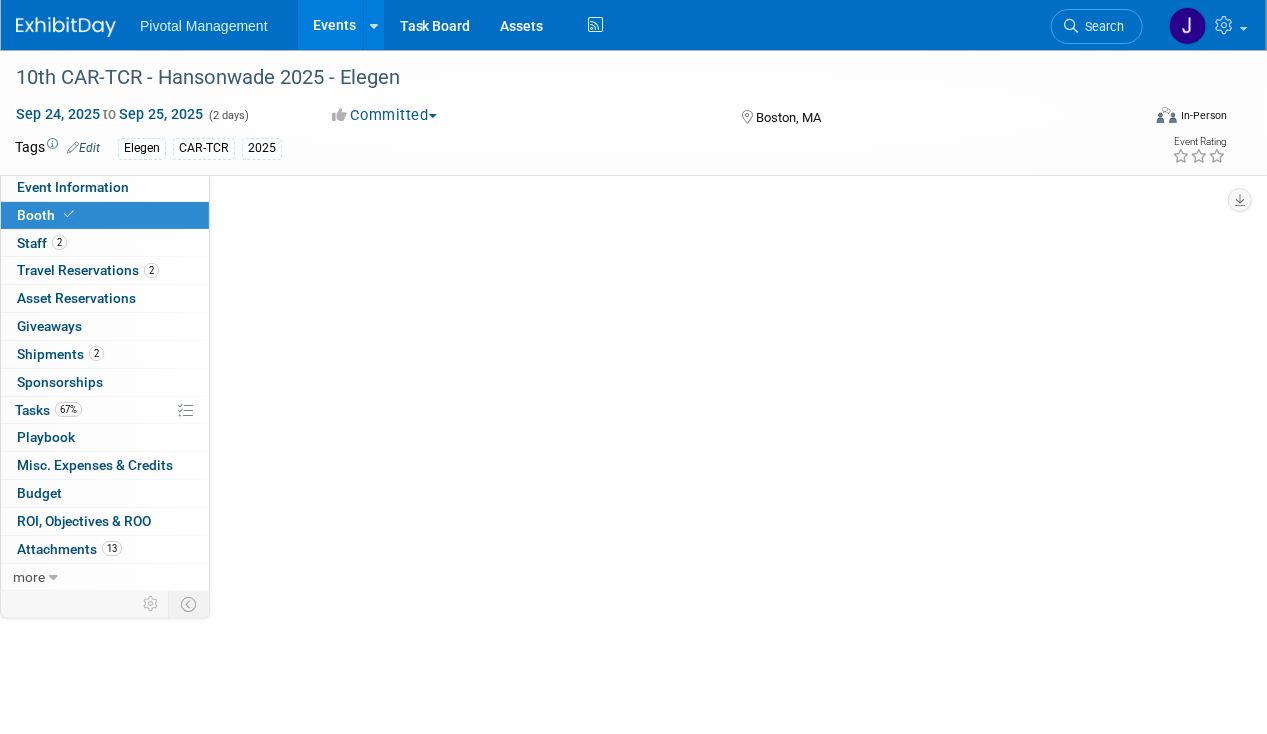 select on "Yes" 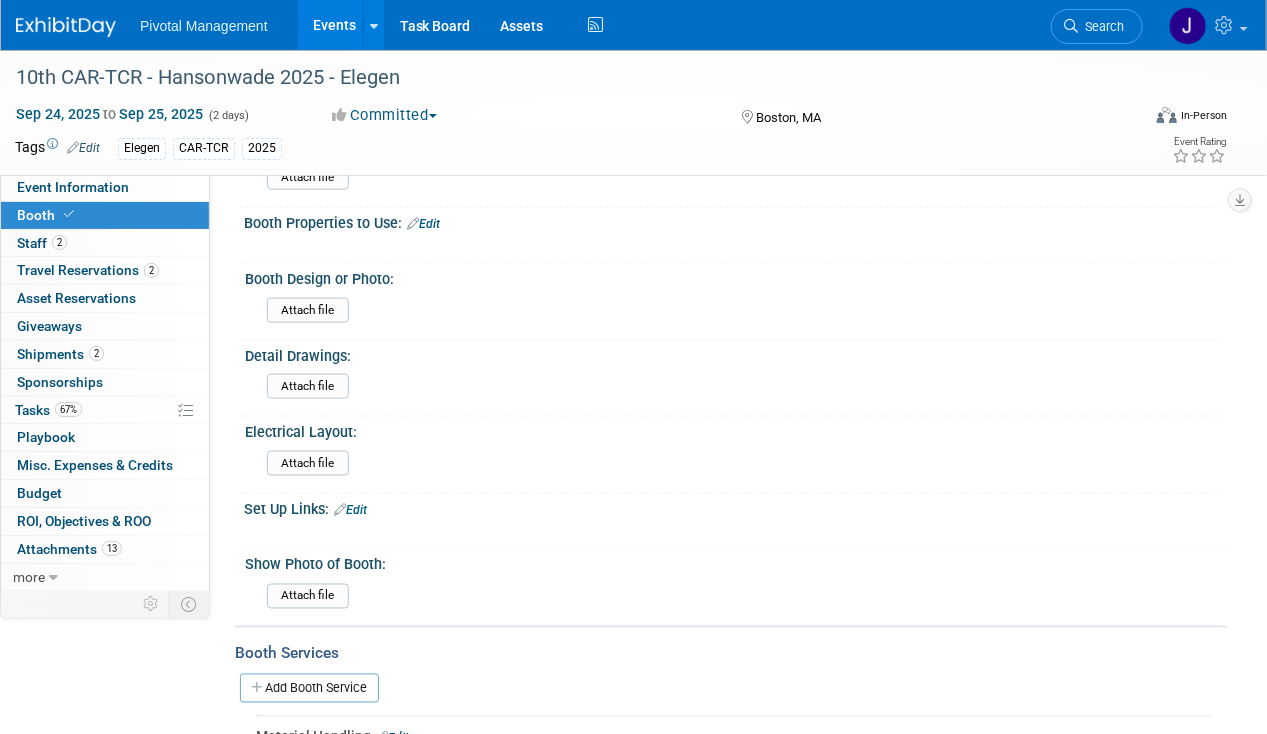 scroll, scrollTop: 1030, scrollLeft: 0, axis: vertical 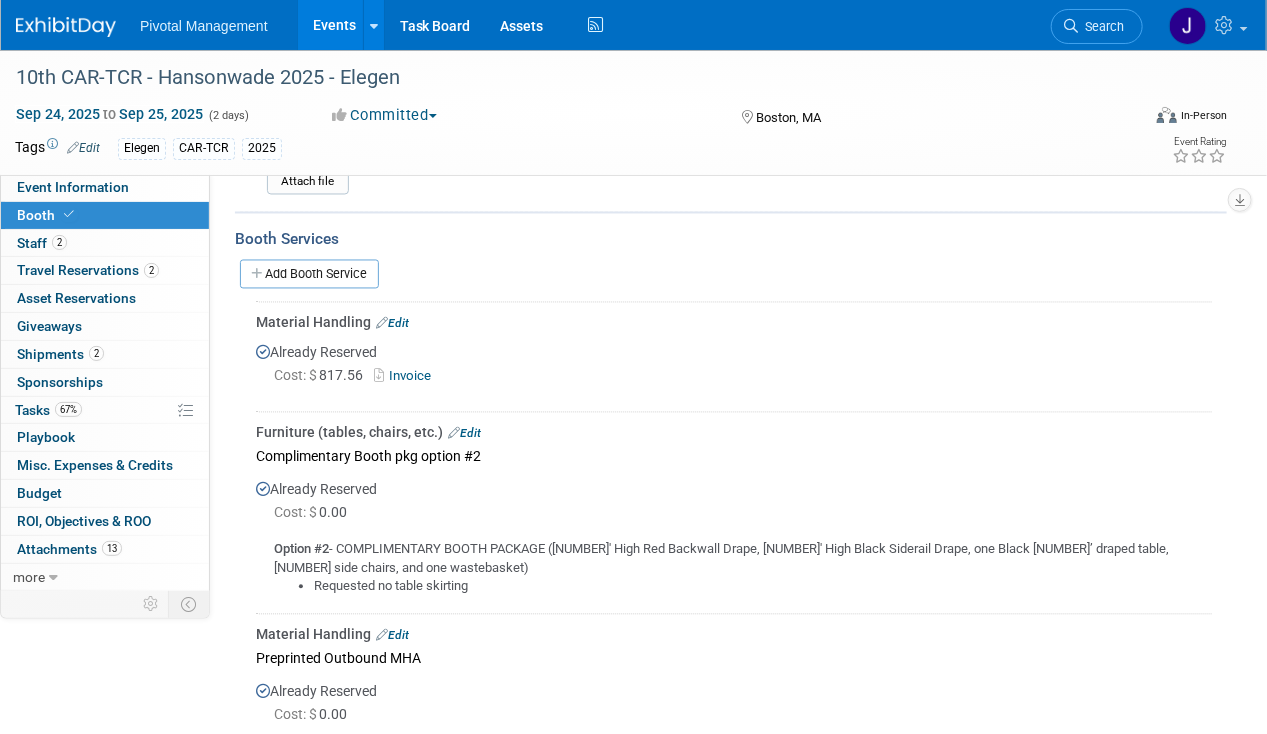 drag, startPoint x: 655, startPoint y: 234, endPoint x: 860, endPoint y: 676, distance: 487.22583 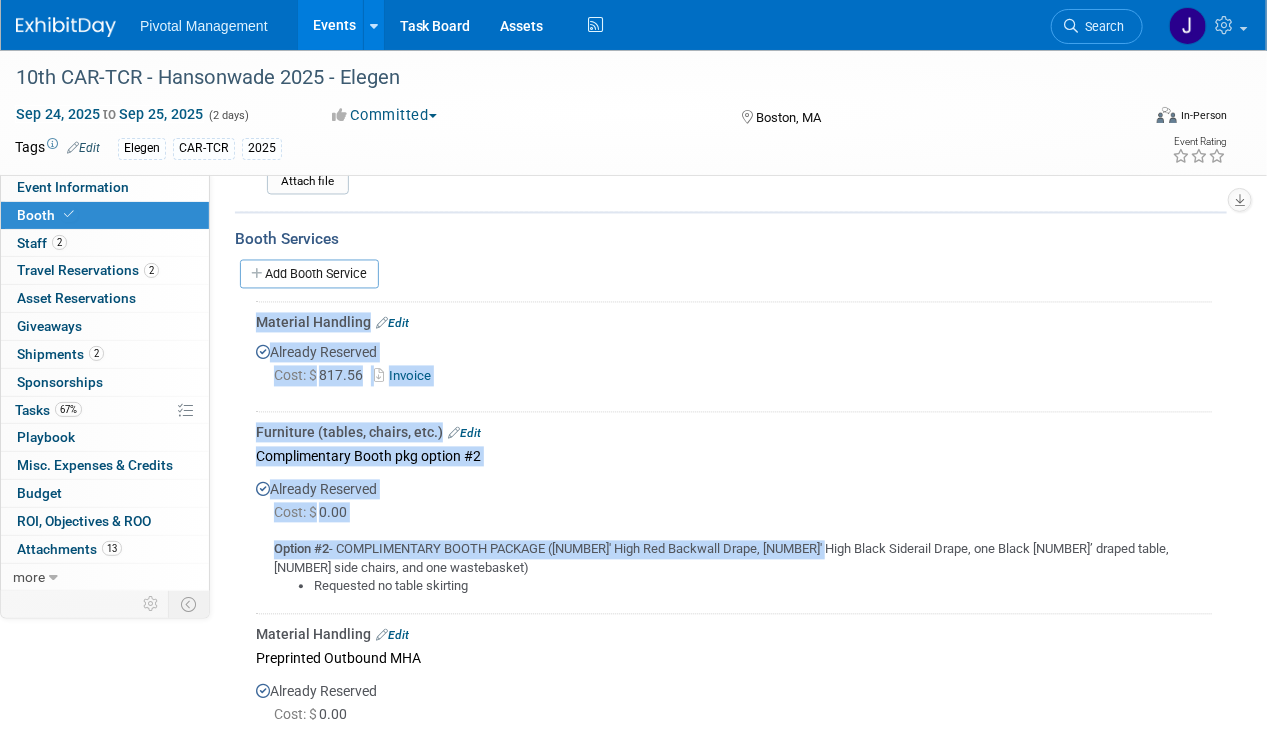 scroll, scrollTop: 1346, scrollLeft: 0, axis: vertical 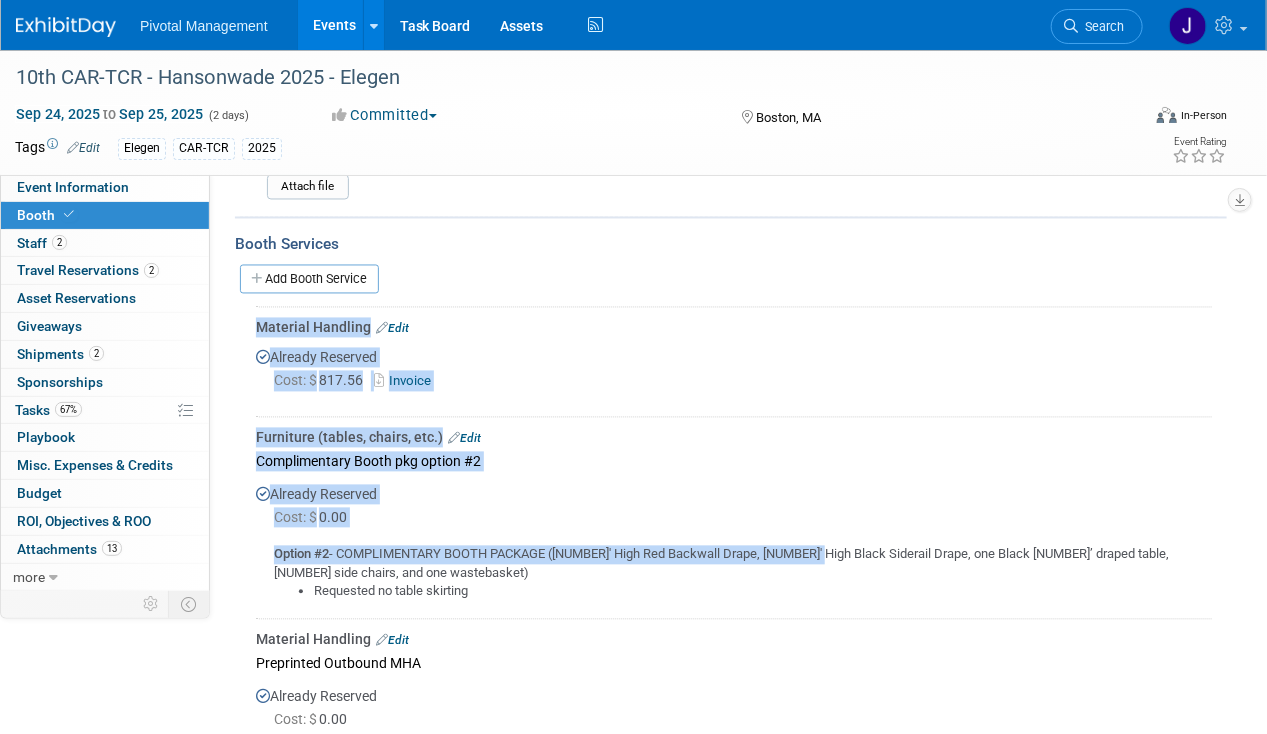 click on "Already Reserved
Cost: $ [PRICE]
Invoice" at bounding box center (734, 374) 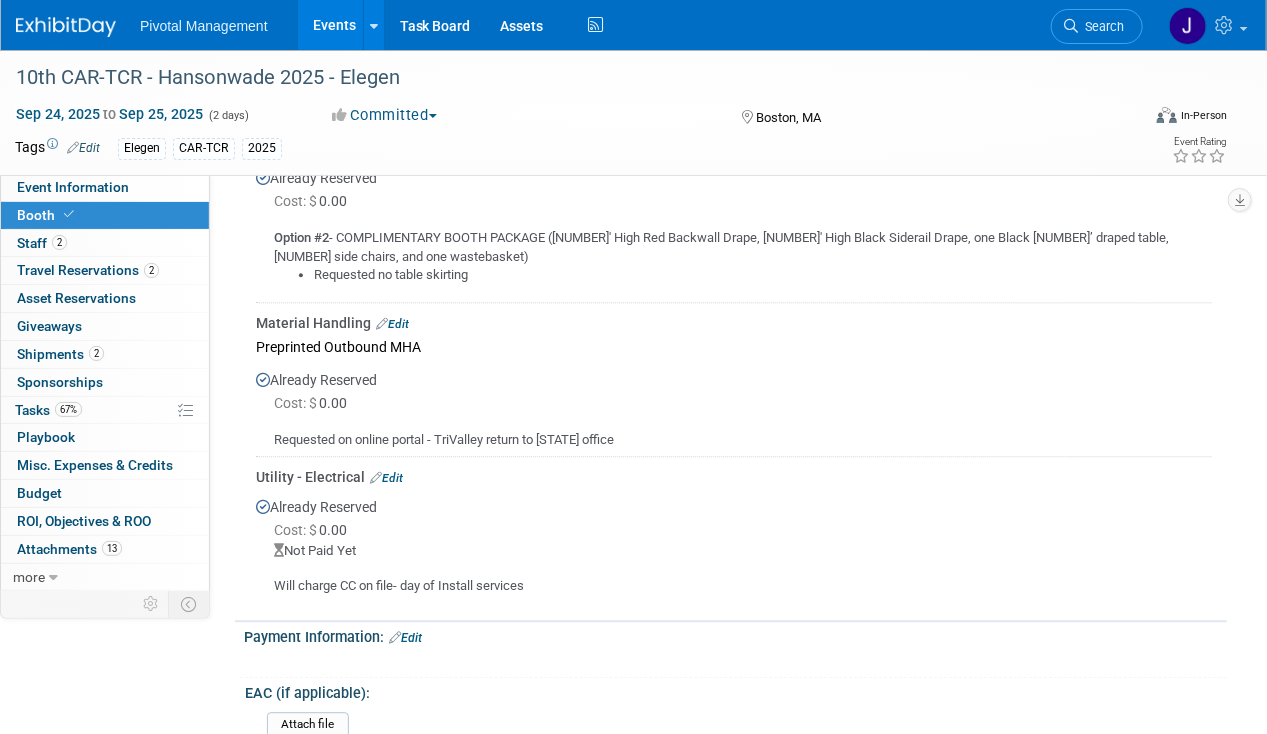 scroll, scrollTop: 1880, scrollLeft: 0, axis: vertical 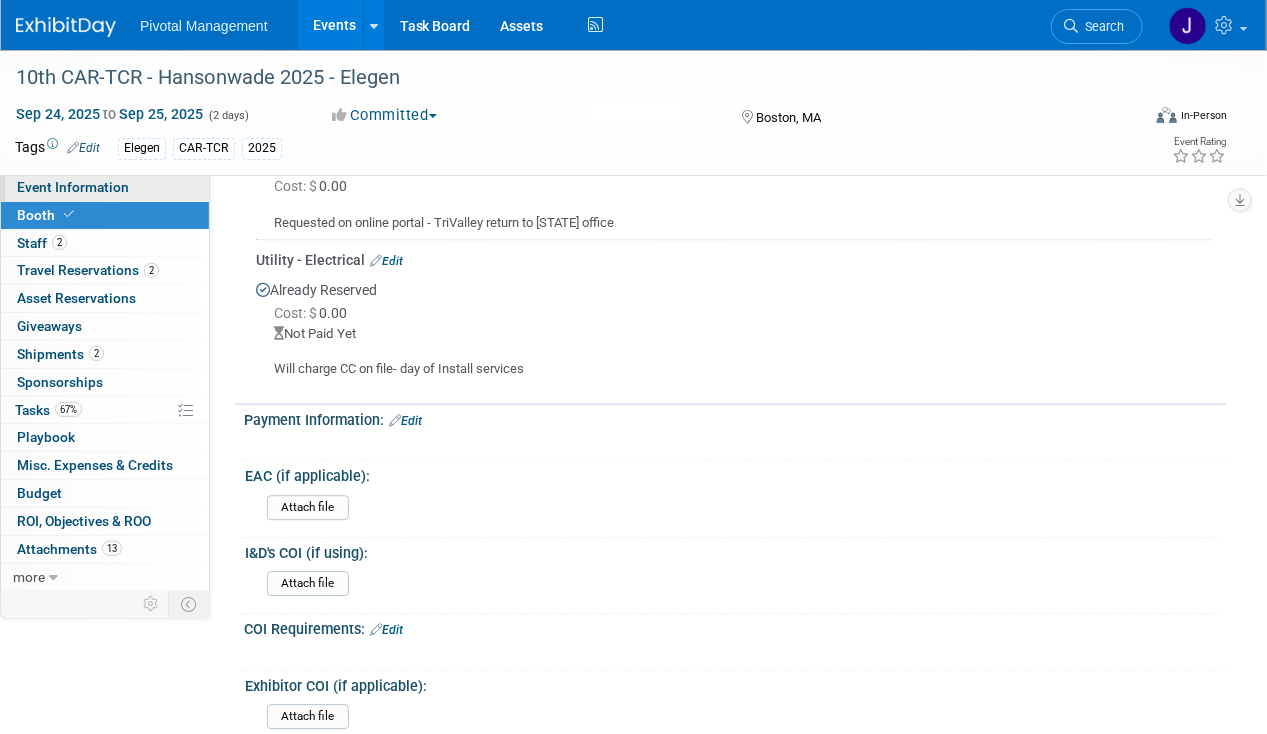click on "Event Information" at bounding box center (73, 187) 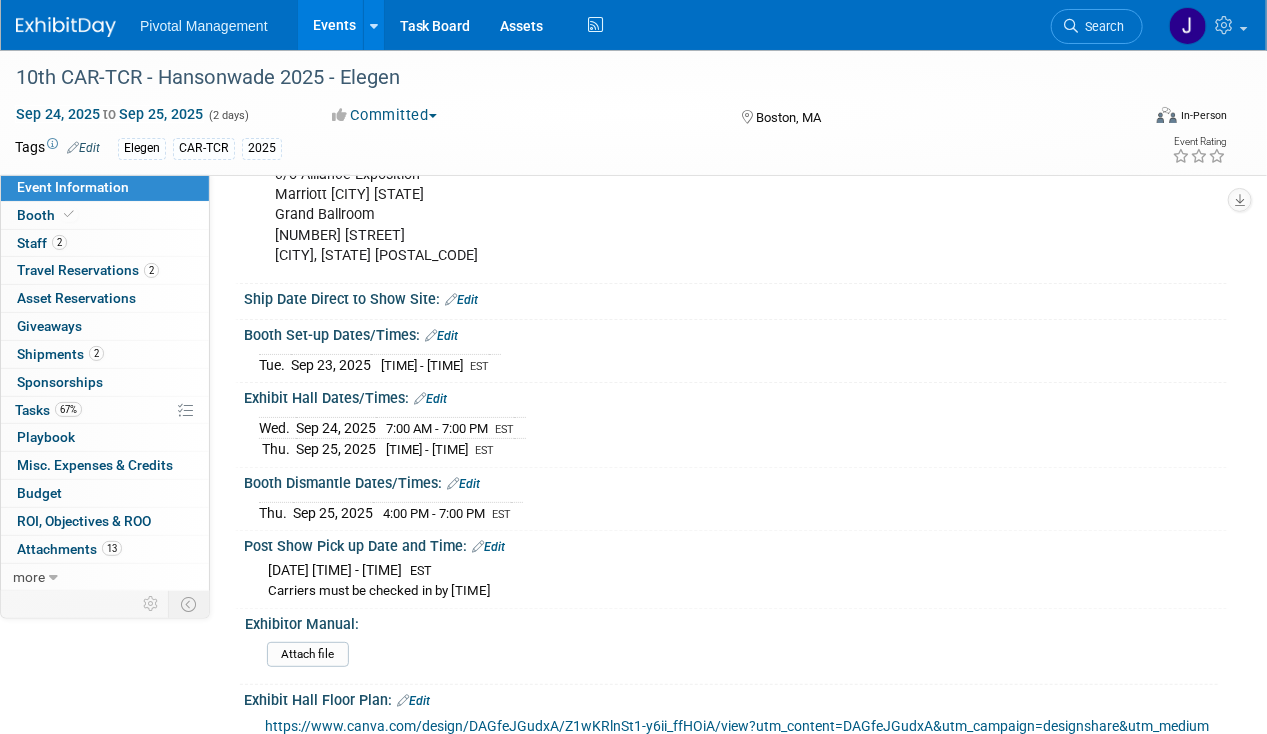 scroll, scrollTop: 2985, scrollLeft: 0, axis: vertical 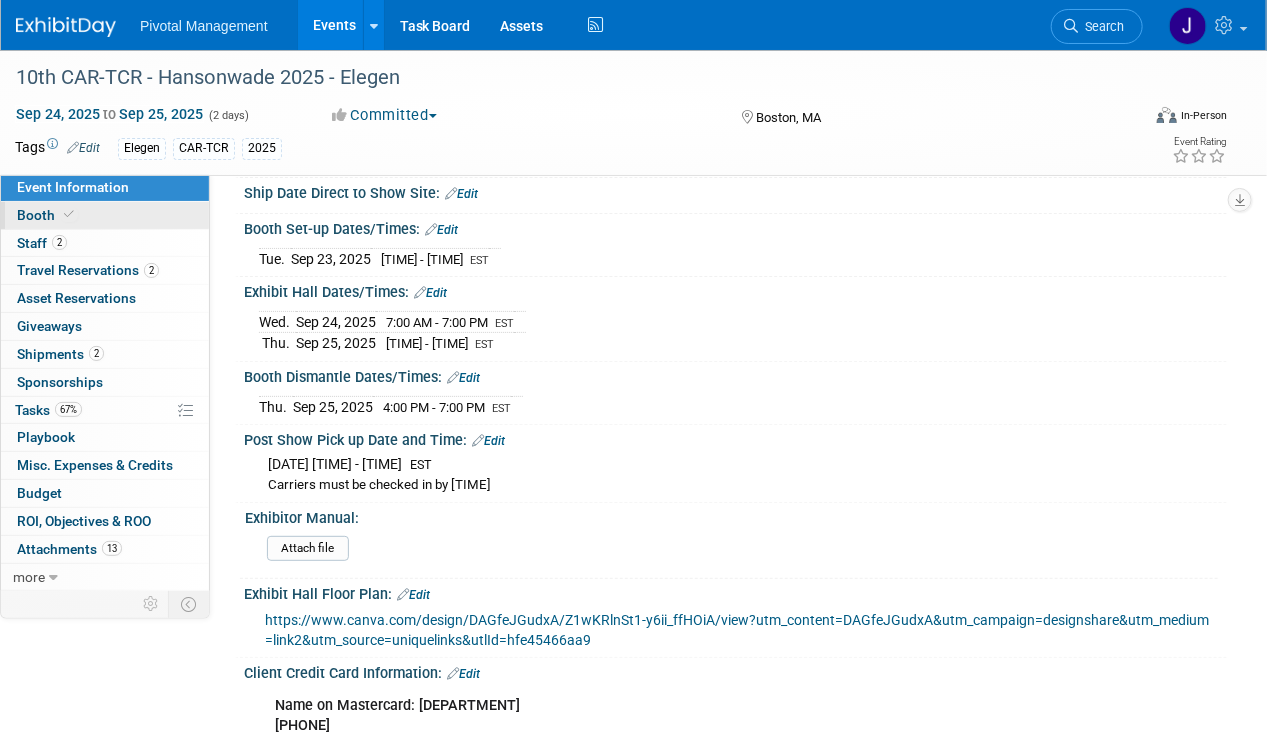click on "Booth" at bounding box center [105, 215] 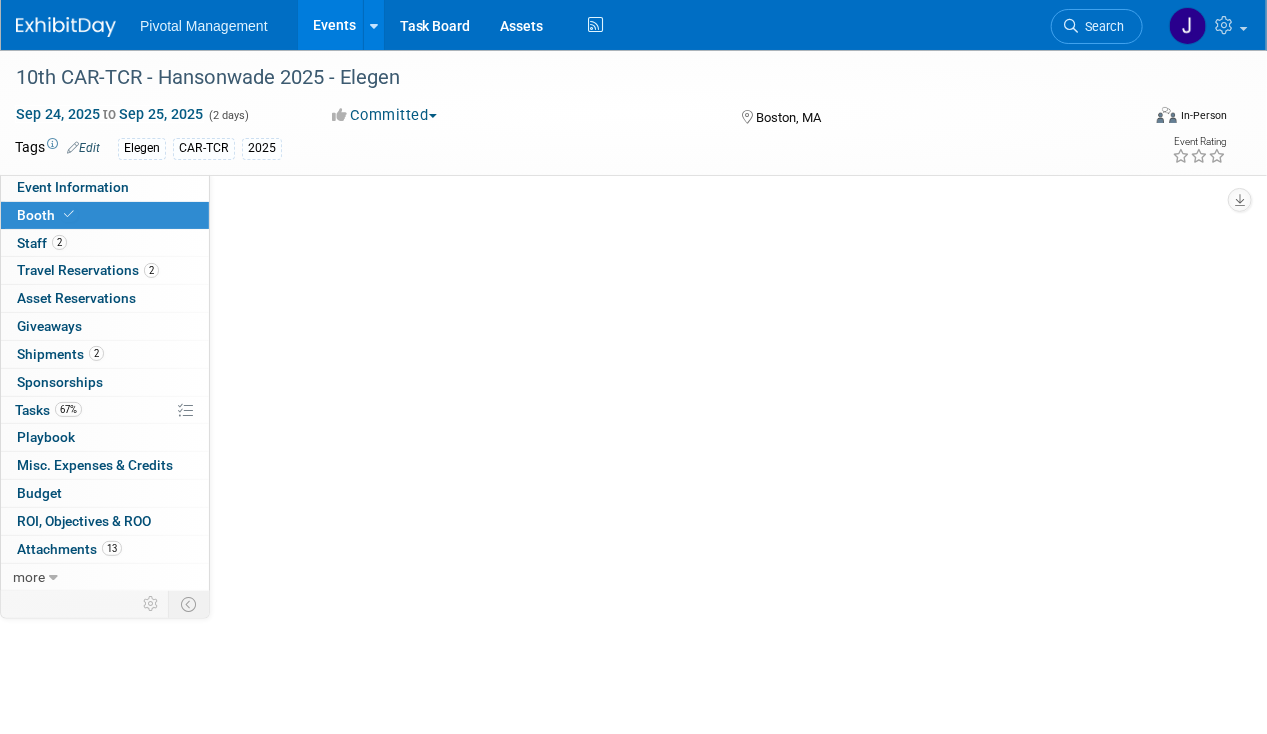 scroll, scrollTop: 0, scrollLeft: 0, axis: both 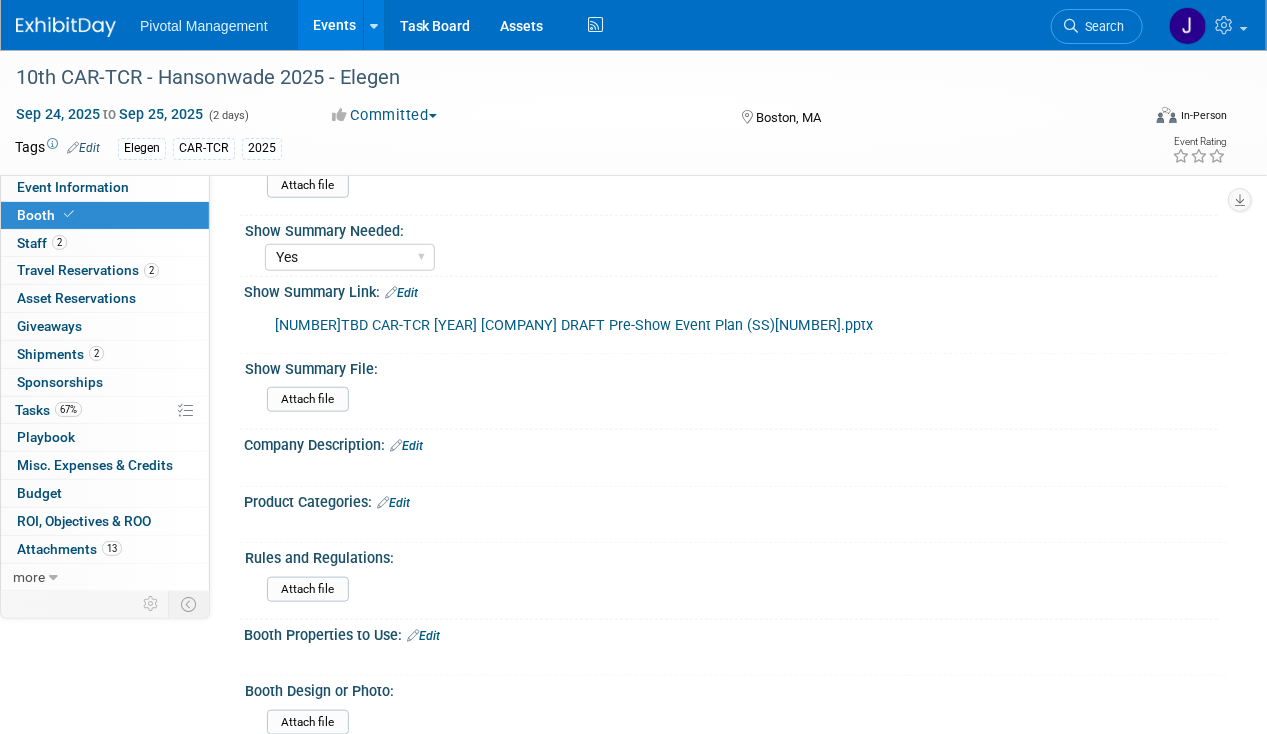 click on "[NUMBER]TBD CAR-TCR [YEAR] [COMPANY] DRAFT Pre-Show Event Plan (SS)[NUMBER].pptx" at bounding box center (574, 325) 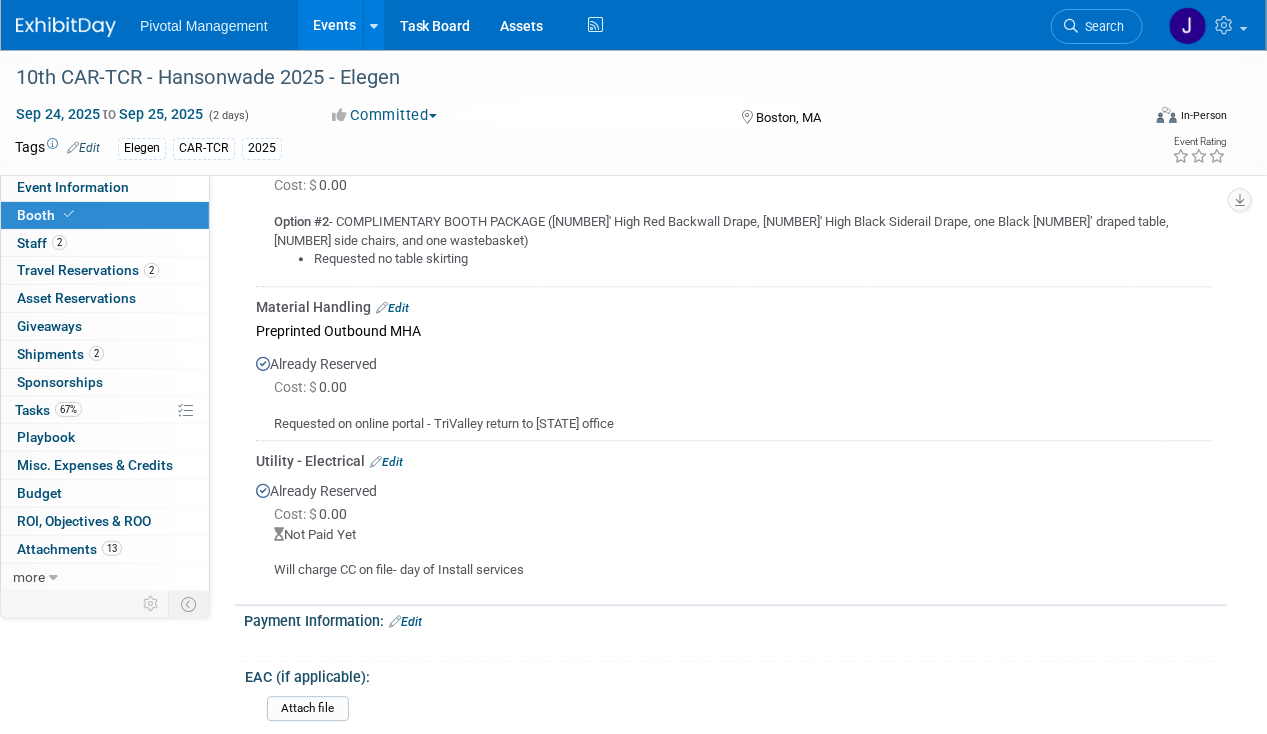 scroll, scrollTop: 1761, scrollLeft: 0, axis: vertical 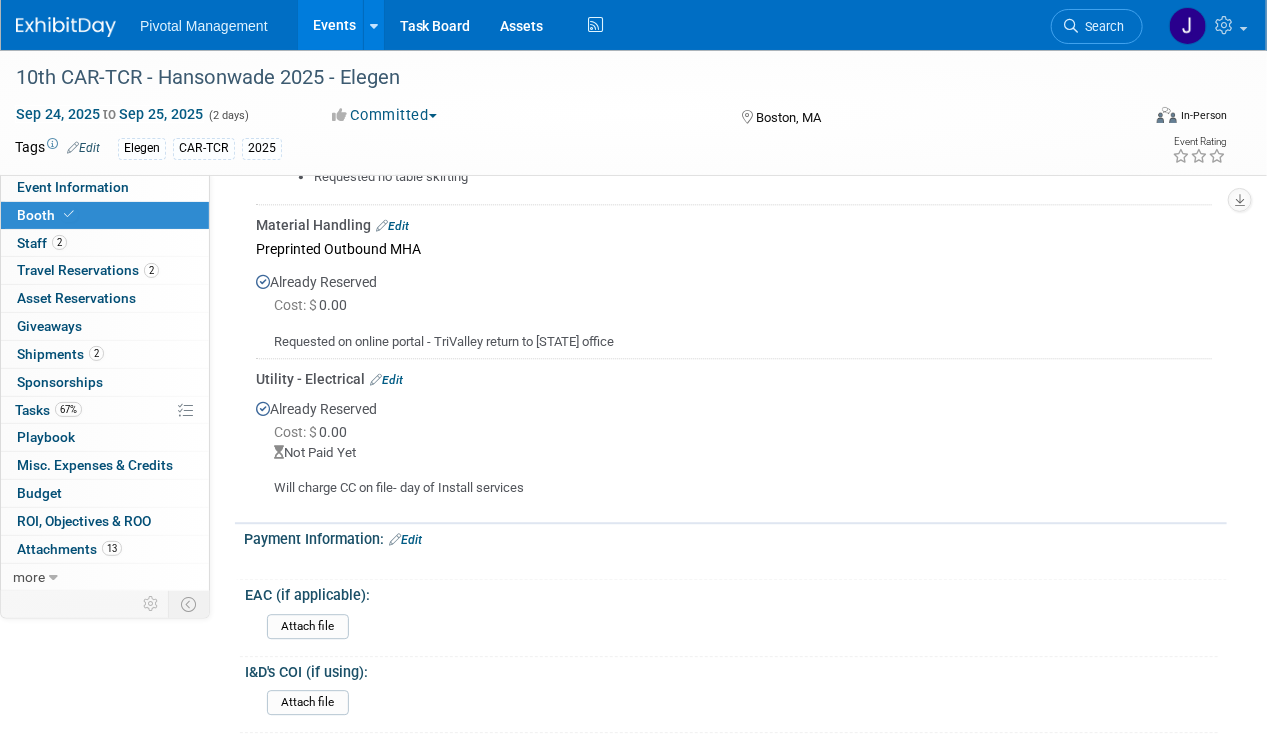 click on "Edit" at bounding box center (386, 380) 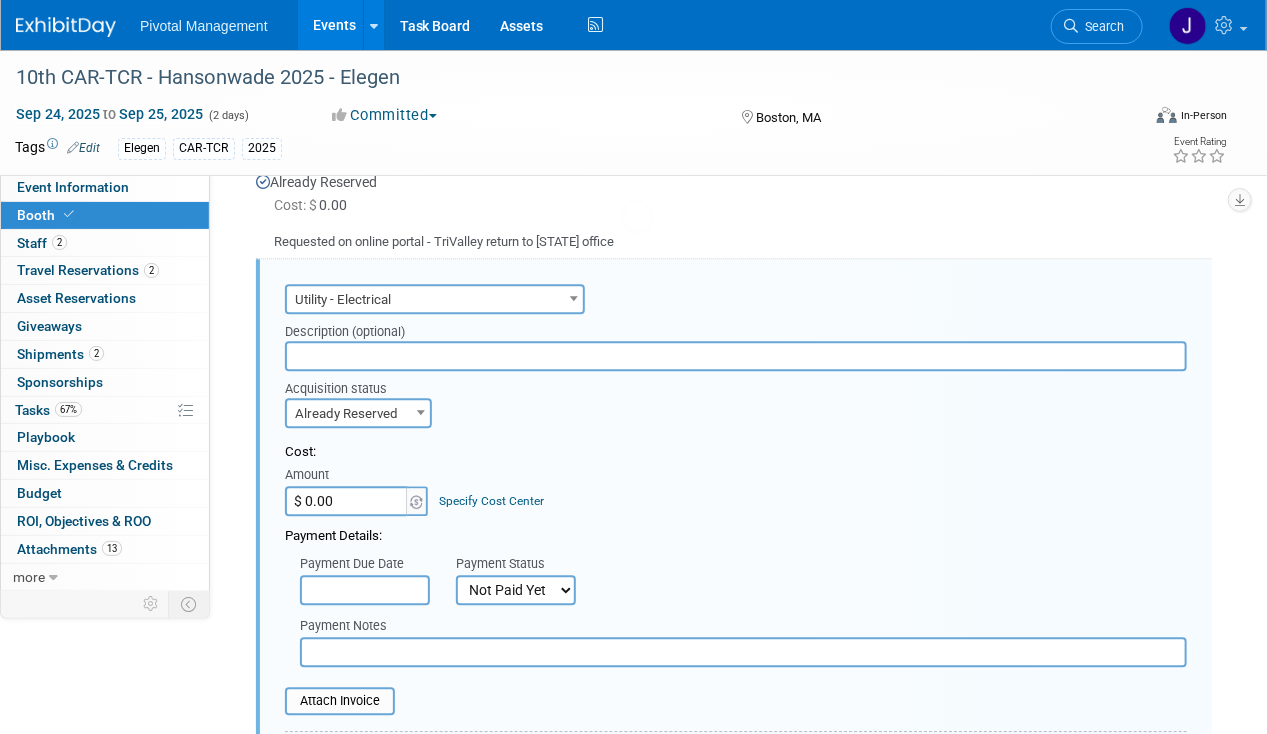 scroll, scrollTop: 1874, scrollLeft: 0, axis: vertical 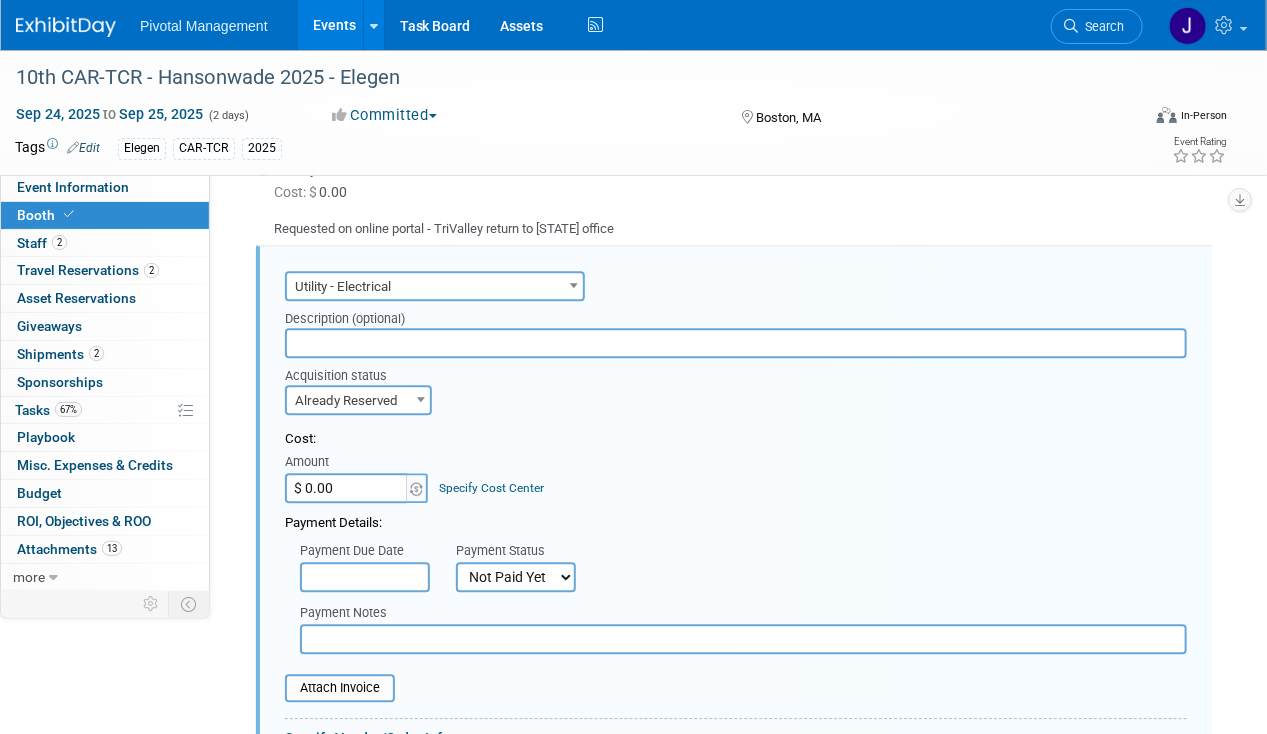 click on "$ 0.00" at bounding box center [347, 488] 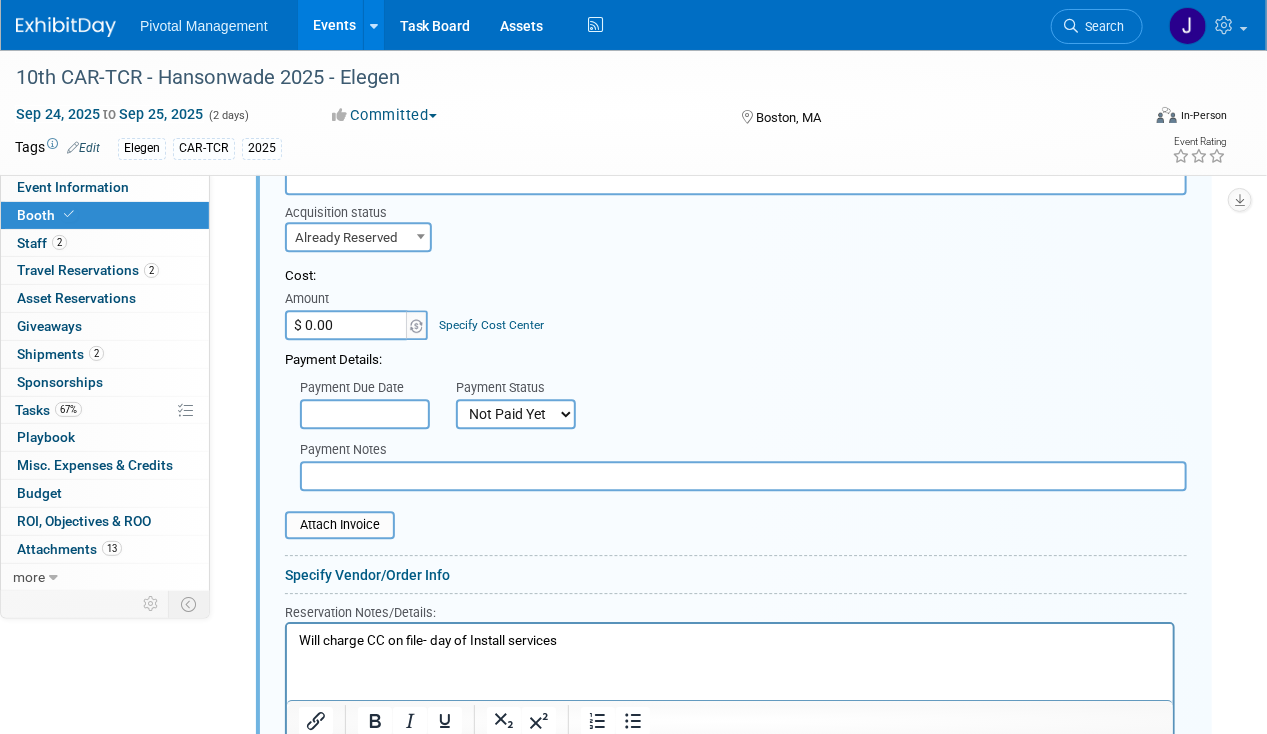 scroll, scrollTop: 2140, scrollLeft: 0, axis: vertical 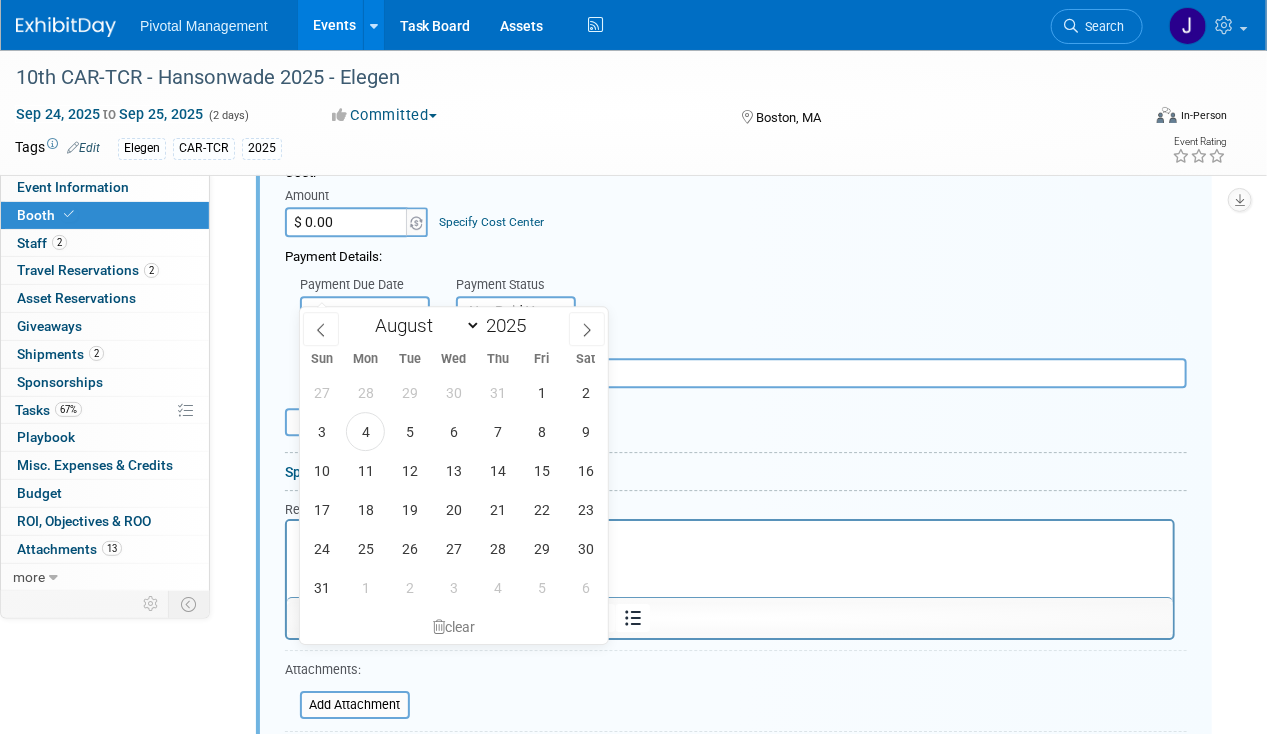 click at bounding box center (365, 311) 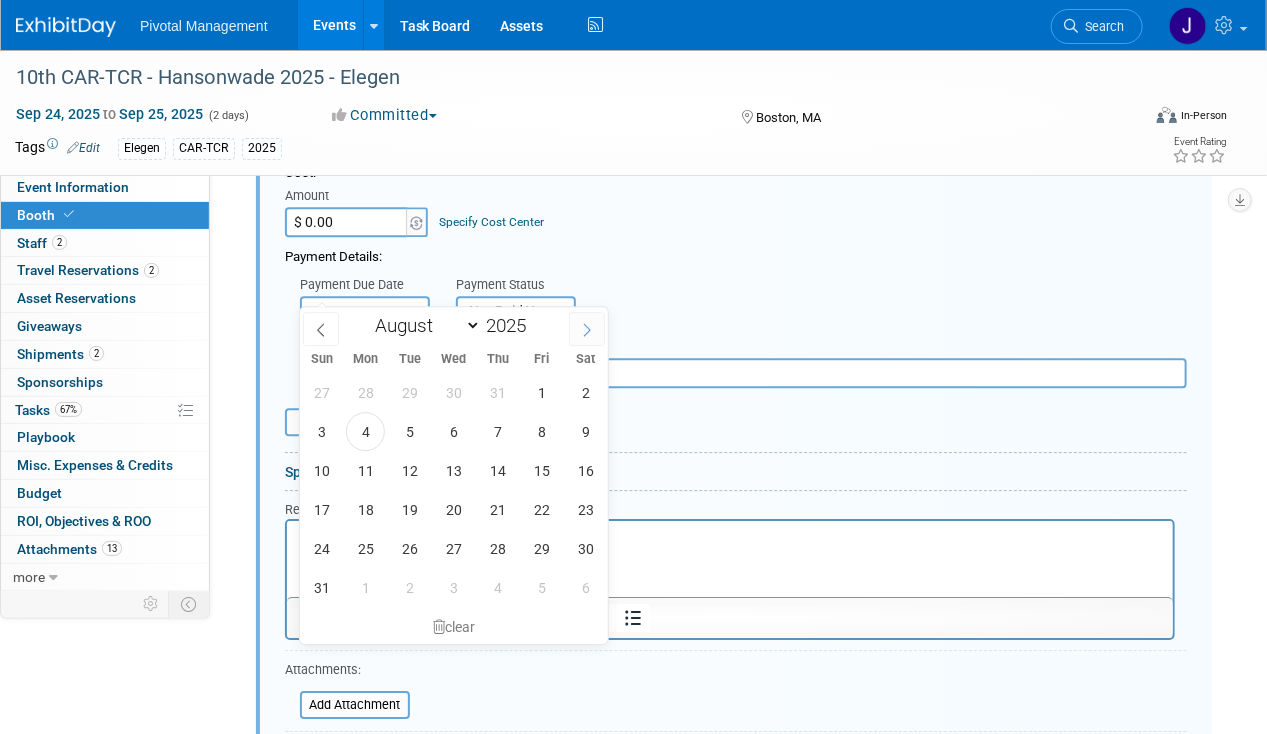click 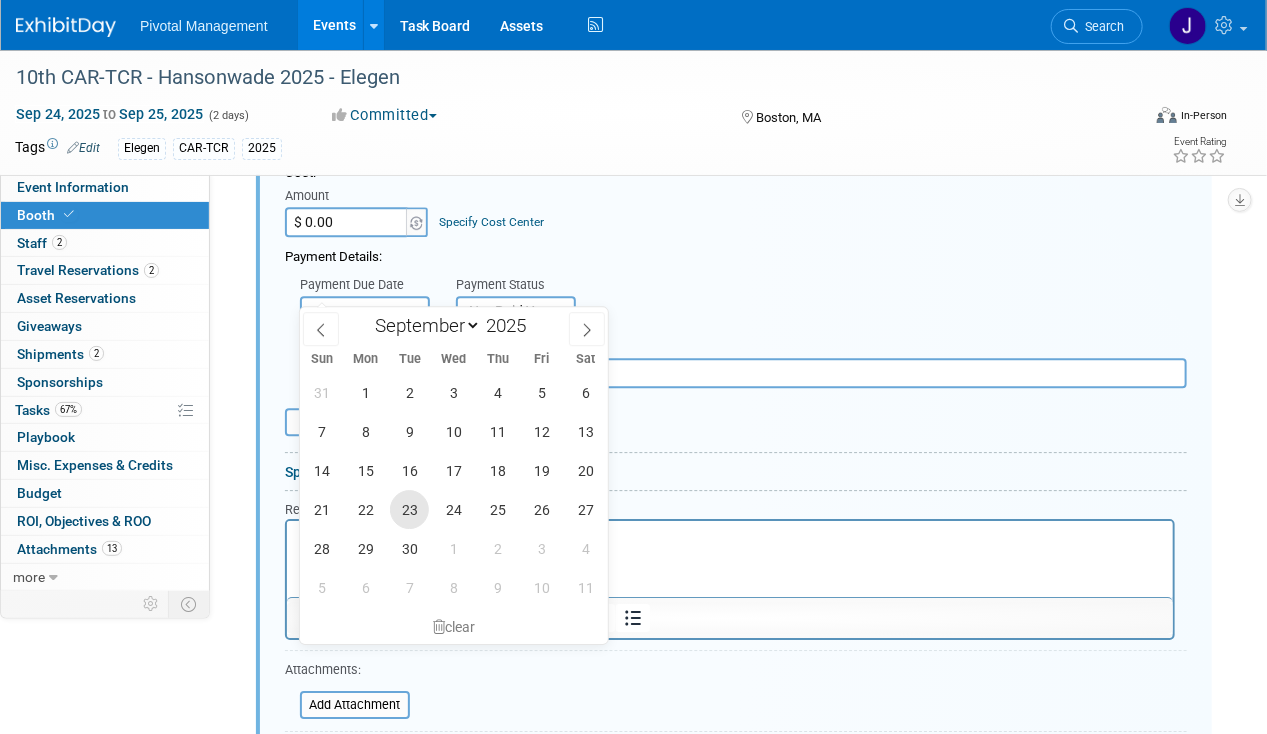 click on "23" at bounding box center (409, 509) 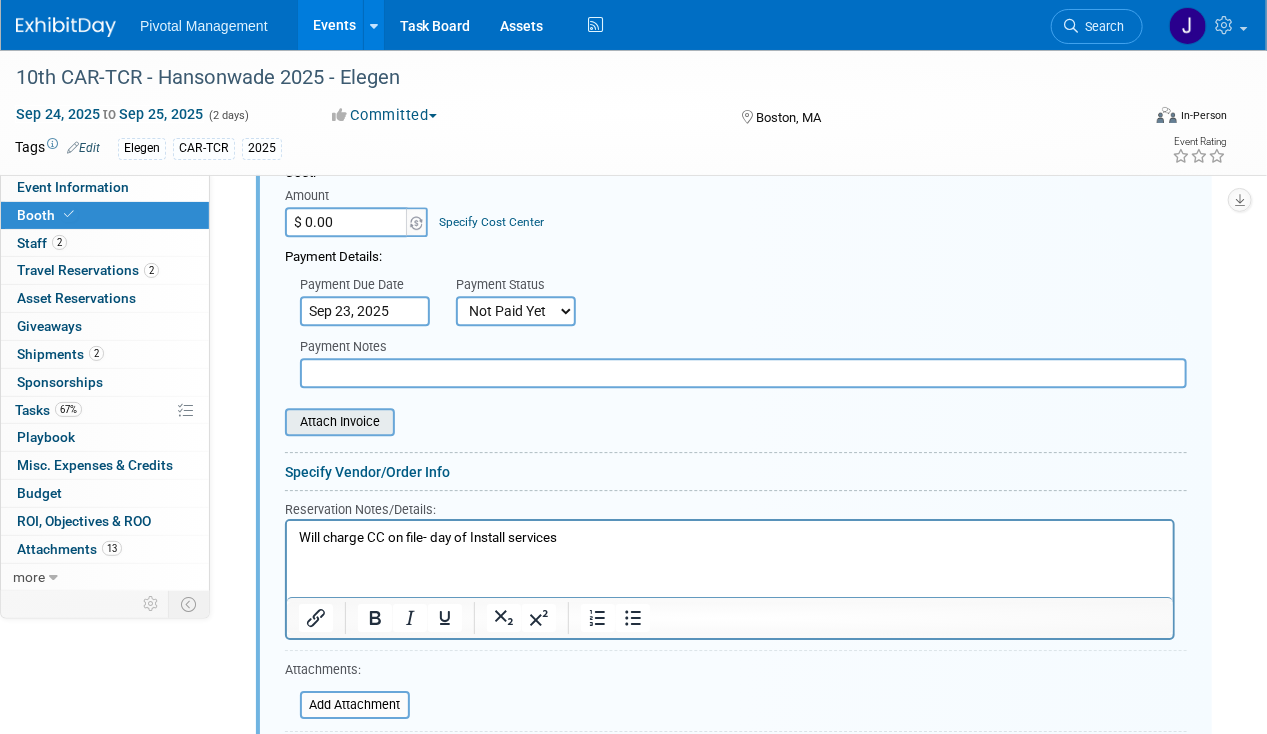 click at bounding box center [274, 422] 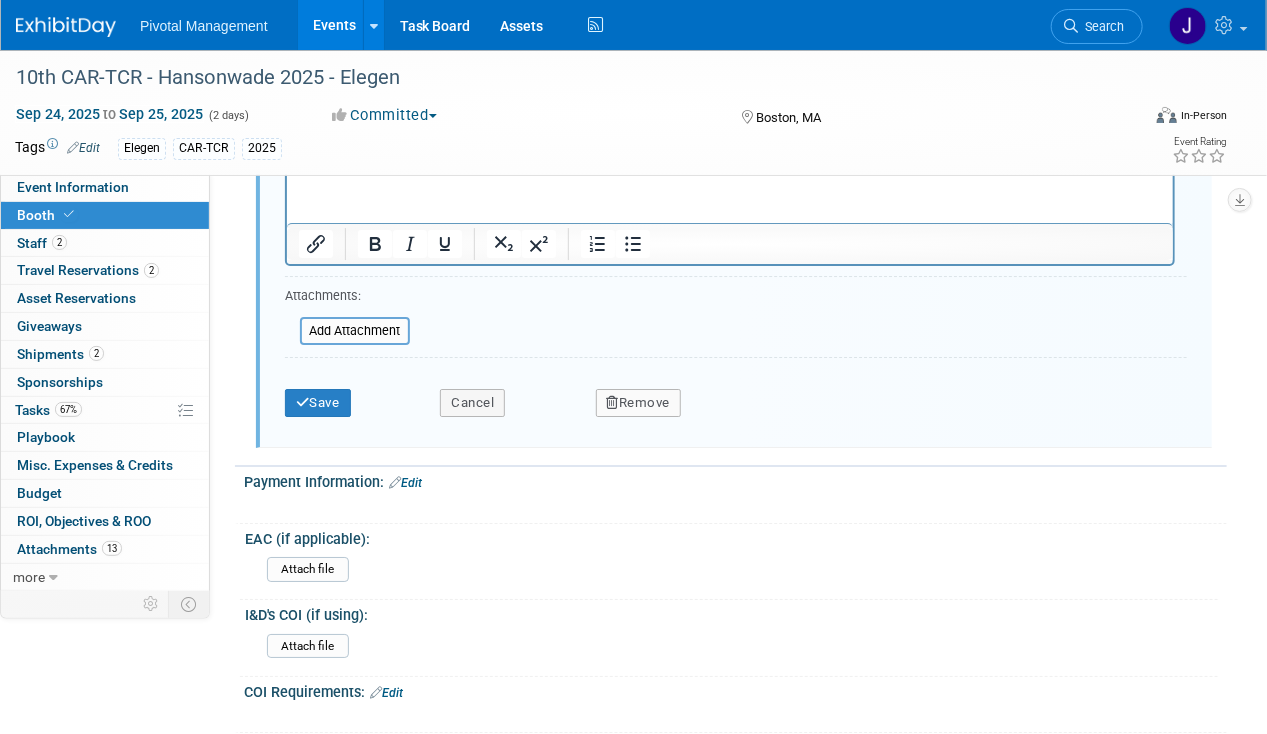scroll, scrollTop: 2526, scrollLeft: 0, axis: vertical 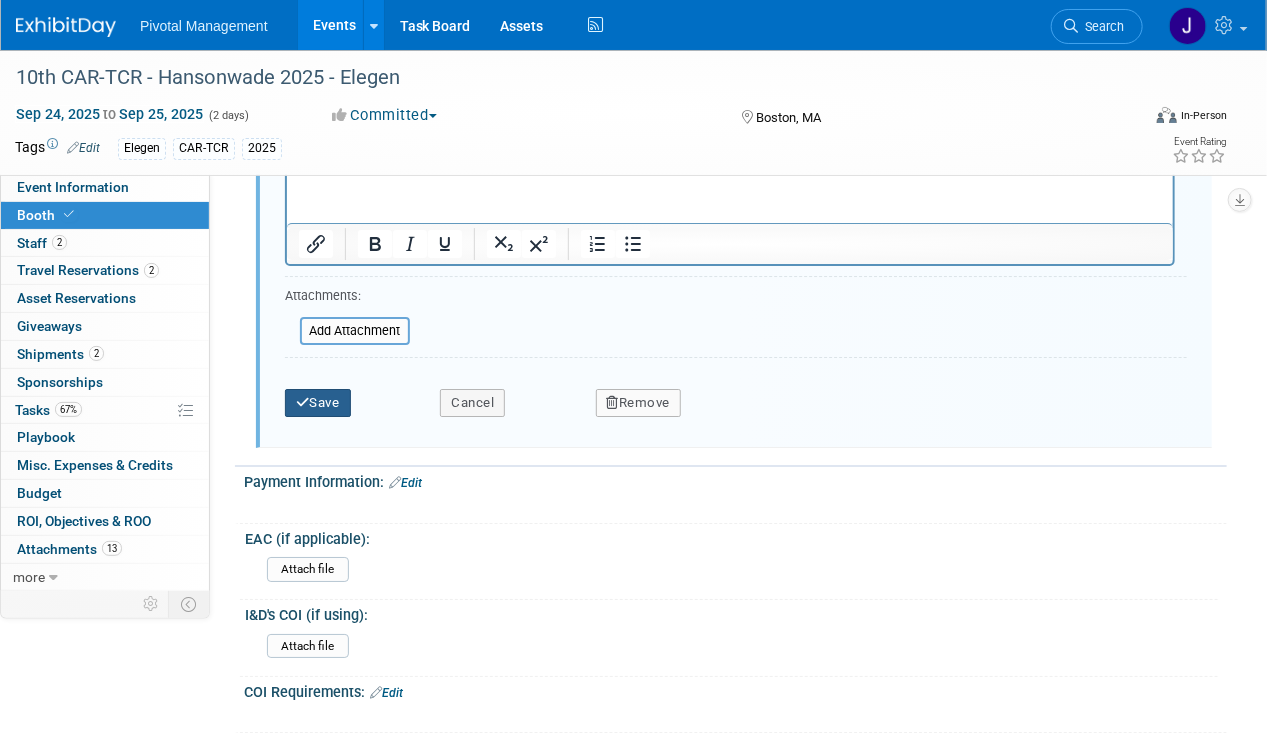 click on "Save" at bounding box center (318, 403) 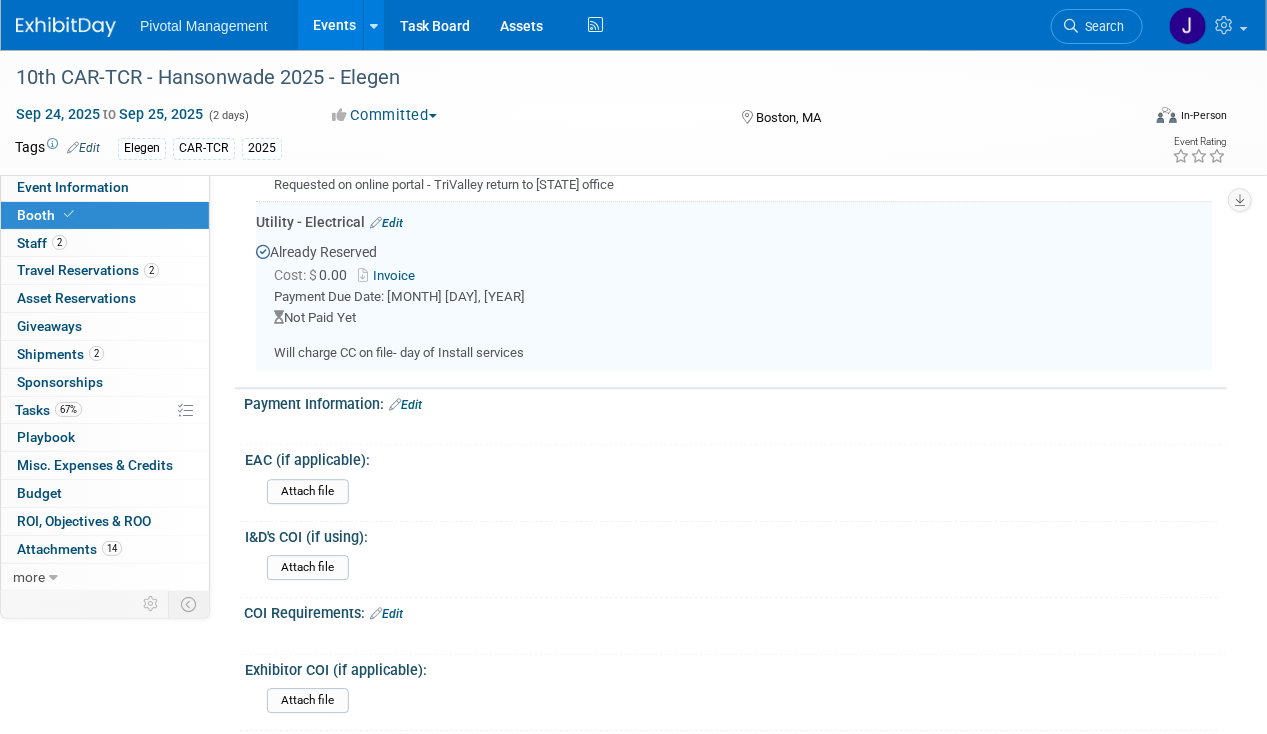 scroll, scrollTop: 1874, scrollLeft: 0, axis: vertical 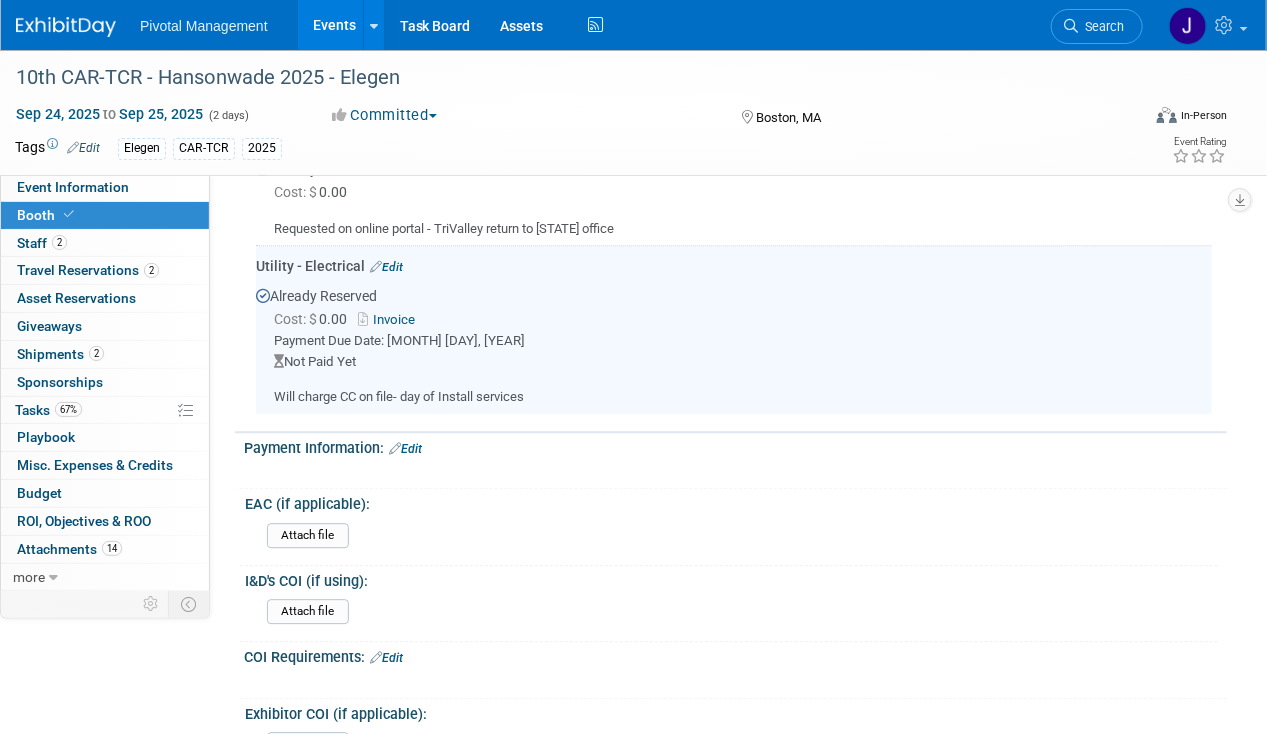 click on "Invoice" at bounding box center (390, 319) 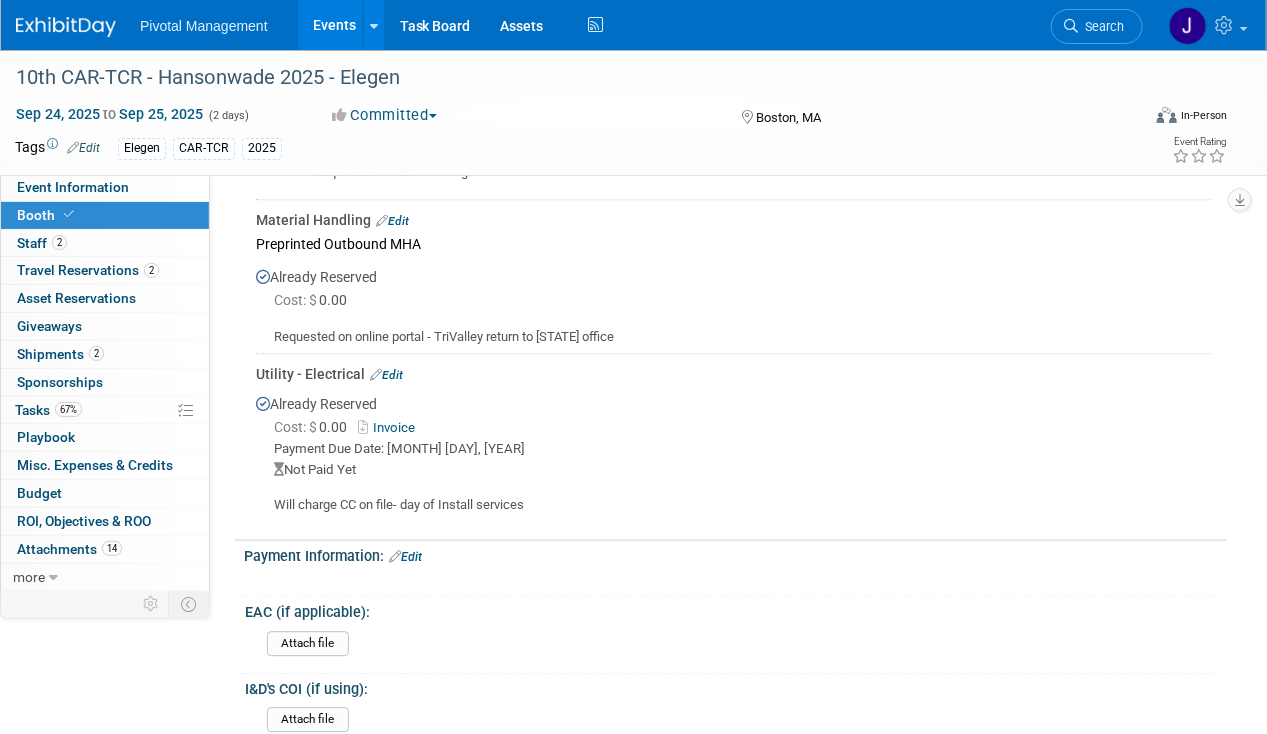 scroll, scrollTop: 1689, scrollLeft: 0, axis: vertical 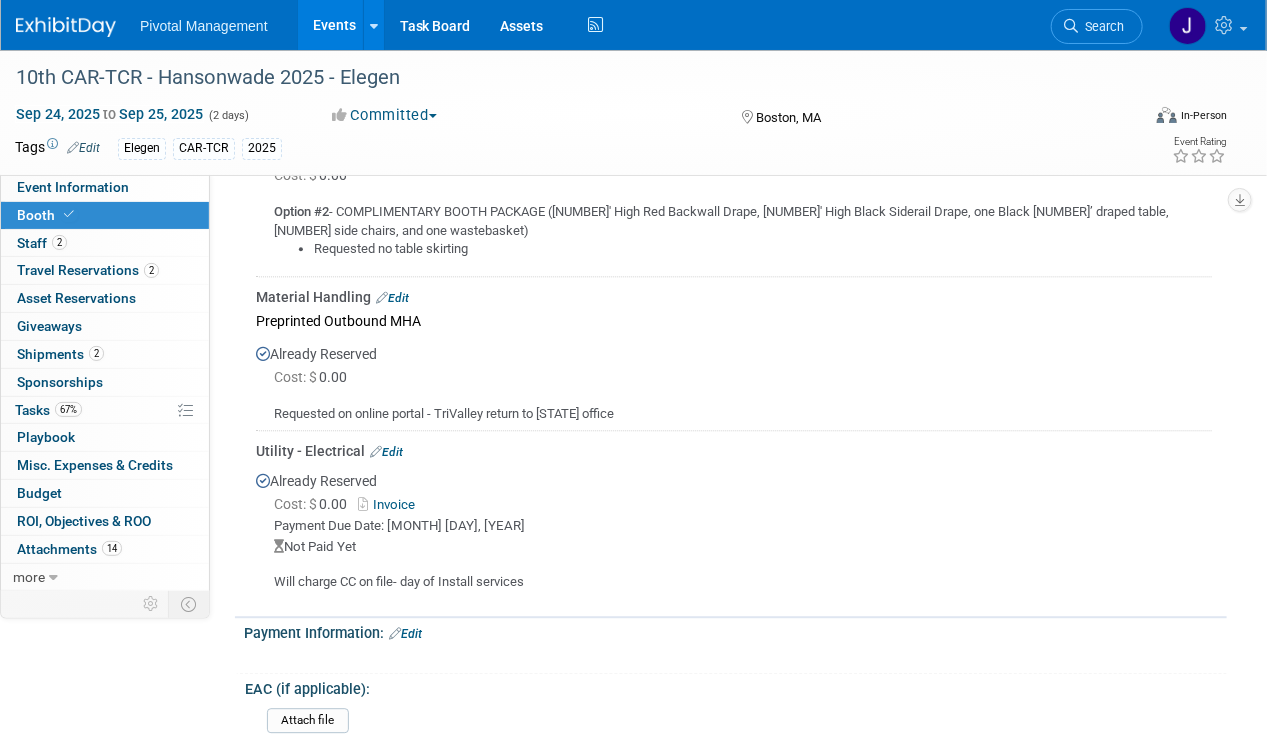 click on "Edit" at bounding box center (386, 452) 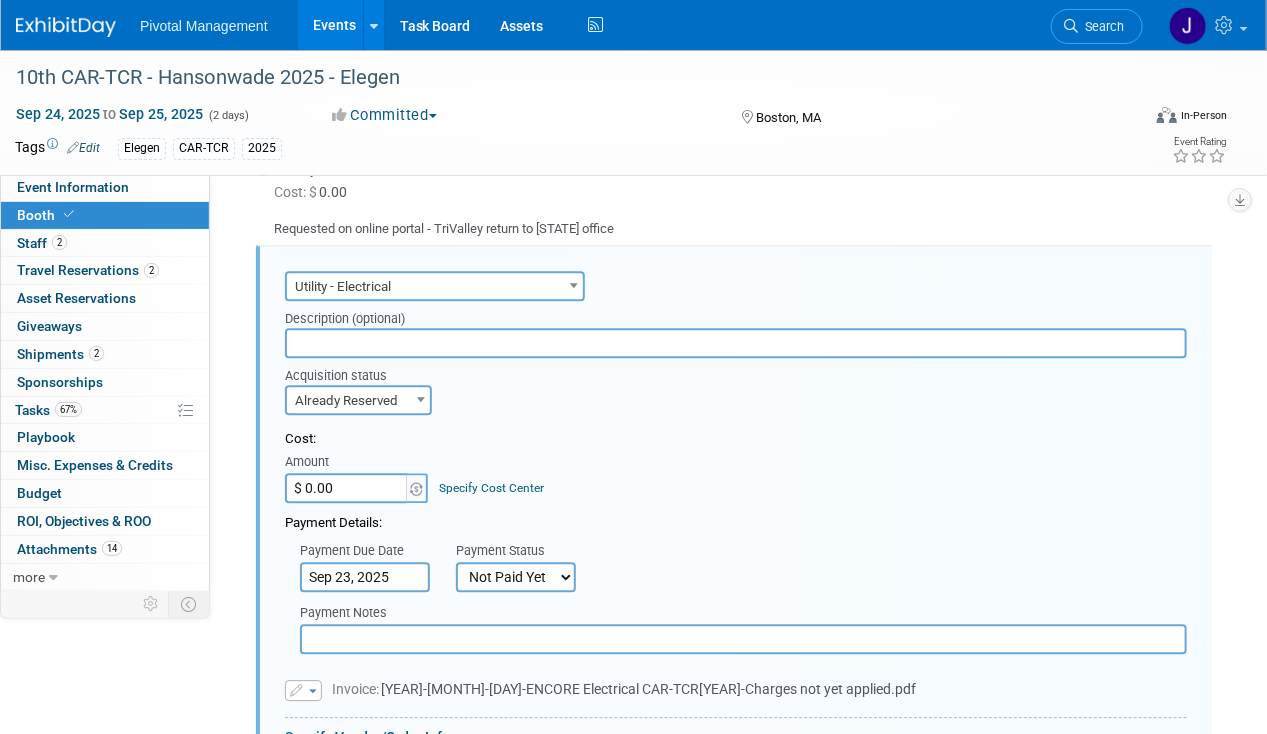 scroll, scrollTop: 0, scrollLeft: 0, axis: both 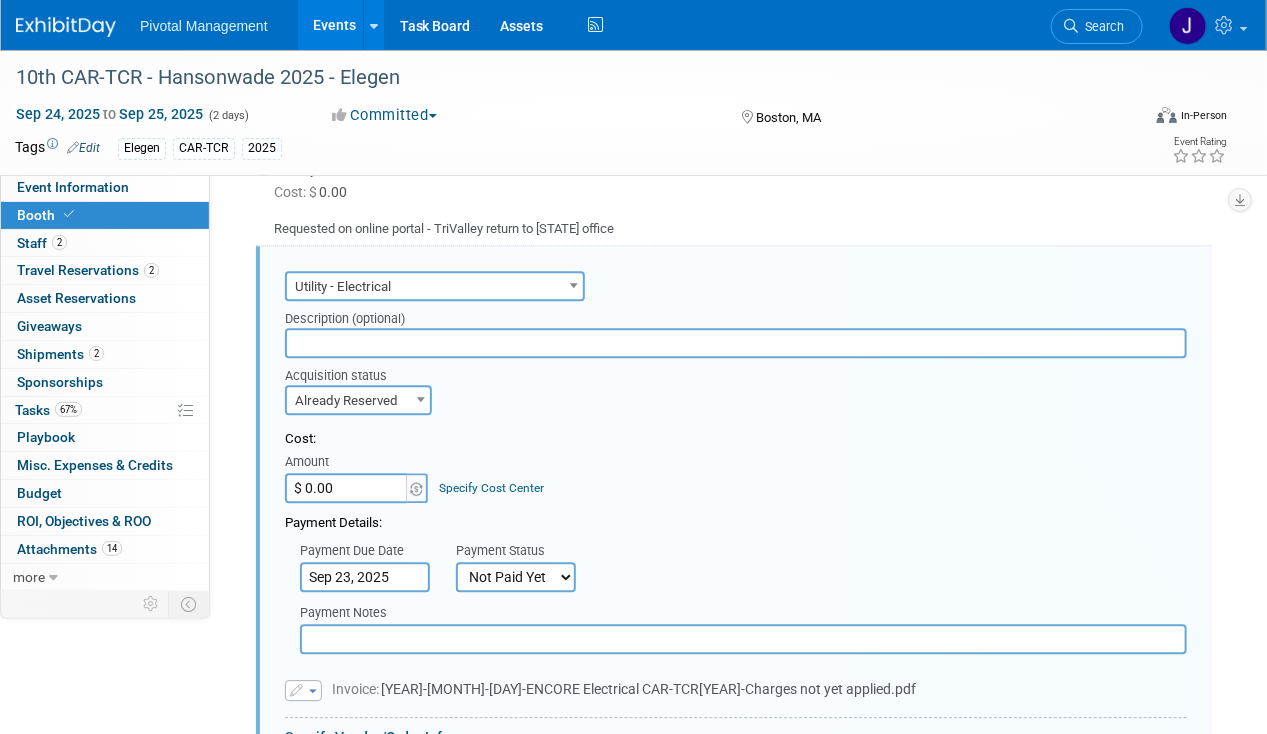 click on "Payment Details:" at bounding box center [736, 518] 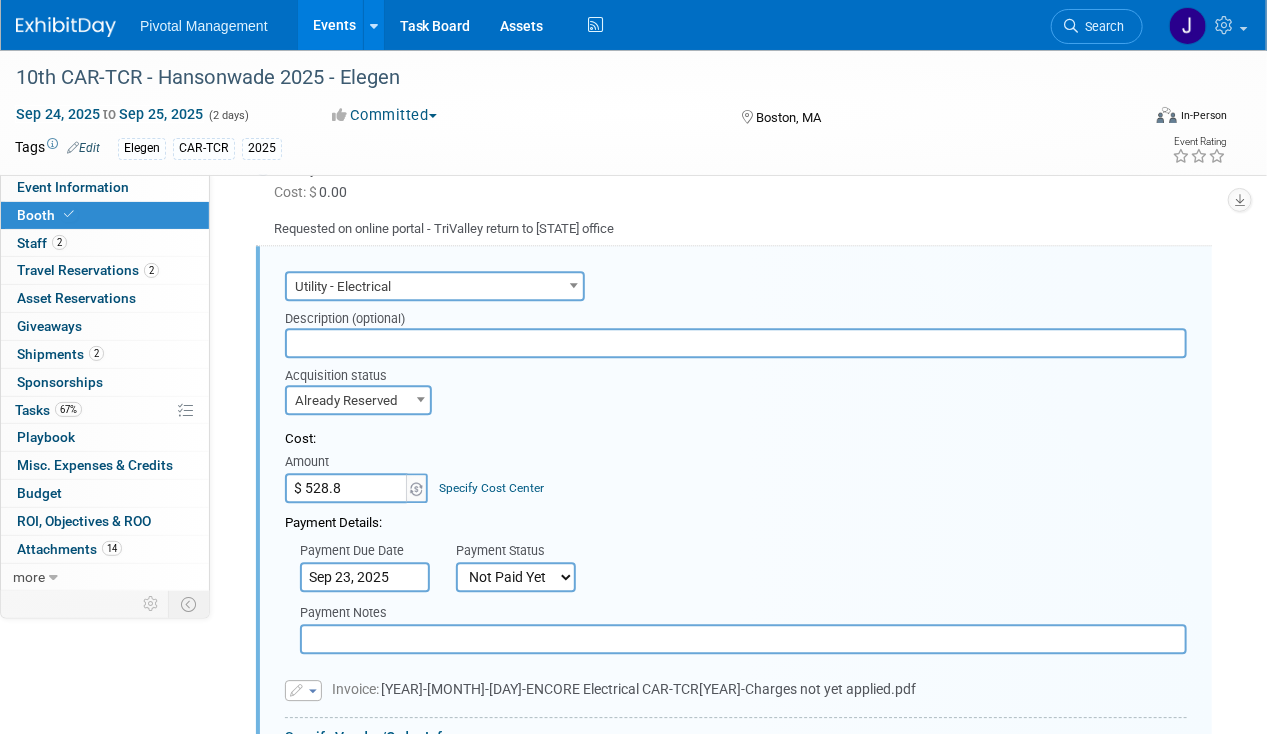 type on "$ [PRICE]" 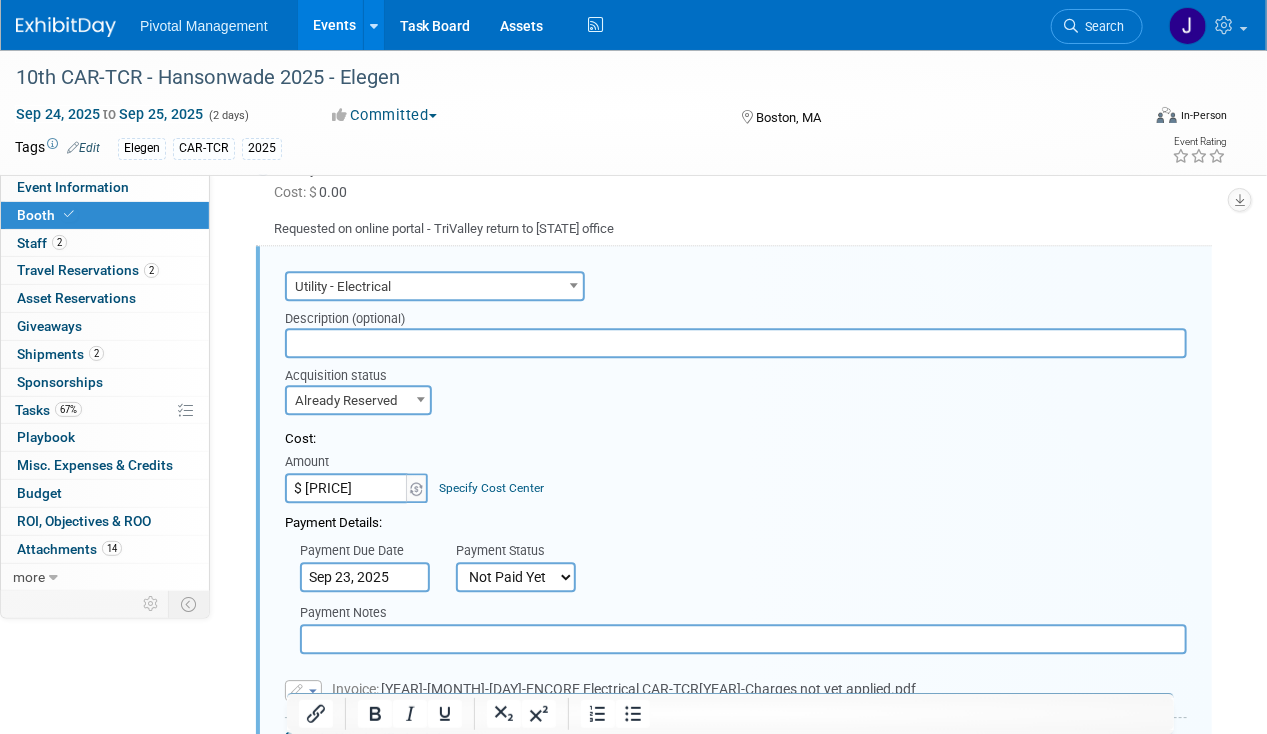 scroll, scrollTop: 2491, scrollLeft: 0, axis: vertical 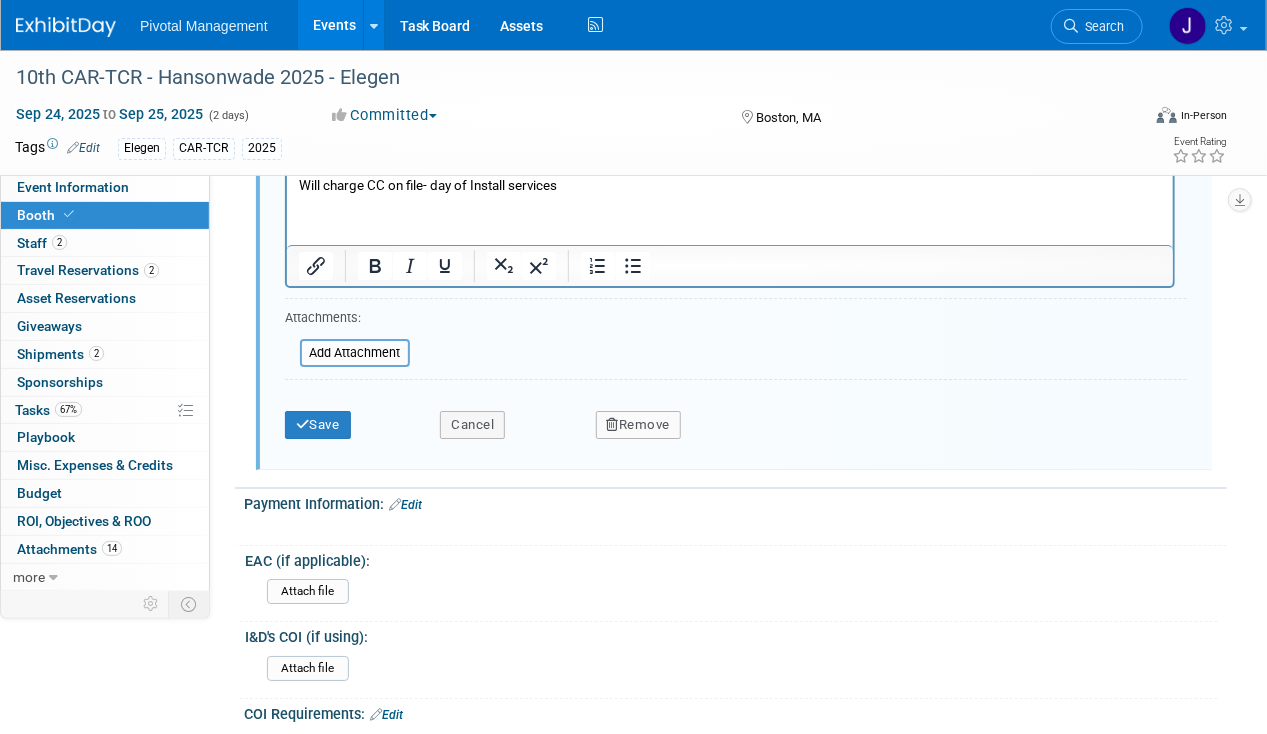 click on "Save
Cancel
Remove" at bounding box center [736, 418] 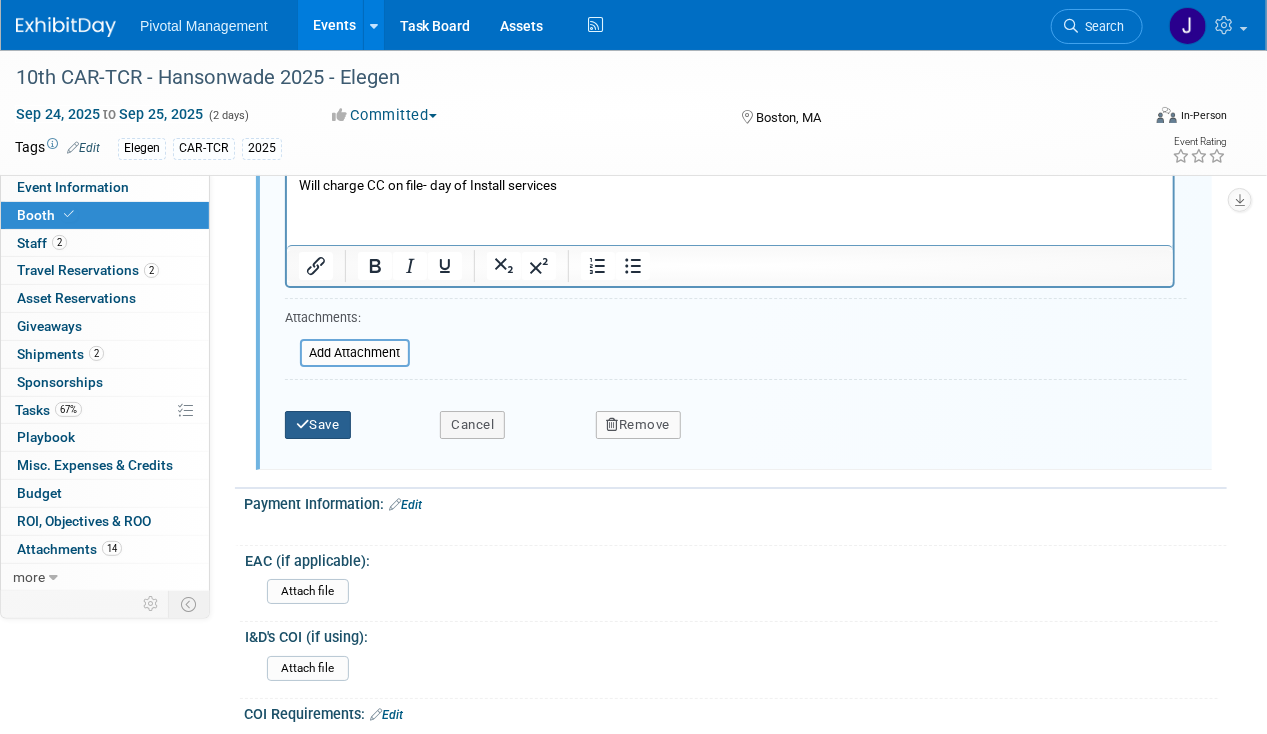 click on "Save" at bounding box center [318, 425] 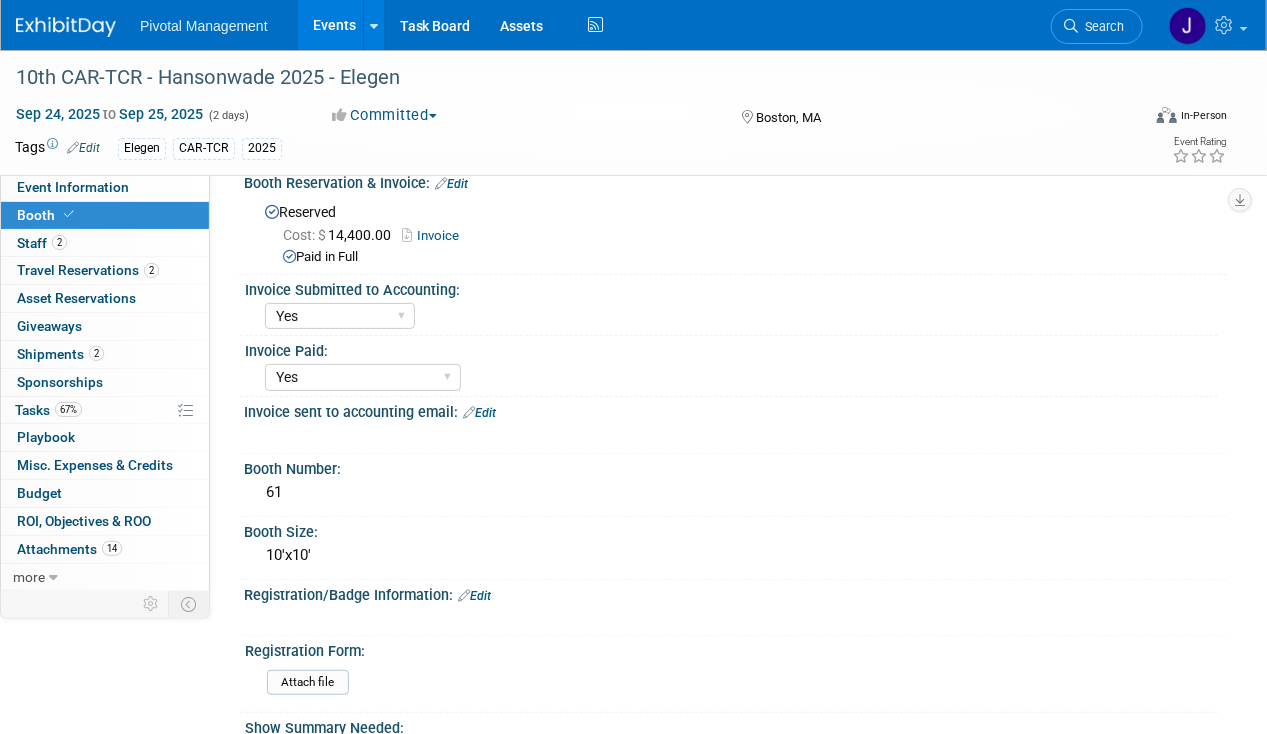 scroll, scrollTop: 0, scrollLeft: 0, axis: both 